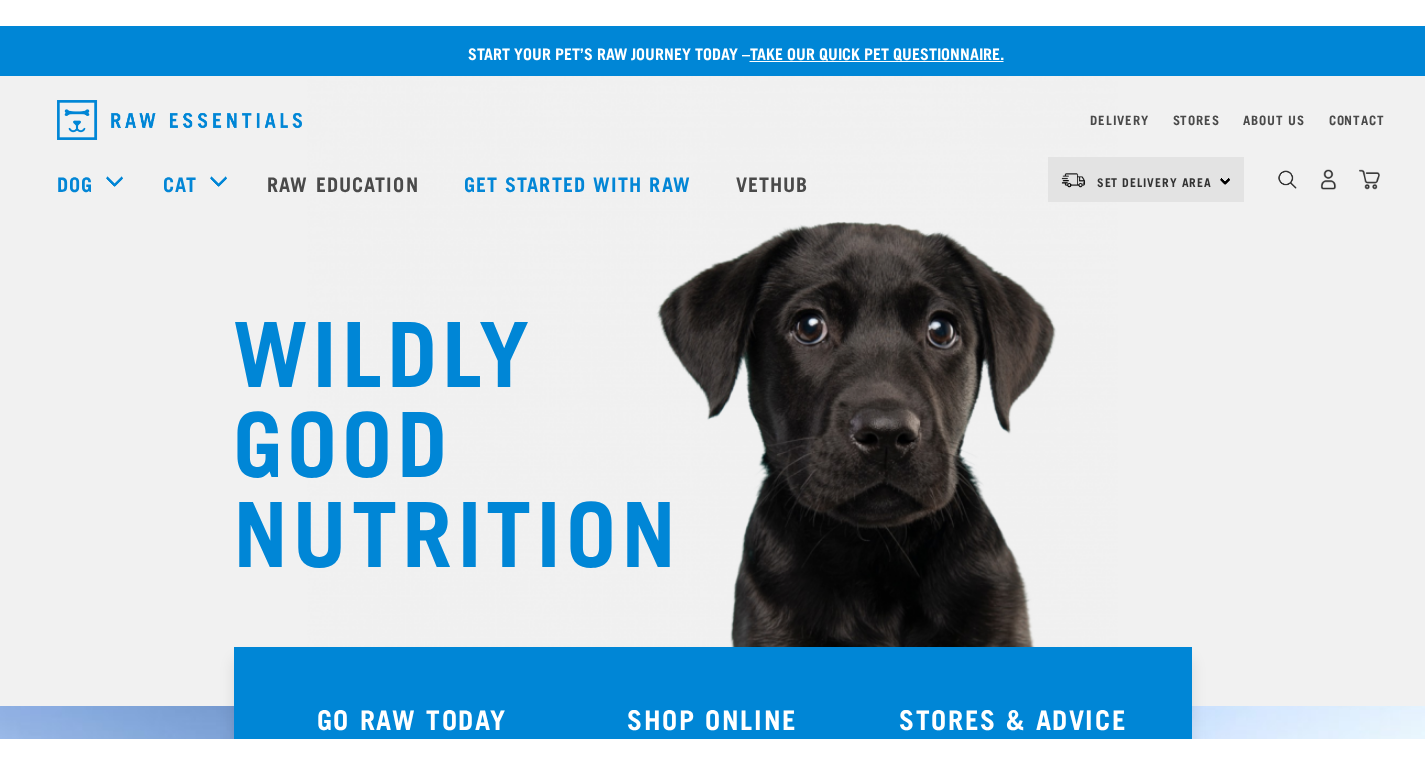 scroll, scrollTop: 0, scrollLeft: 0, axis: both 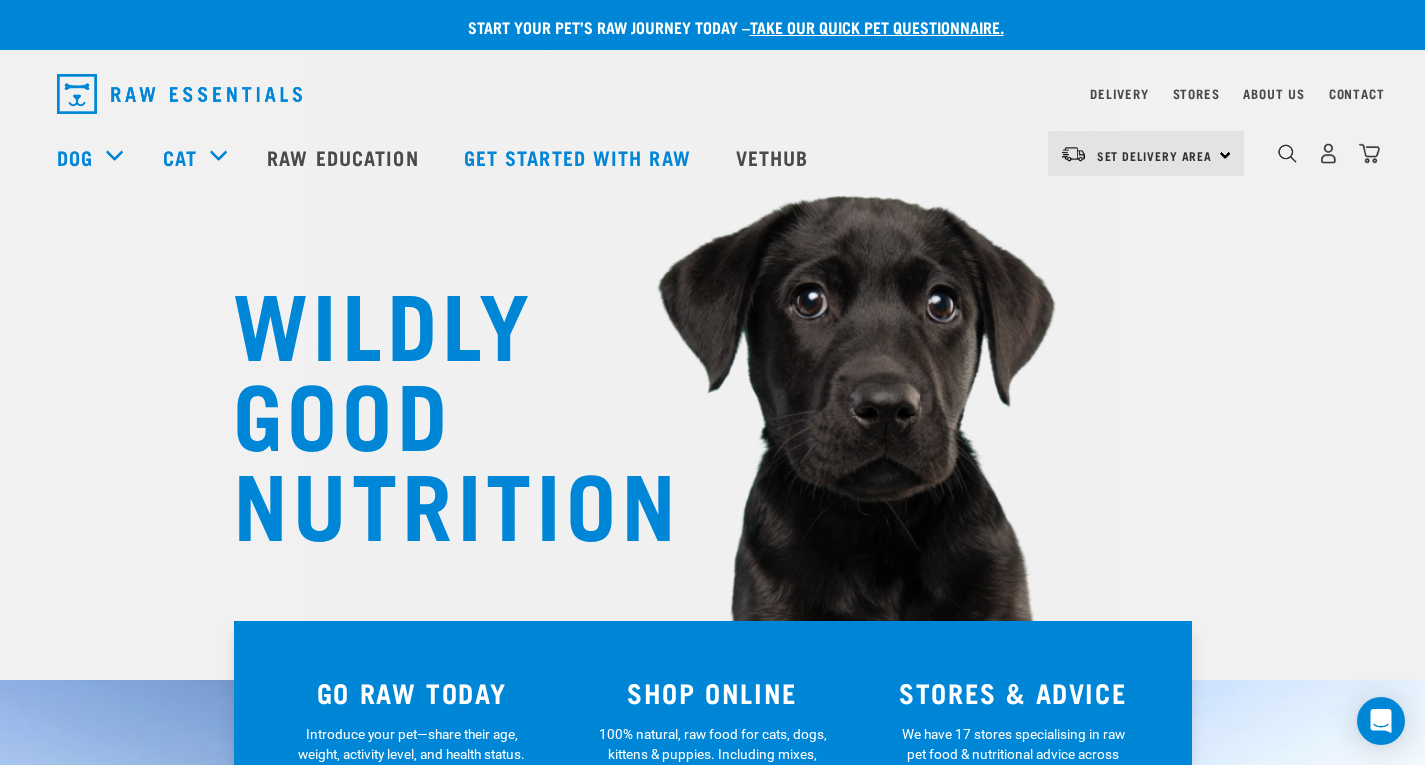 drag, startPoint x: 1437, startPoint y: 50, endPoint x: 1303, endPoint y: 282, distance: 267.9179 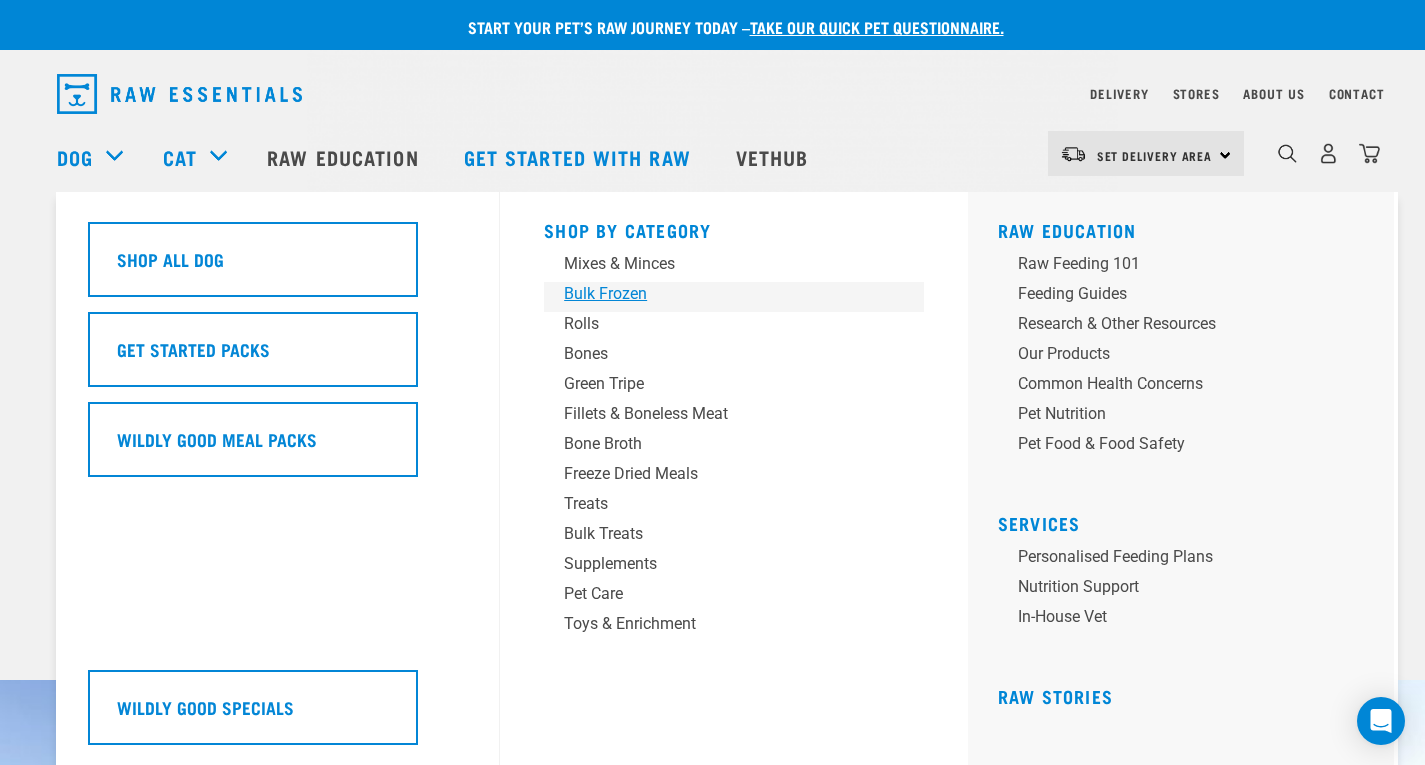 click on "Bulk Frozen" at bounding box center (720, 294) 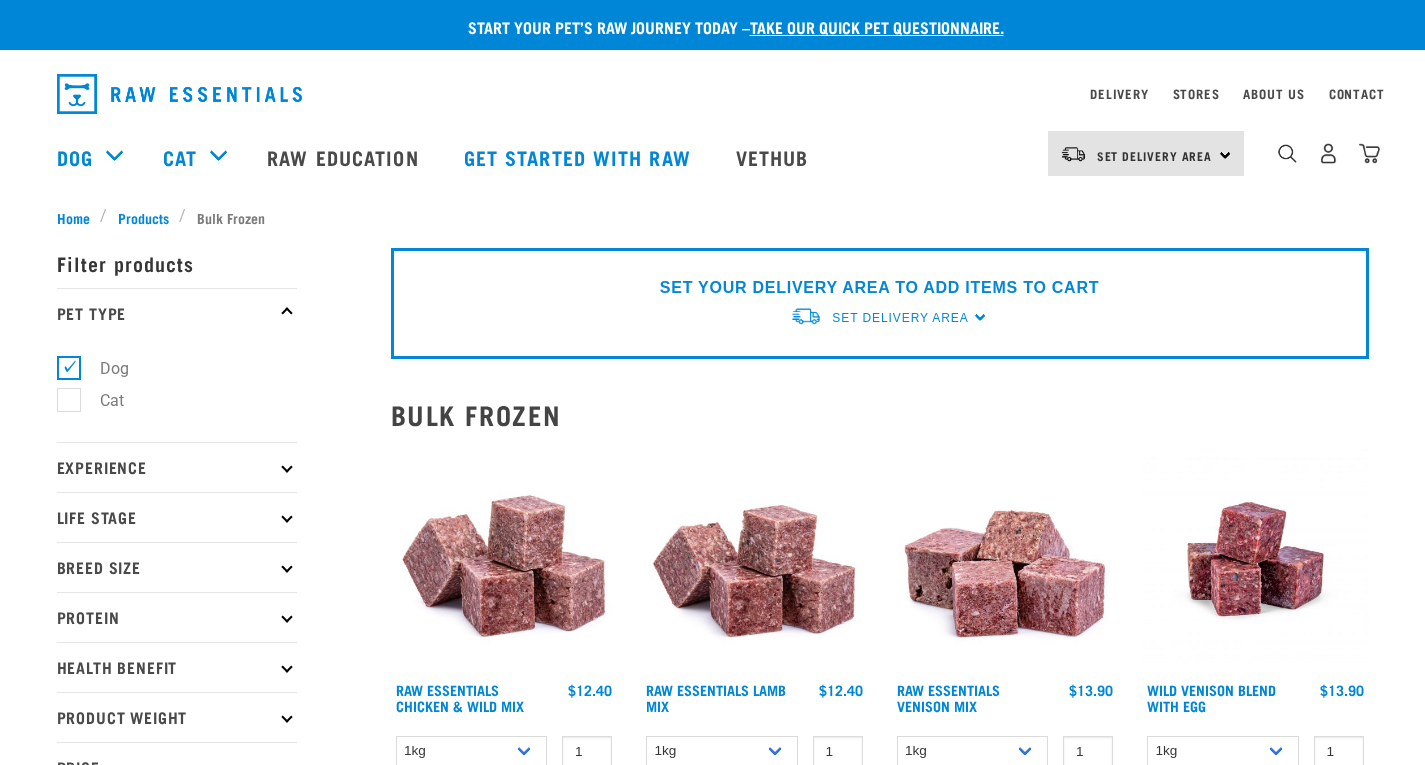 scroll, scrollTop: 0, scrollLeft: 0, axis: both 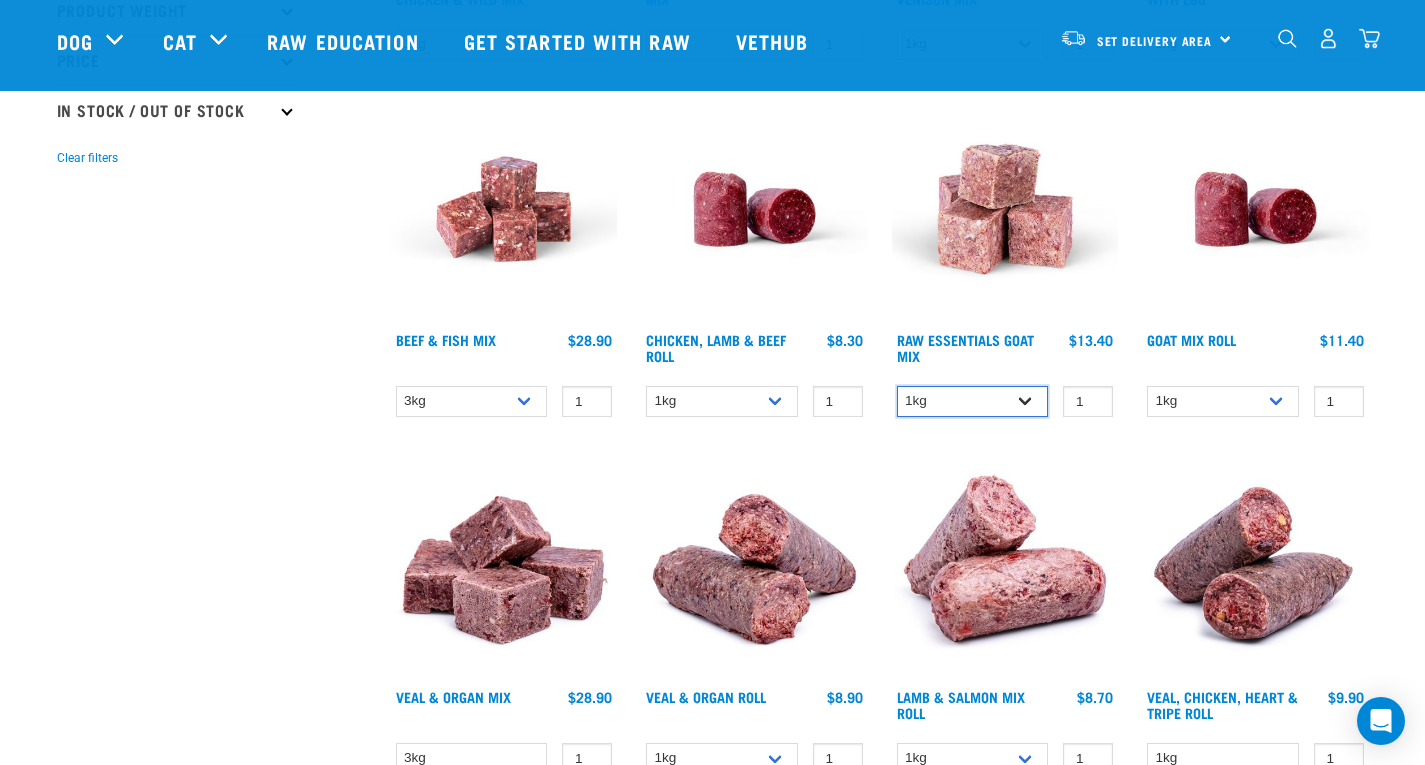 click on "1kg
3kg
Bulk (10kg)" at bounding box center [973, 401] 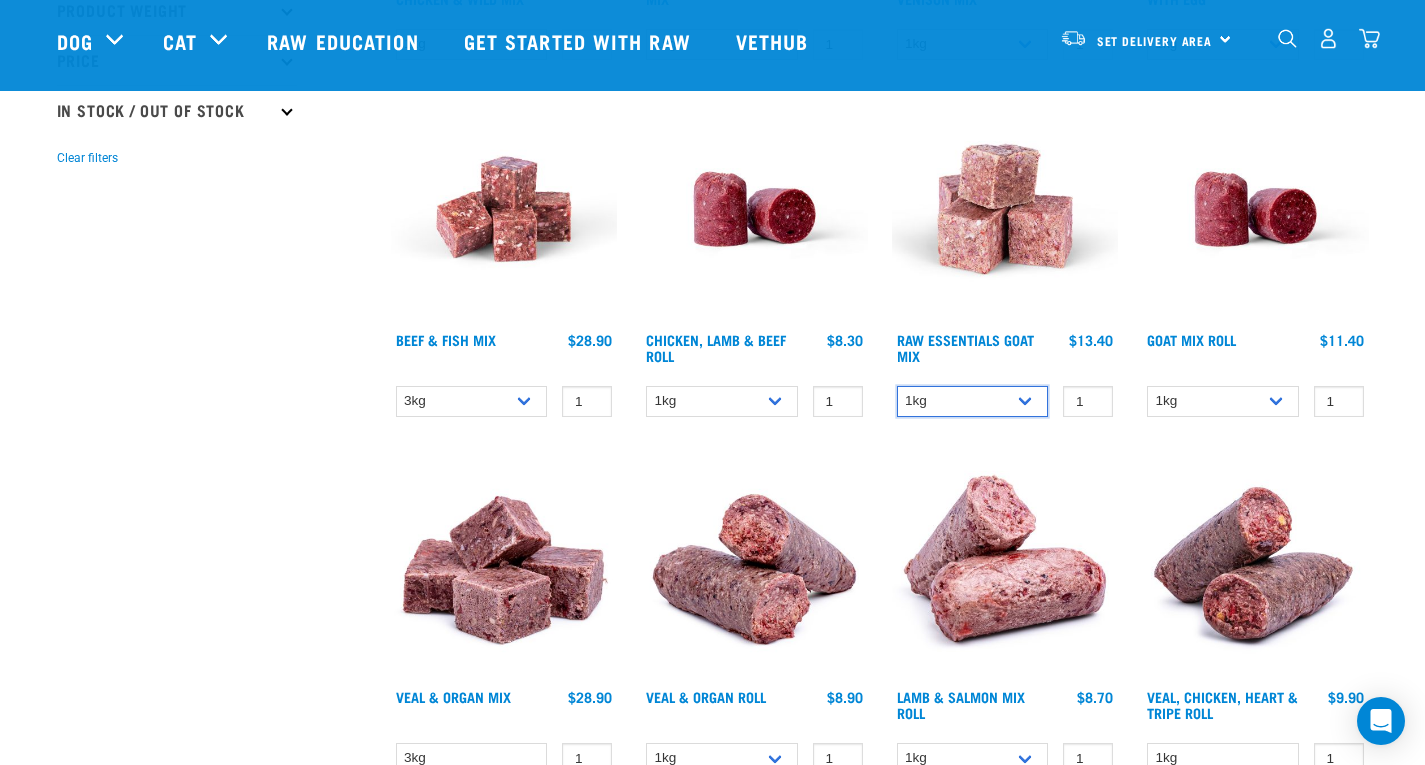 scroll, scrollTop: 520, scrollLeft: 0, axis: vertical 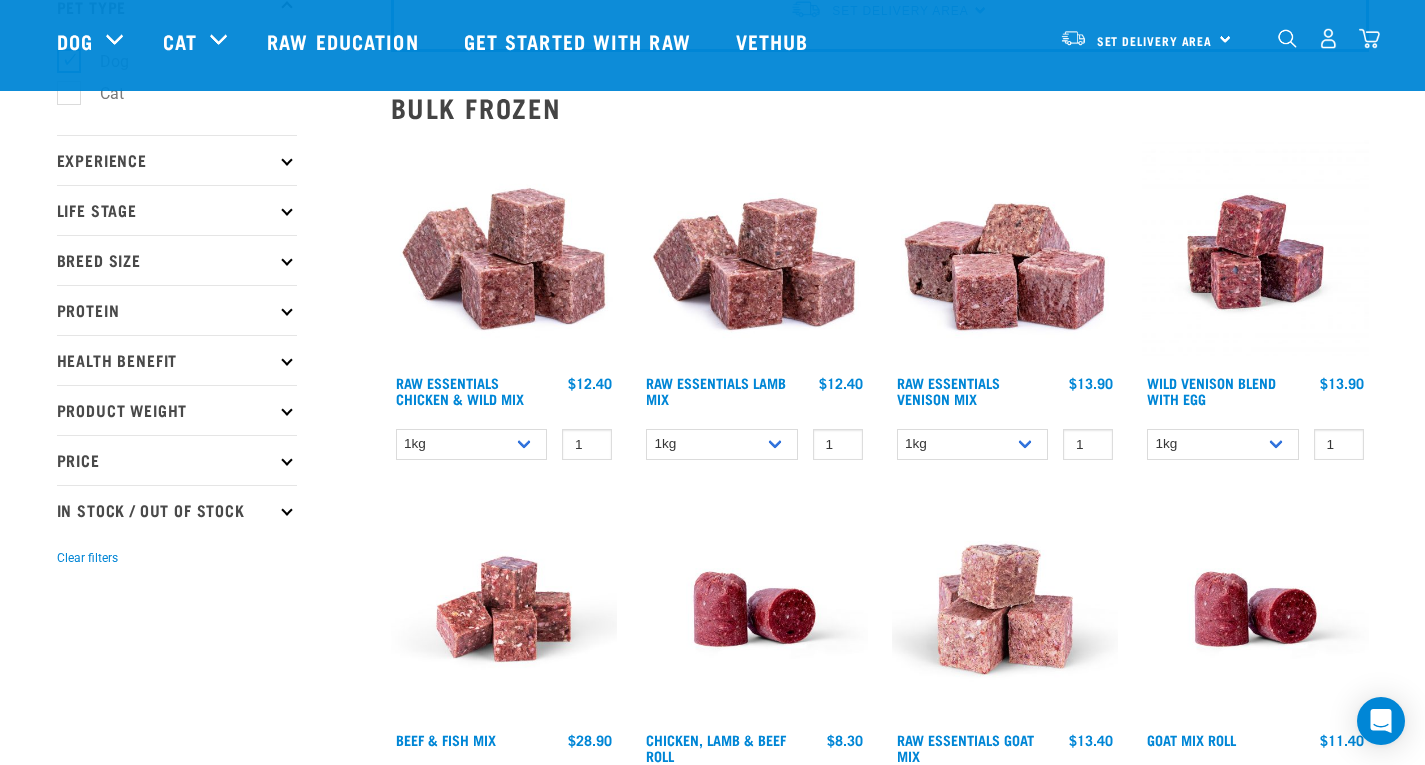 click at bounding box center (1005, 252) 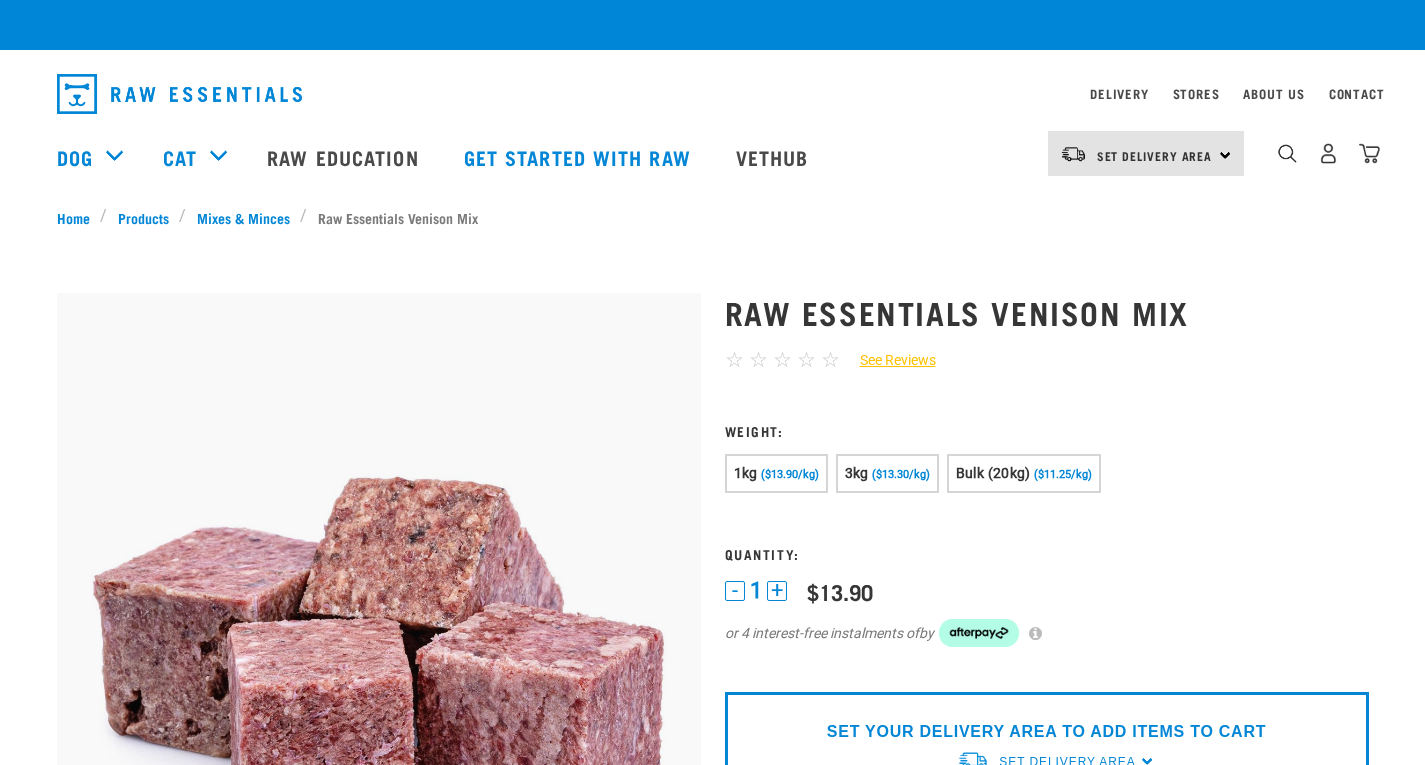 scroll, scrollTop: 0, scrollLeft: 0, axis: both 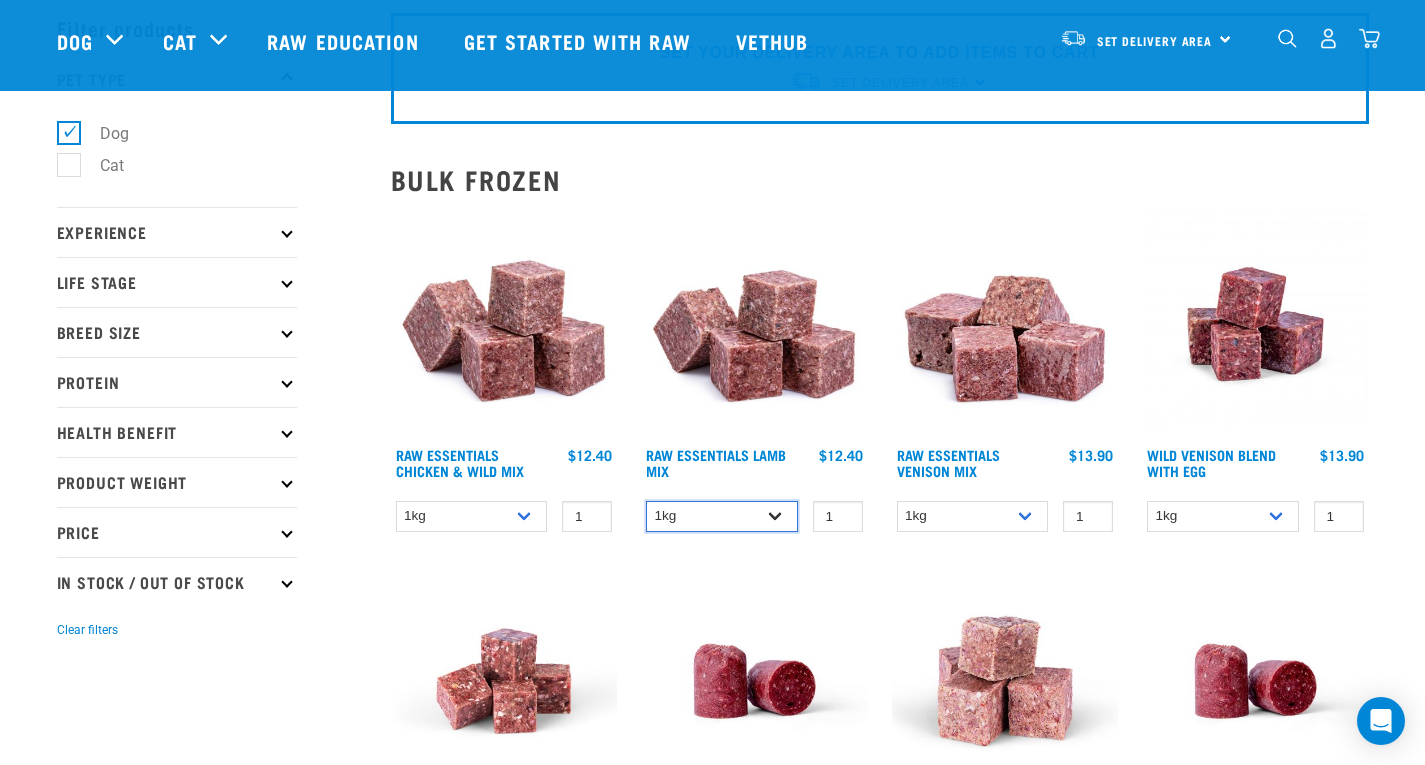 click on "1kg
3kg
Bulk (10kg)" at bounding box center [722, 516] 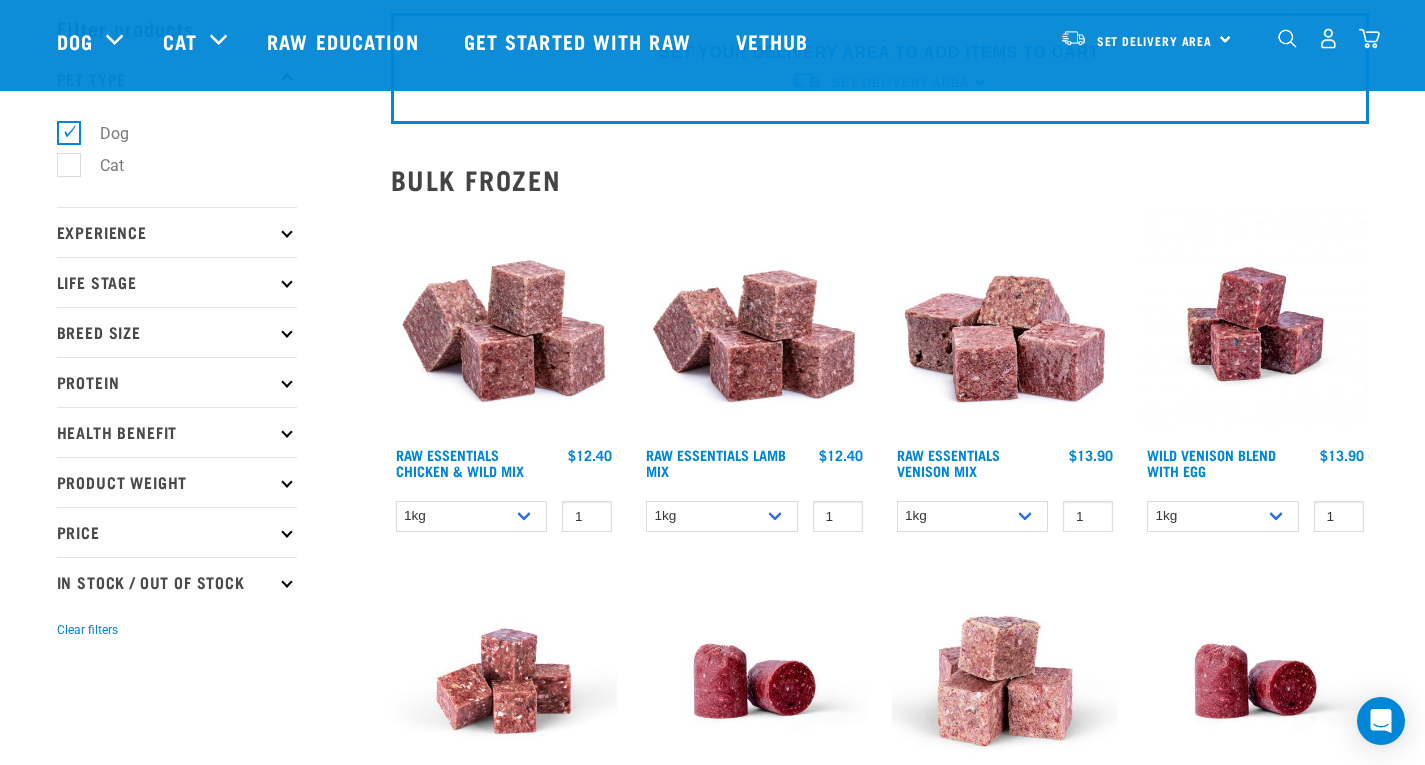 click at bounding box center [1287, 38] 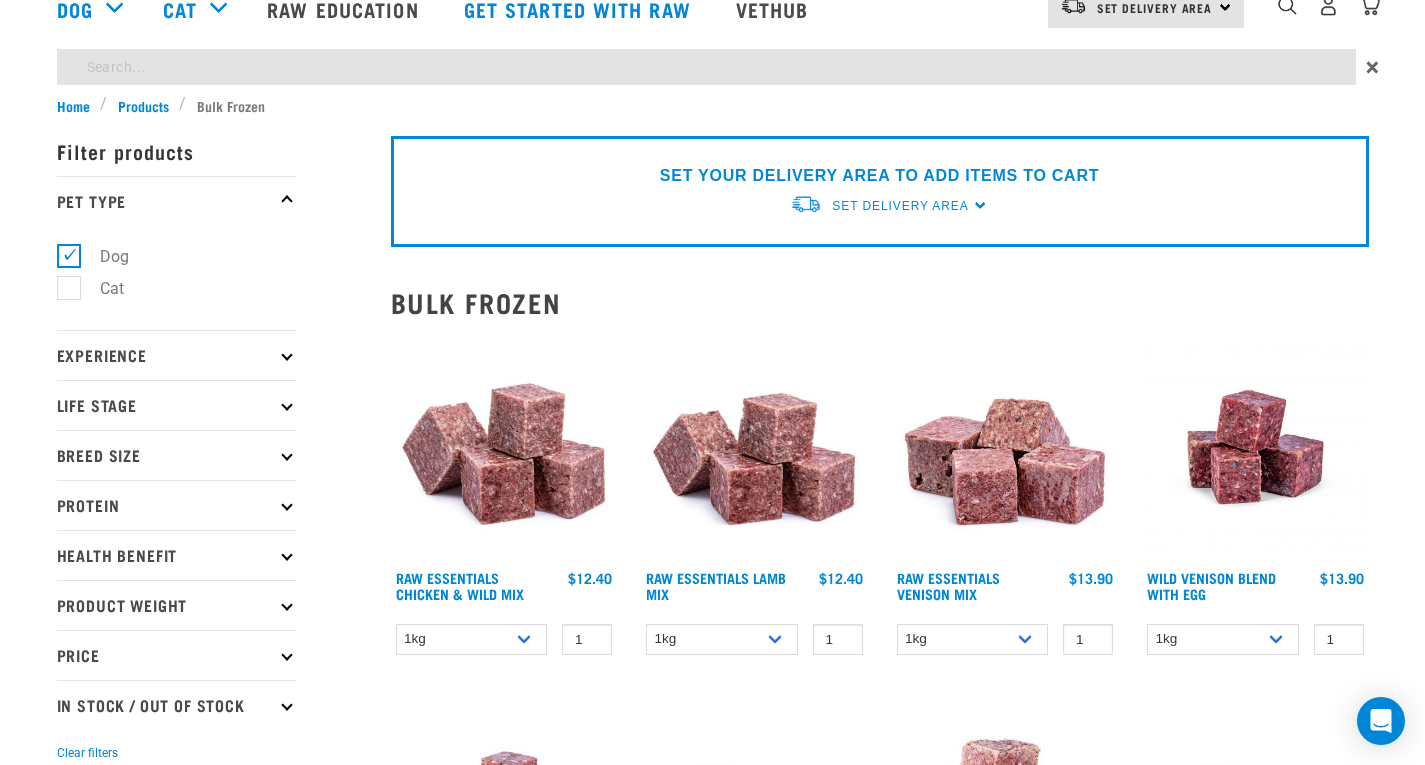 scroll, scrollTop: 28, scrollLeft: 0, axis: vertical 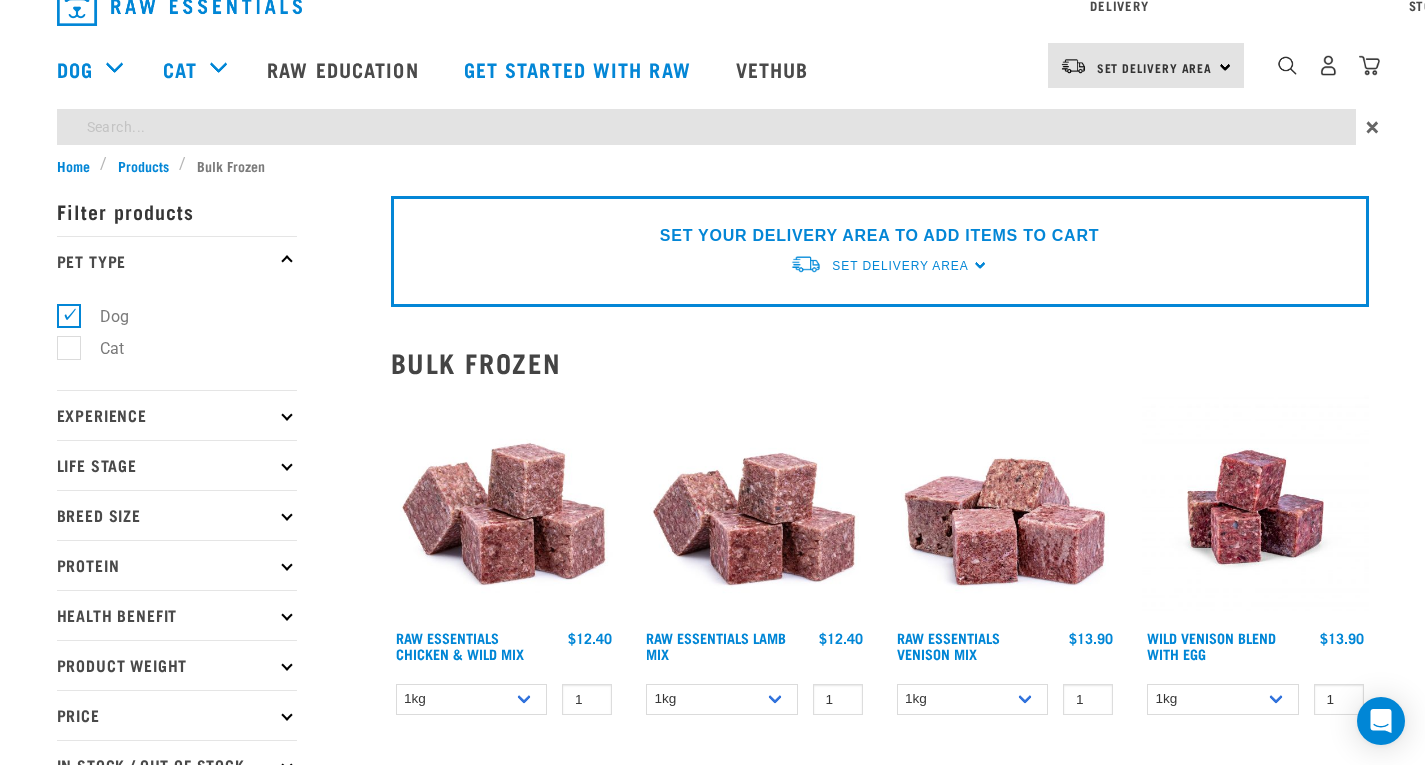 click on "Delivery
Stores
About Us
Contact
Set Delivery Area" at bounding box center (712, 63) 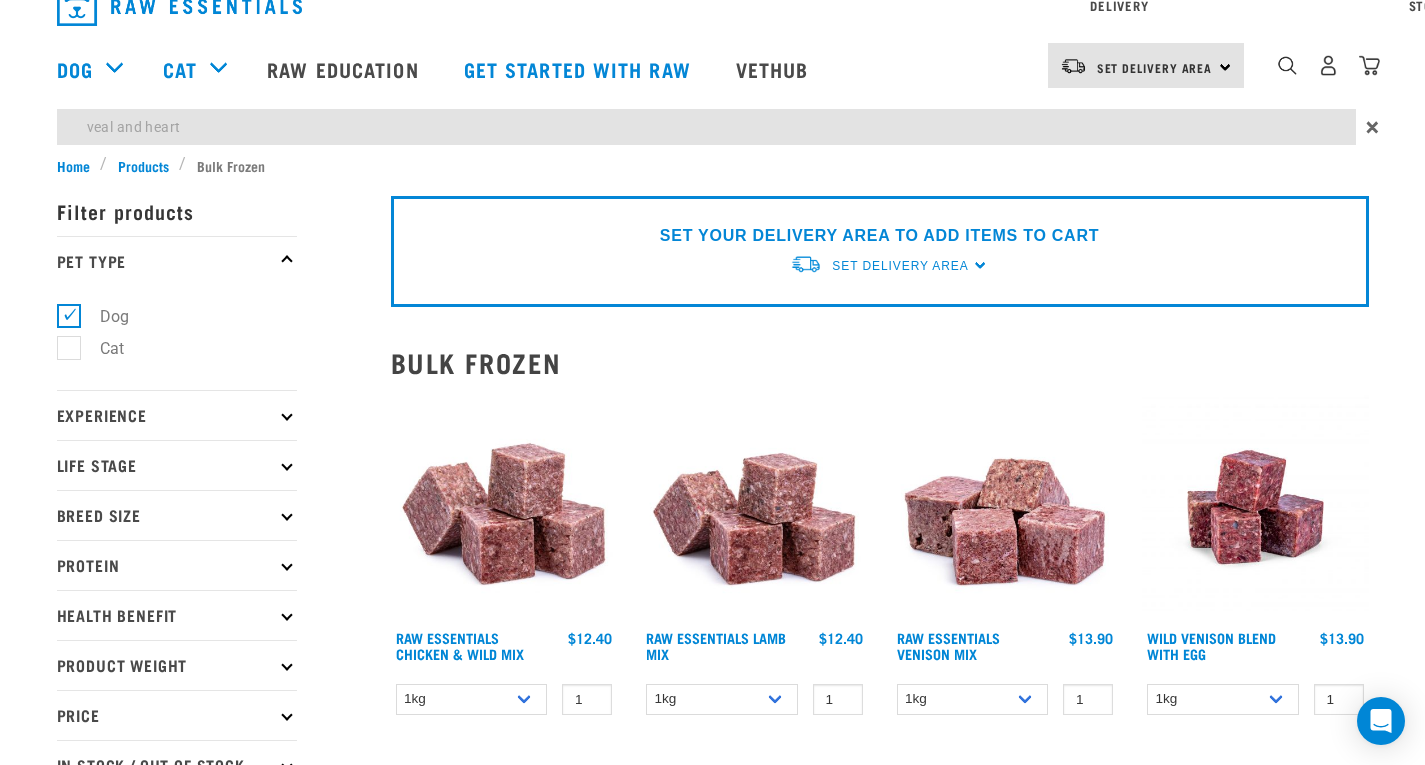 type on "veal and heart" 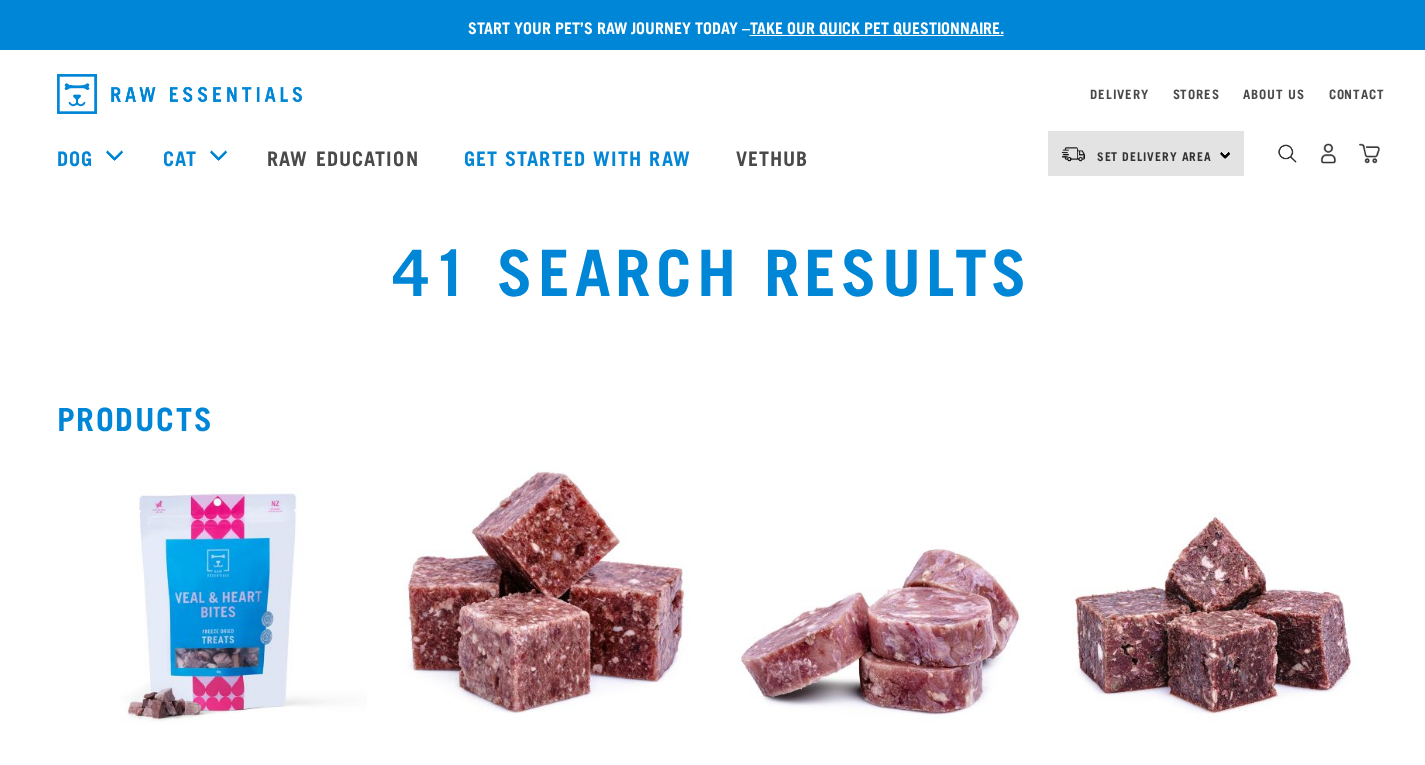 scroll, scrollTop: 0, scrollLeft: 0, axis: both 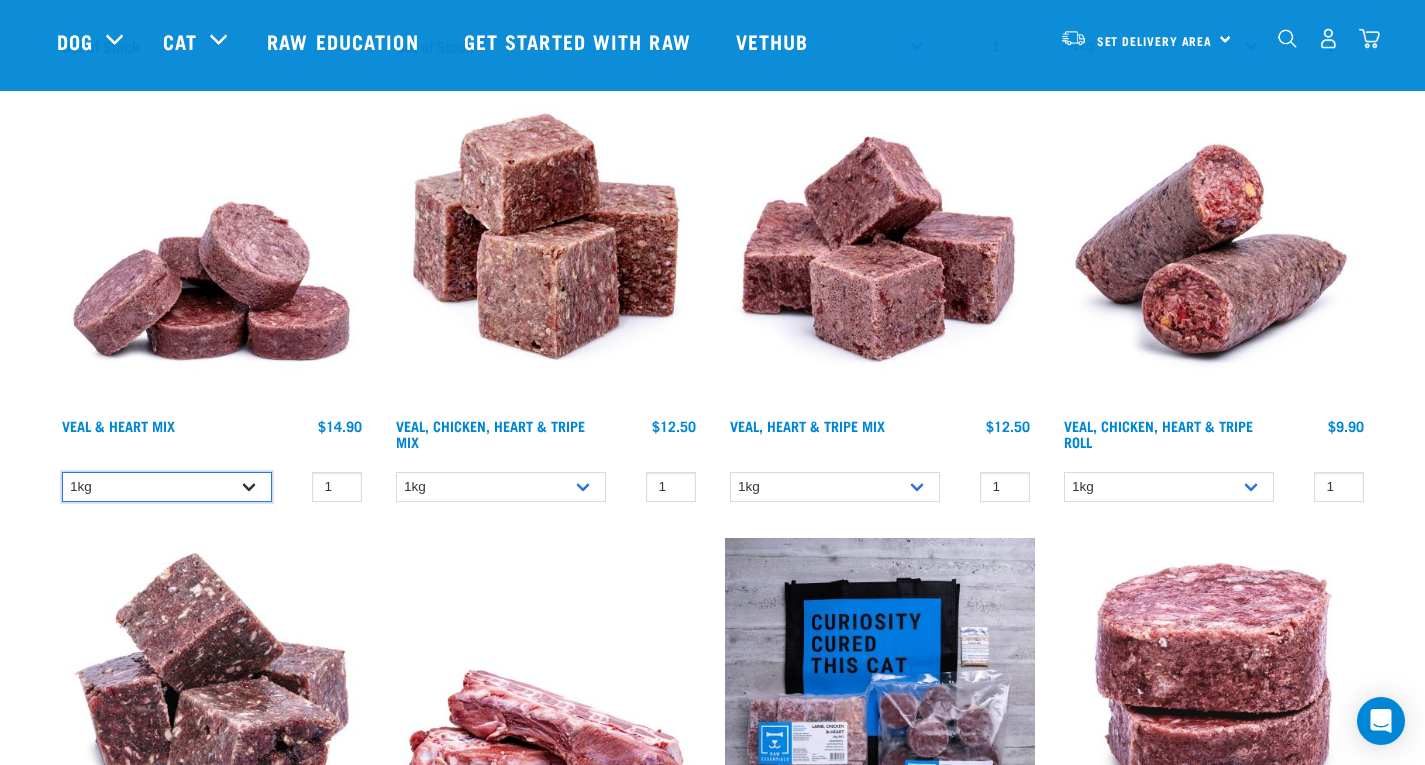 click on "1kg
3kg" at bounding box center [167, 487] 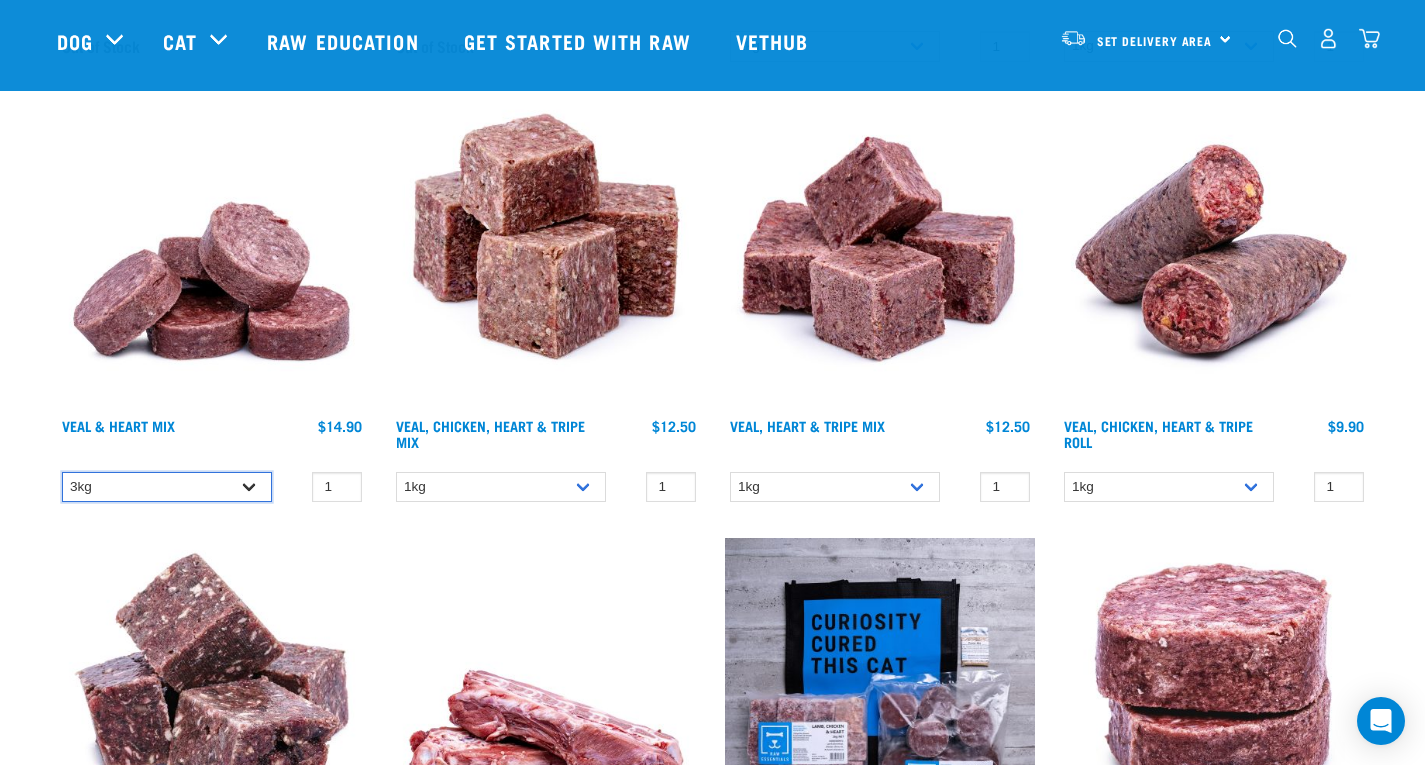 click on "1kg
3kg" at bounding box center (167, 487) 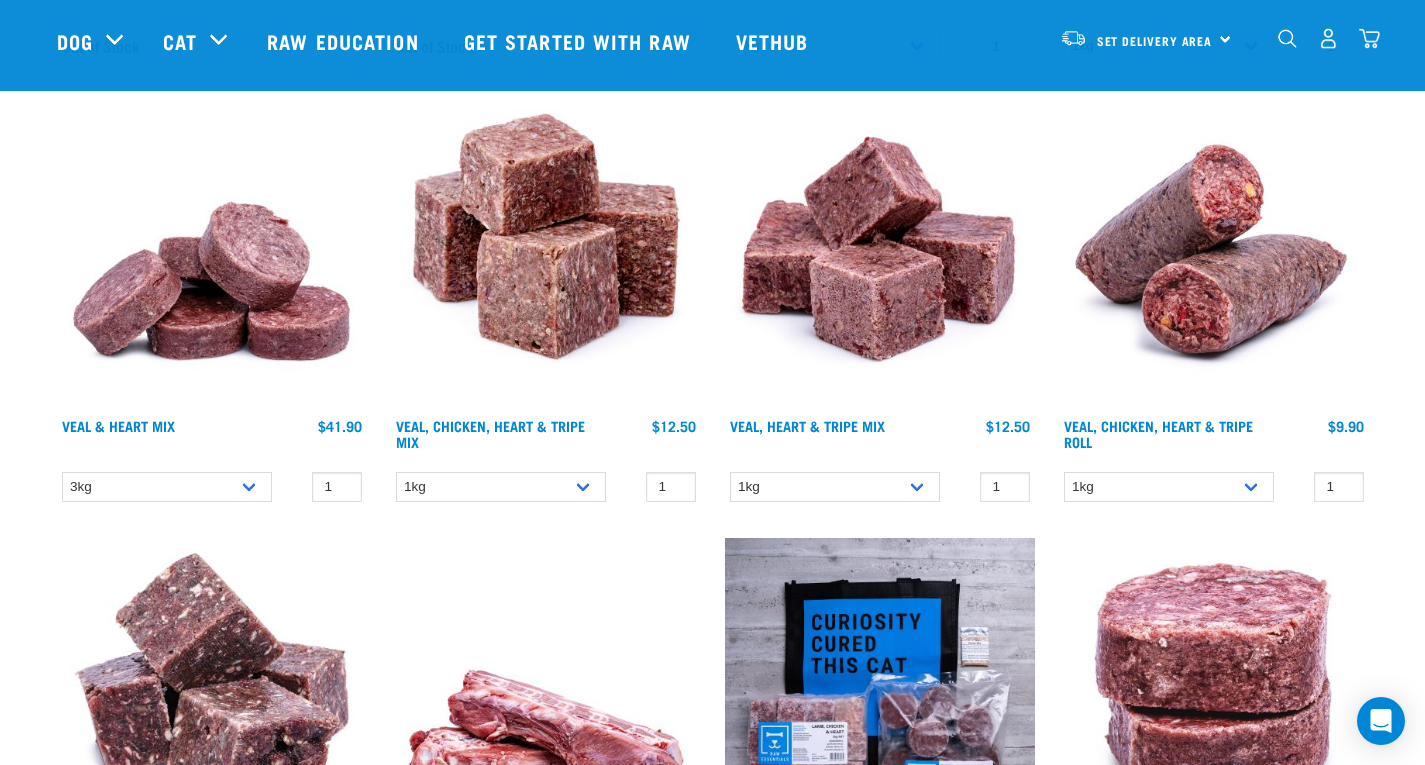 click at bounding box center (212, 253) 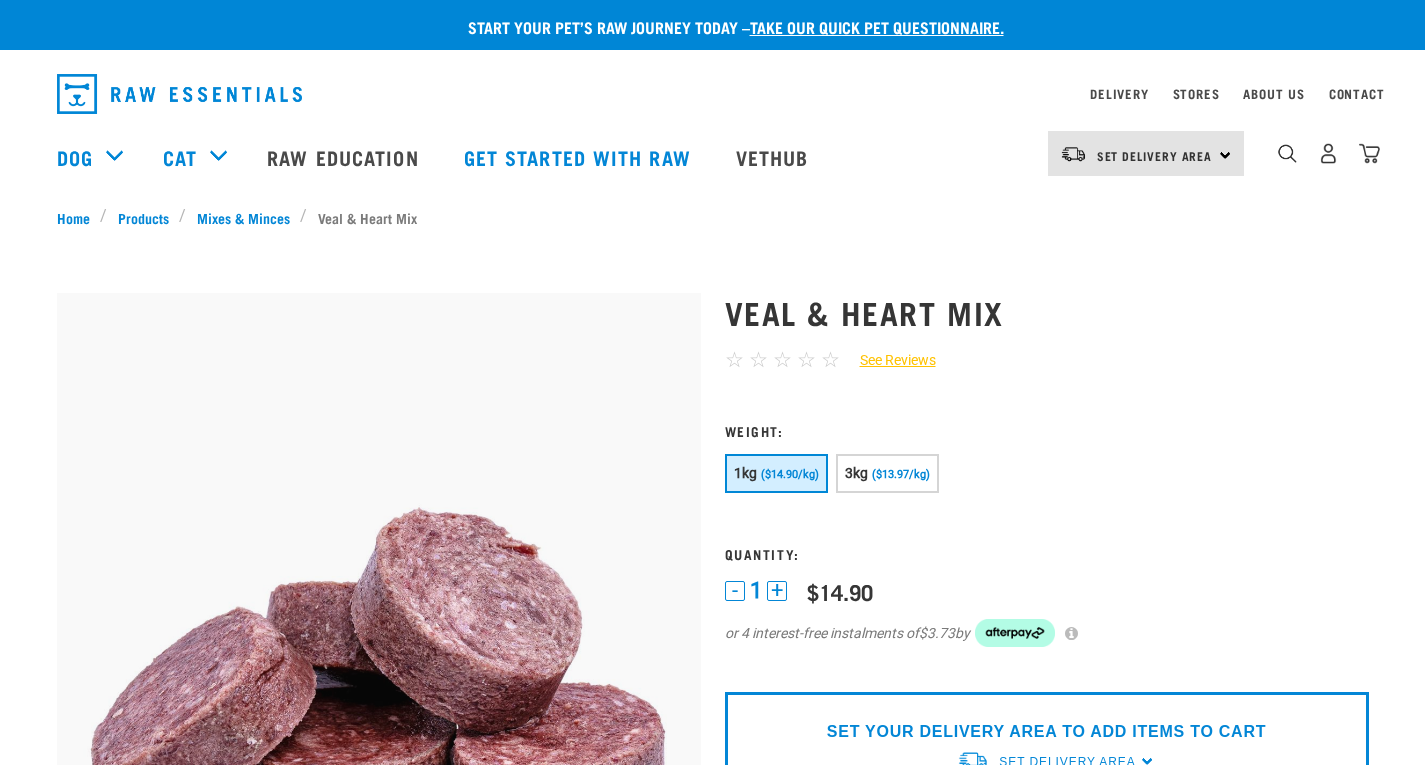 scroll, scrollTop: 0, scrollLeft: 0, axis: both 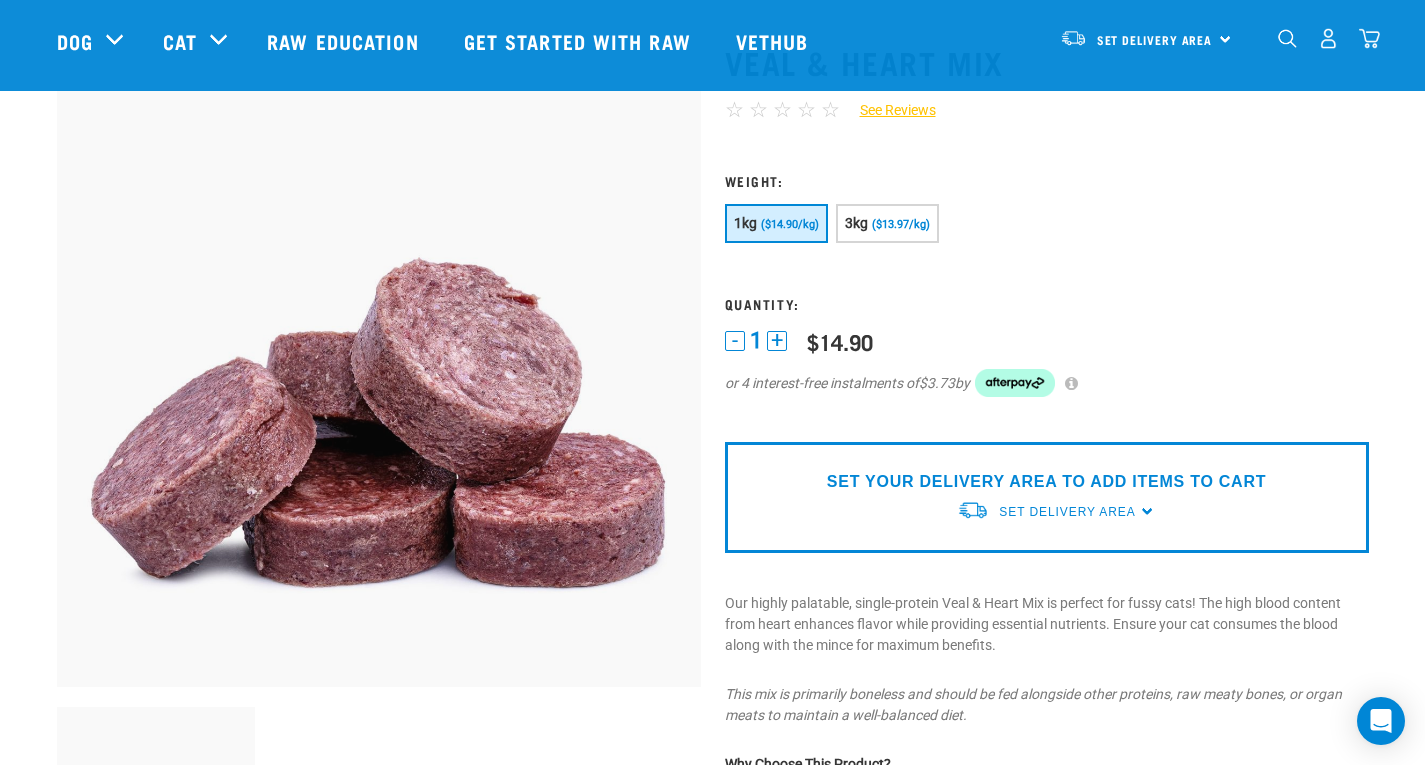 drag, startPoint x: 1439, startPoint y: 80, endPoint x: 1436, endPoint y: 110, distance: 30.149628 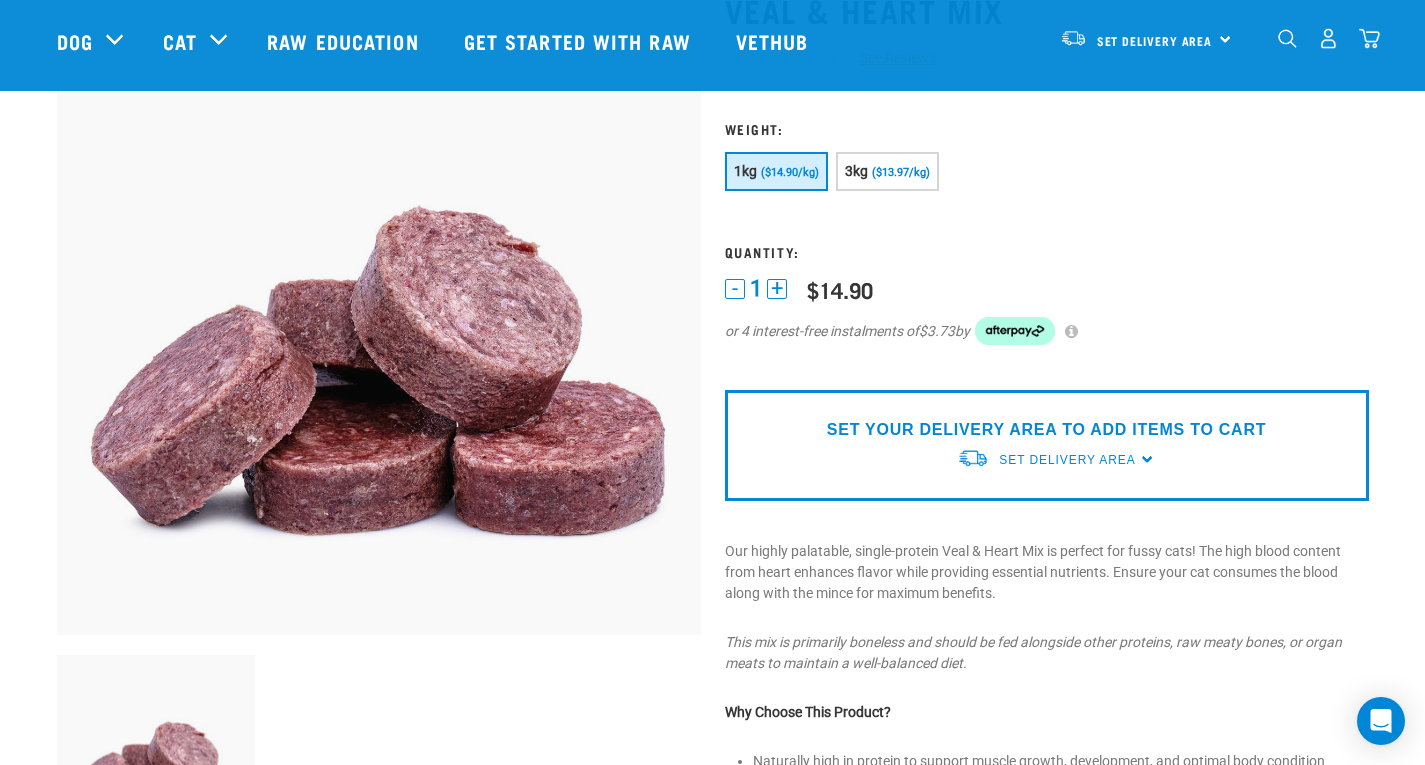 scroll, scrollTop: 139, scrollLeft: 0, axis: vertical 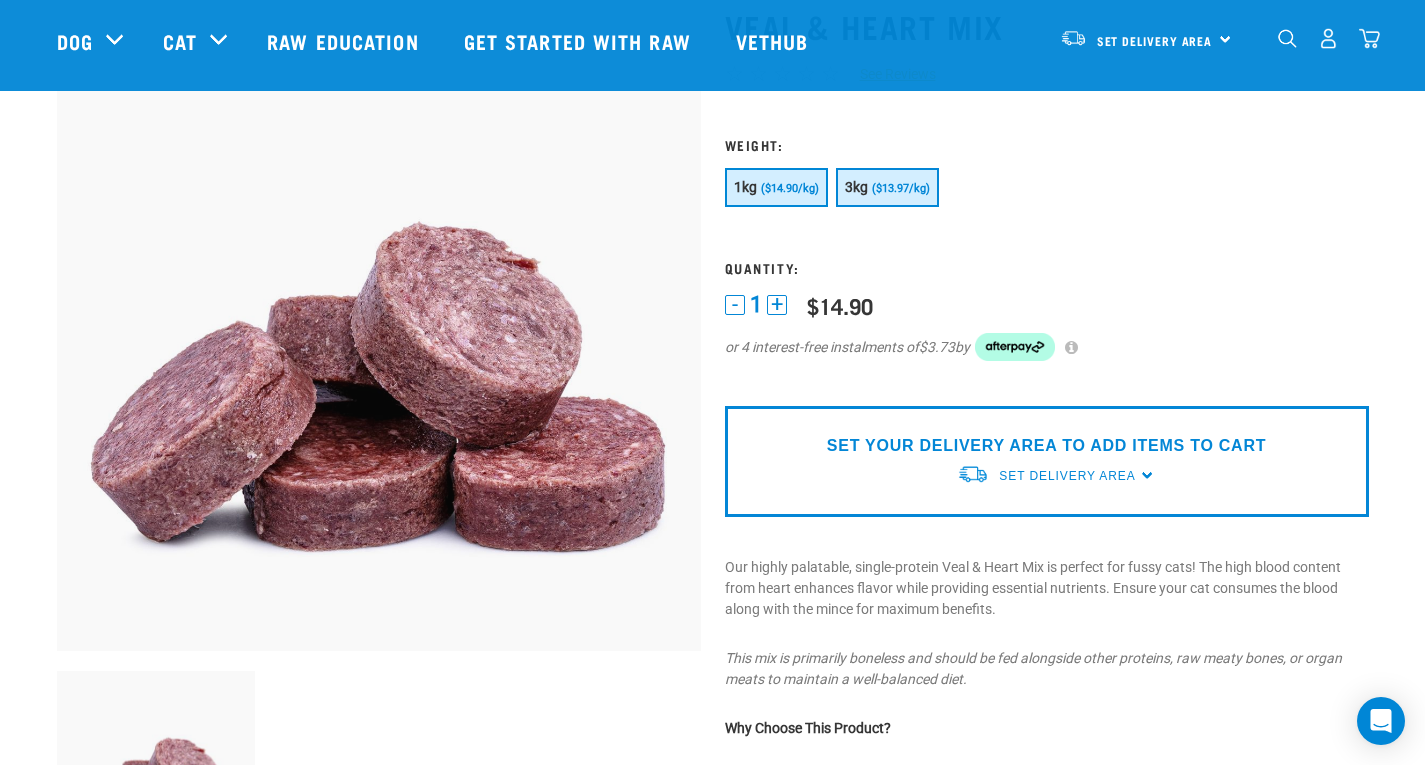 click on "3kg
($13.97/kg)" at bounding box center [887, 187] 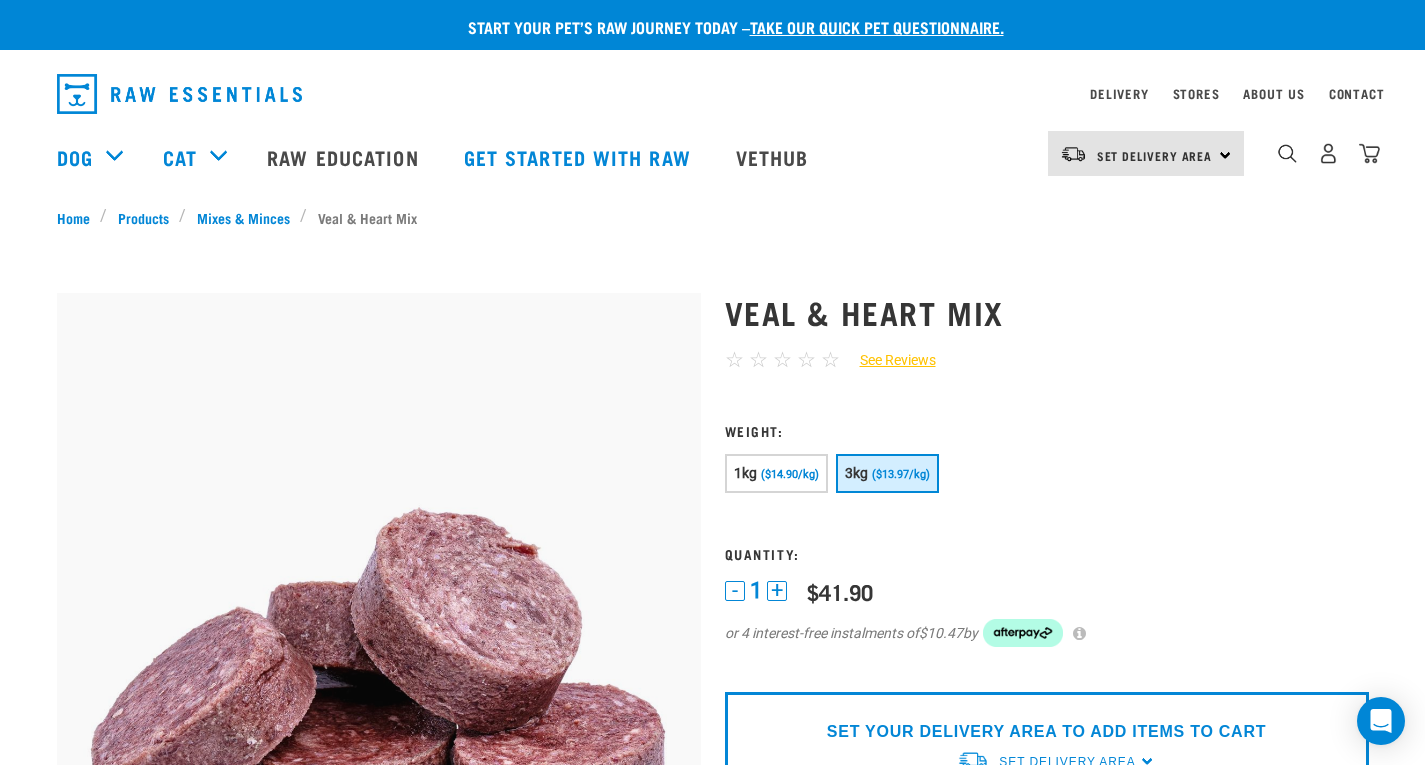 scroll, scrollTop: 139, scrollLeft: 0, axis: vertical 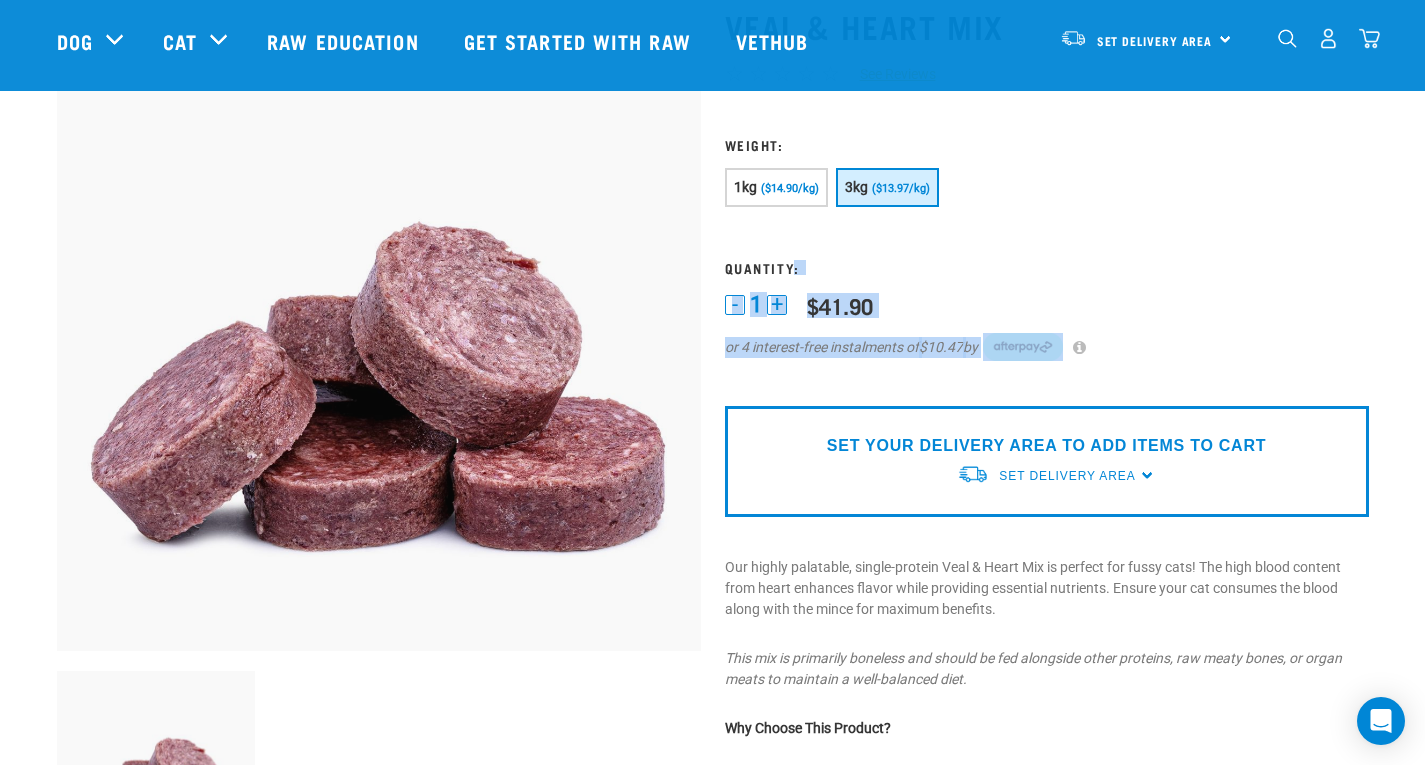 drag, startPoint x: 1439, startPoint y: 158, endPoint x: 793, endPoint y: 236, distance: 650.69196 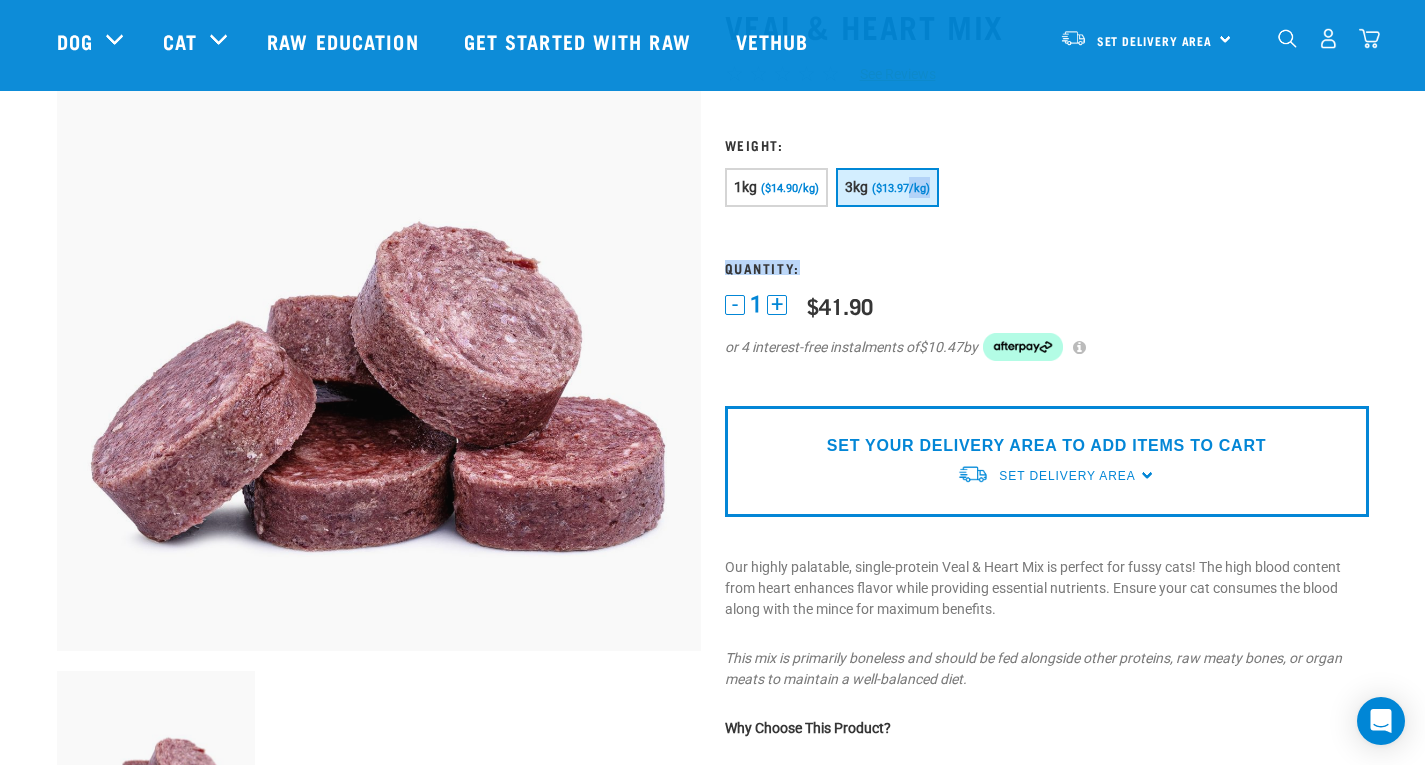 drag, startPoint x: 793, startPoint y: 236, endPoint x: 912, endPoint y: 186, distance: 129.0775 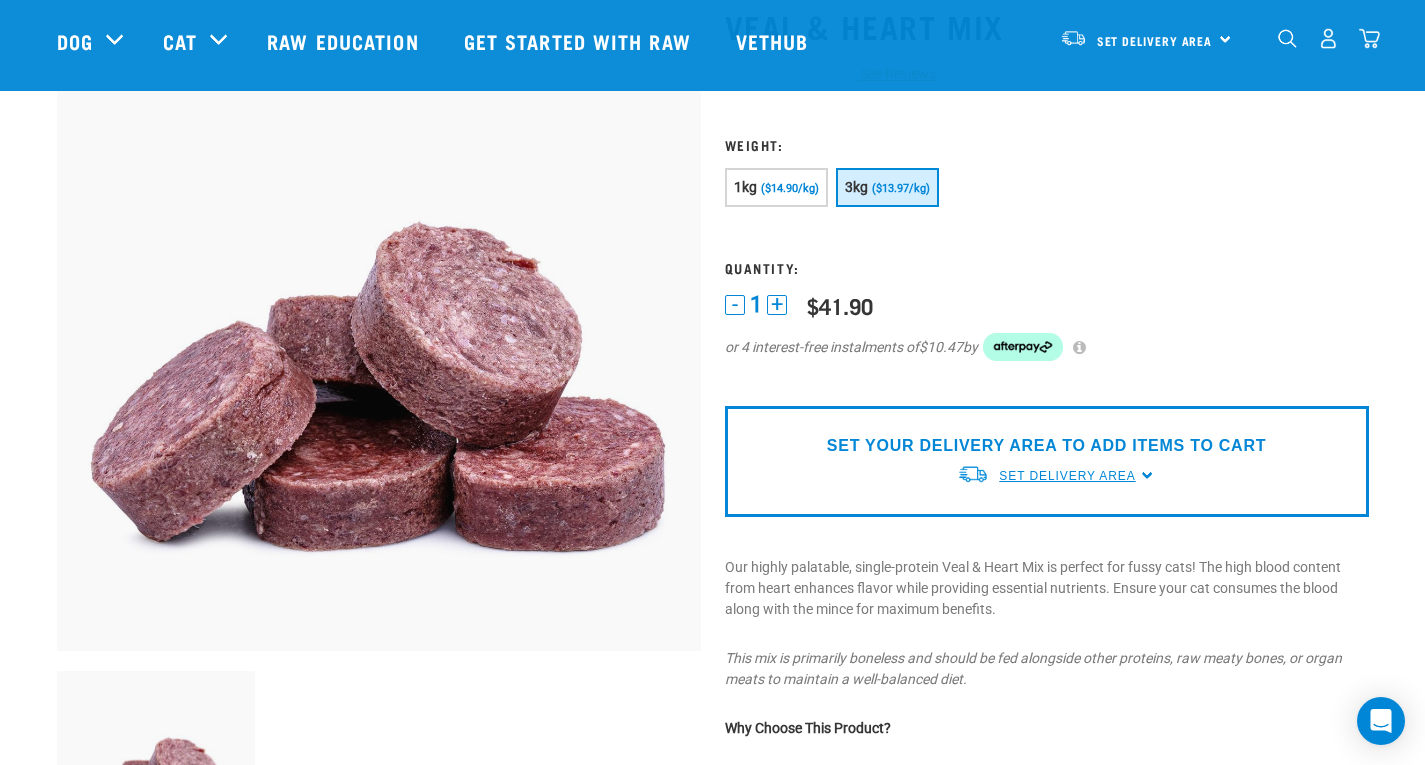 click on "Set Delivery Area" at bounding box center [1067, 476] 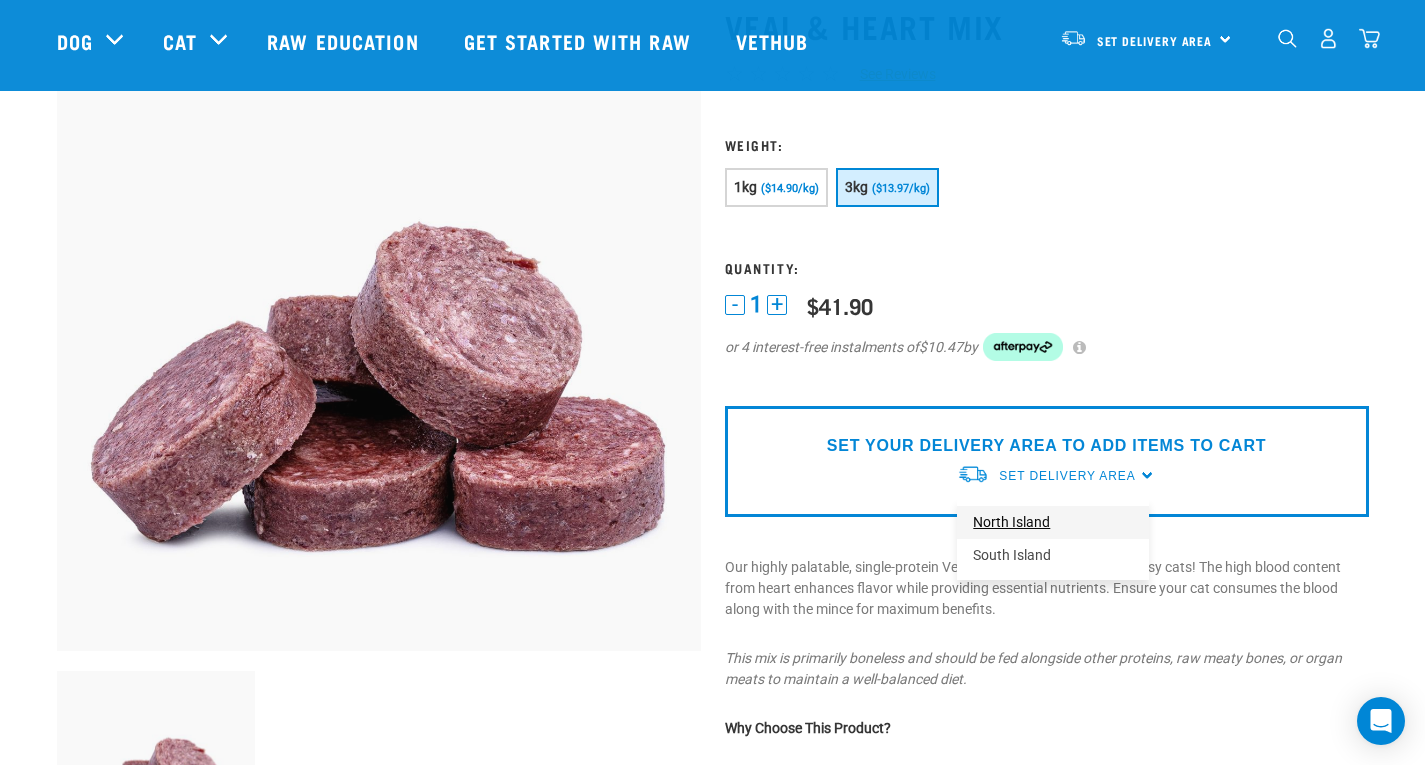 click on "North Island" at bounding box center (1053, 522) 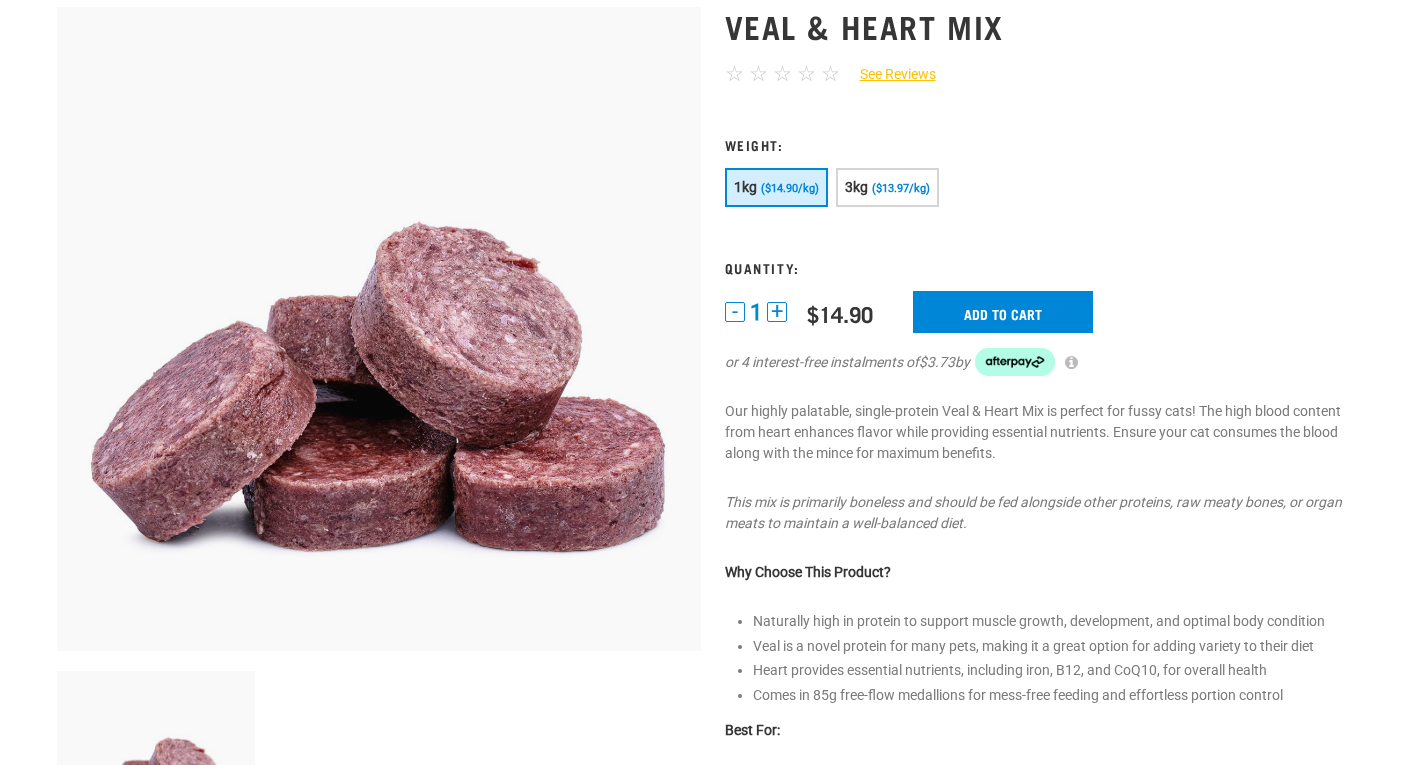 scroll, scrollTop: 286, scrollLeft: 0, axis: vertical 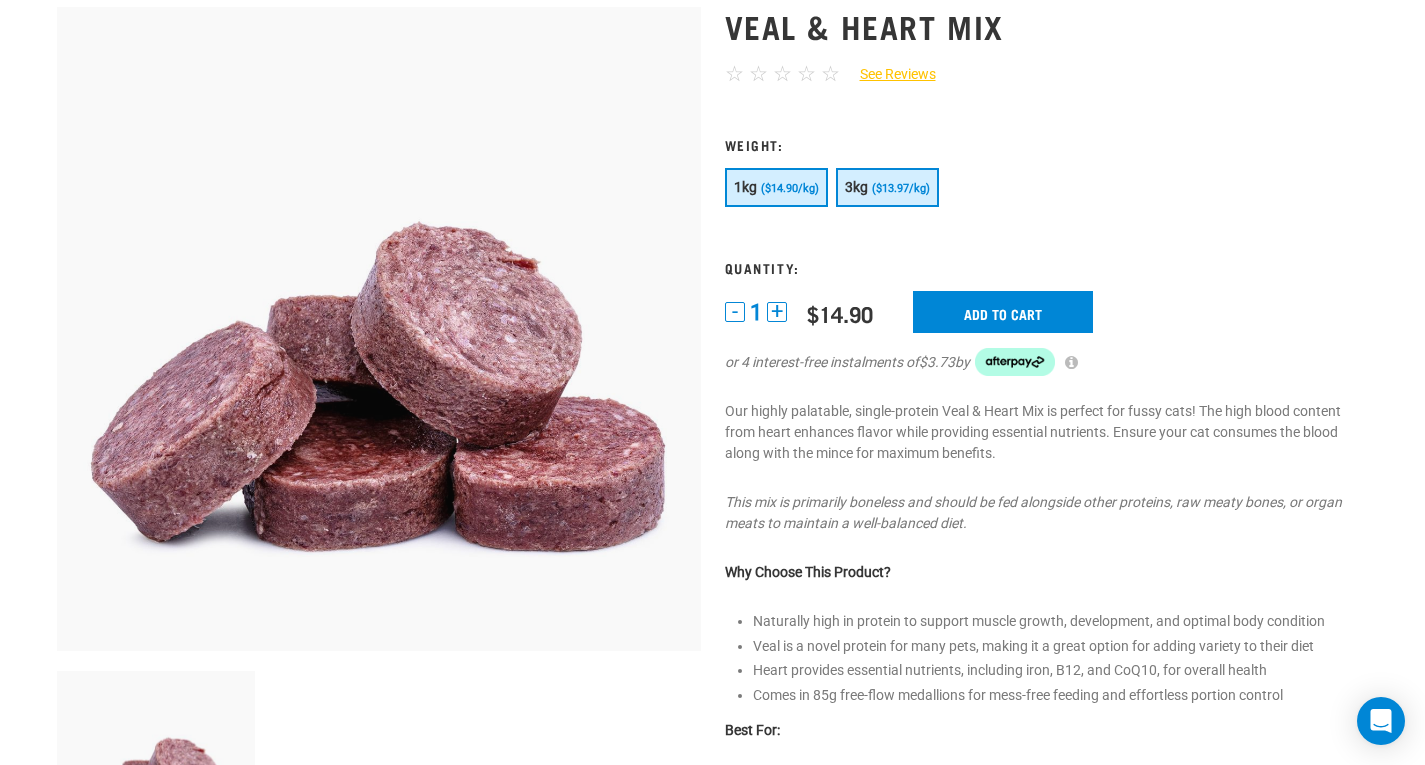 click on "3kg
($13.97/kg)" at bounding box center [887, 187] 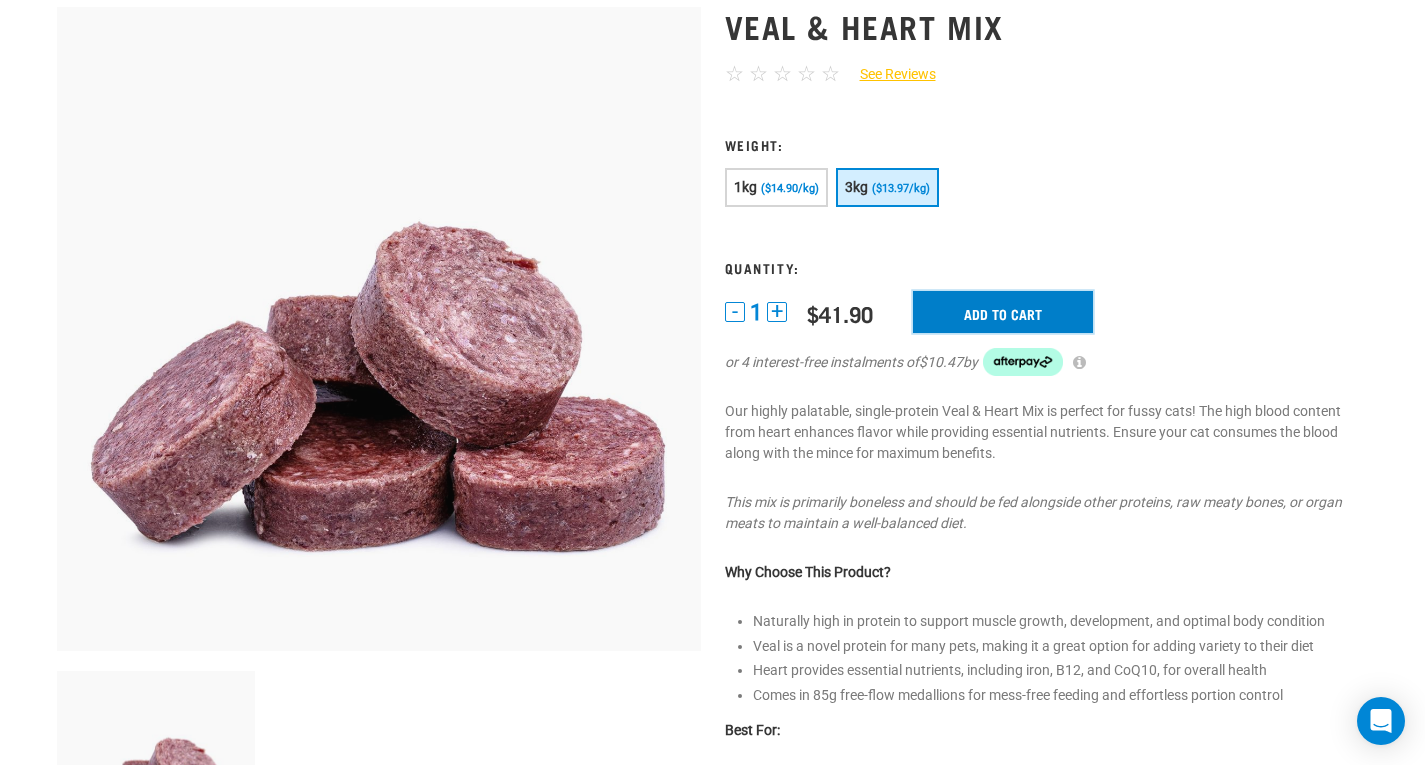 click on "Add to cart" at bounding box center (1003, 312) 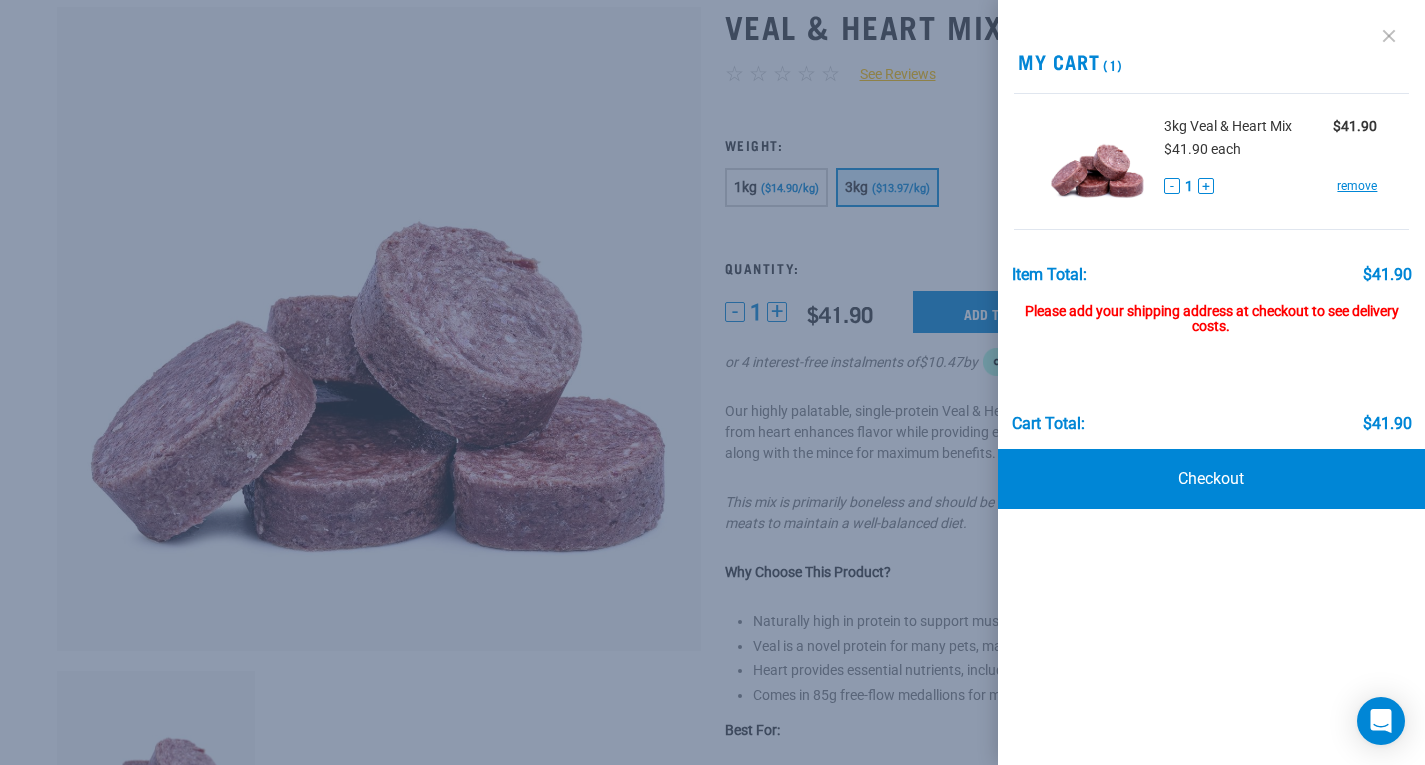 click at bounding box center (1389, 36) 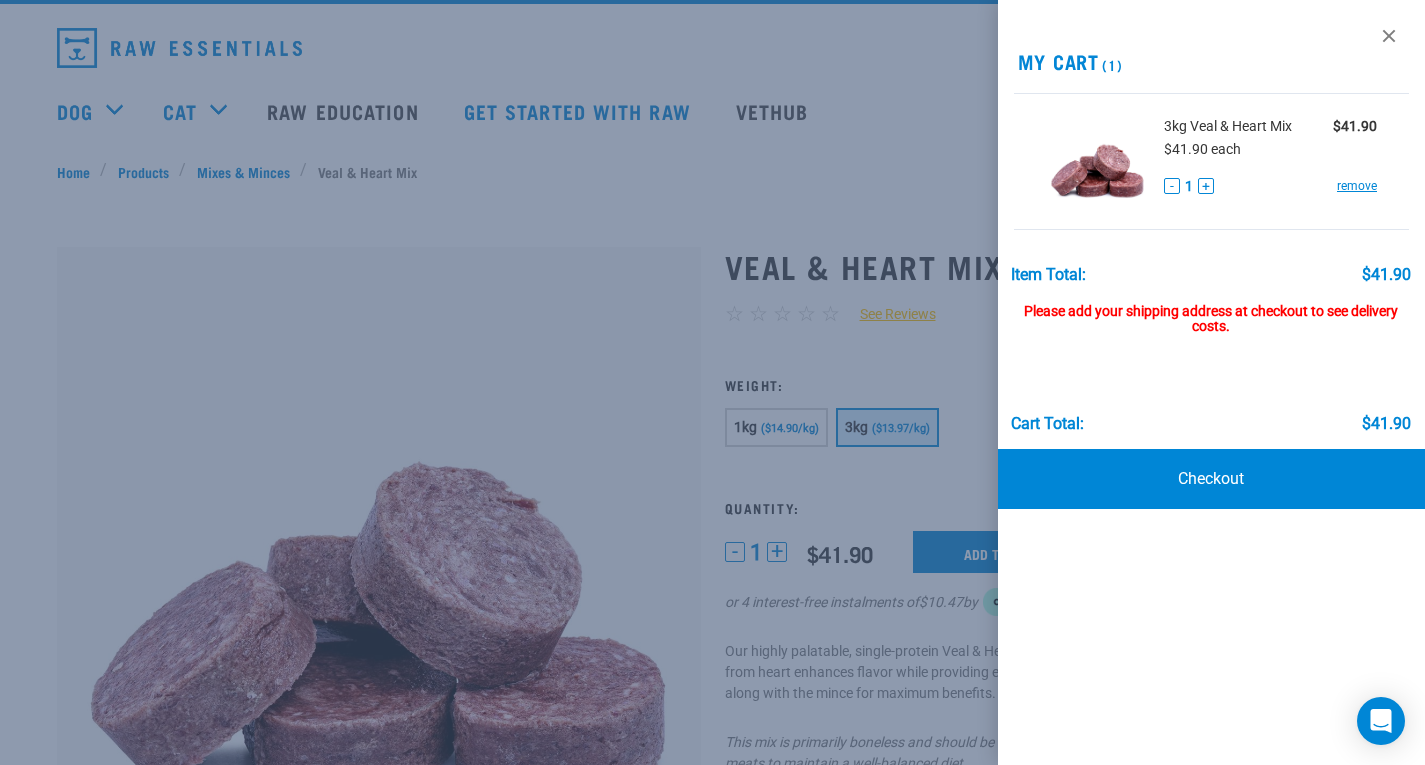 scroll, scrollTop: 0, scrollLeft: 0, axis: both 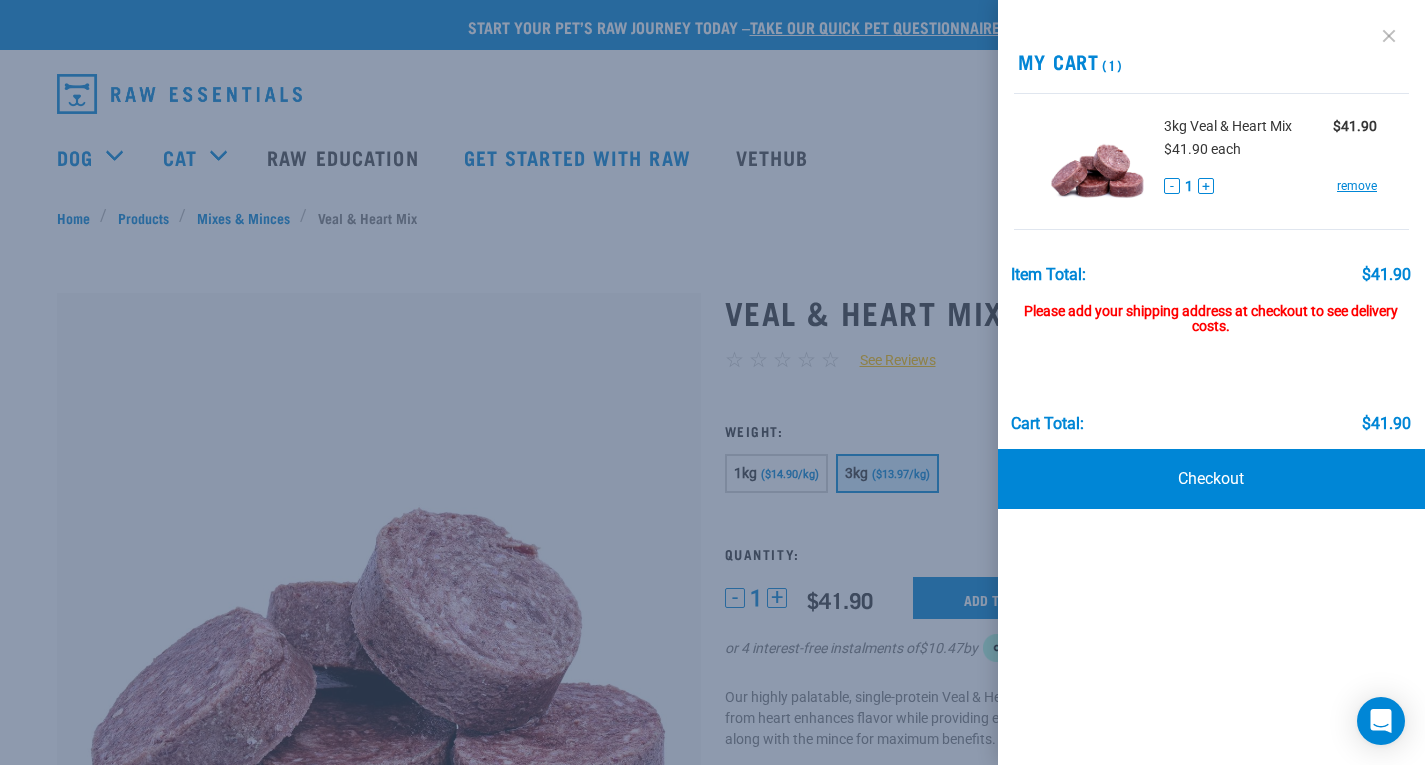 click at bounding box center [1389, 36] 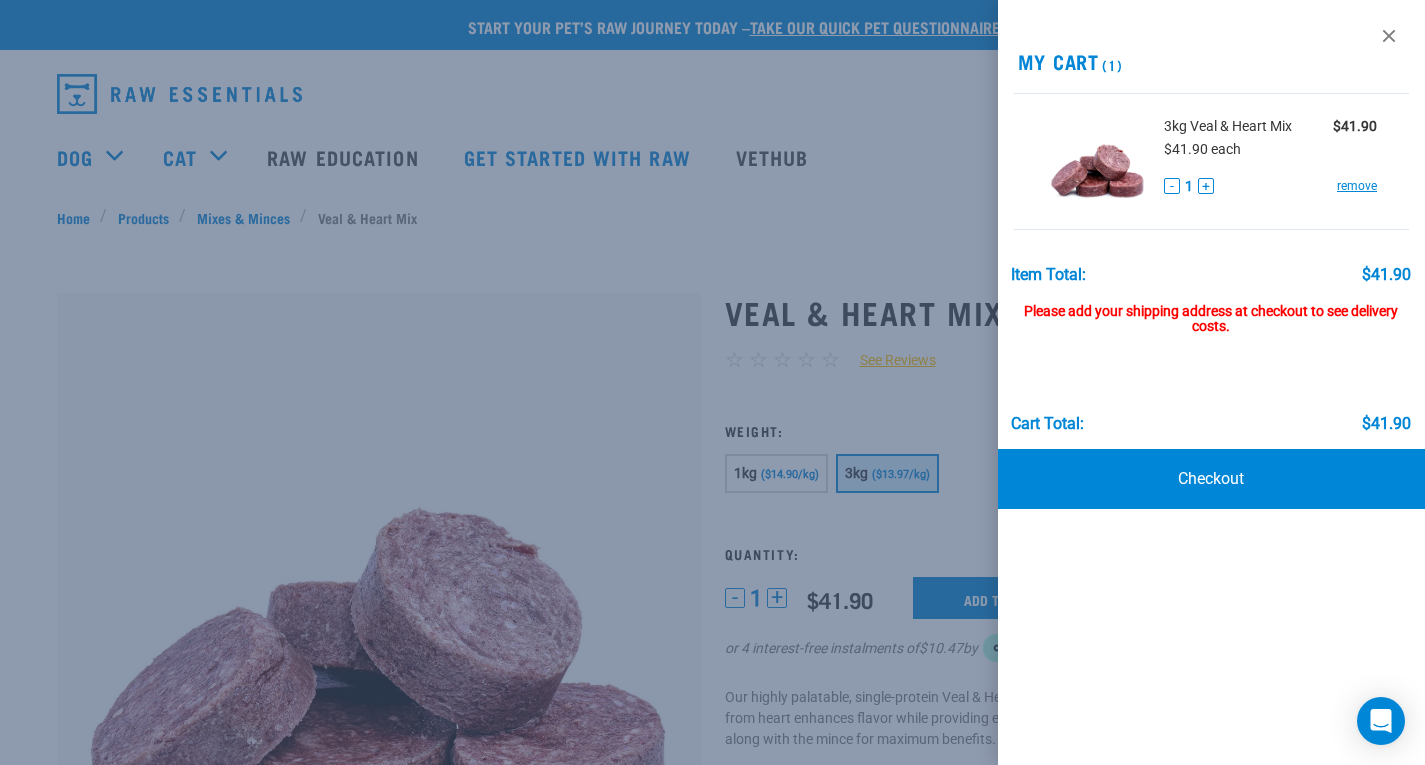 click at bounding box center [712, 382] 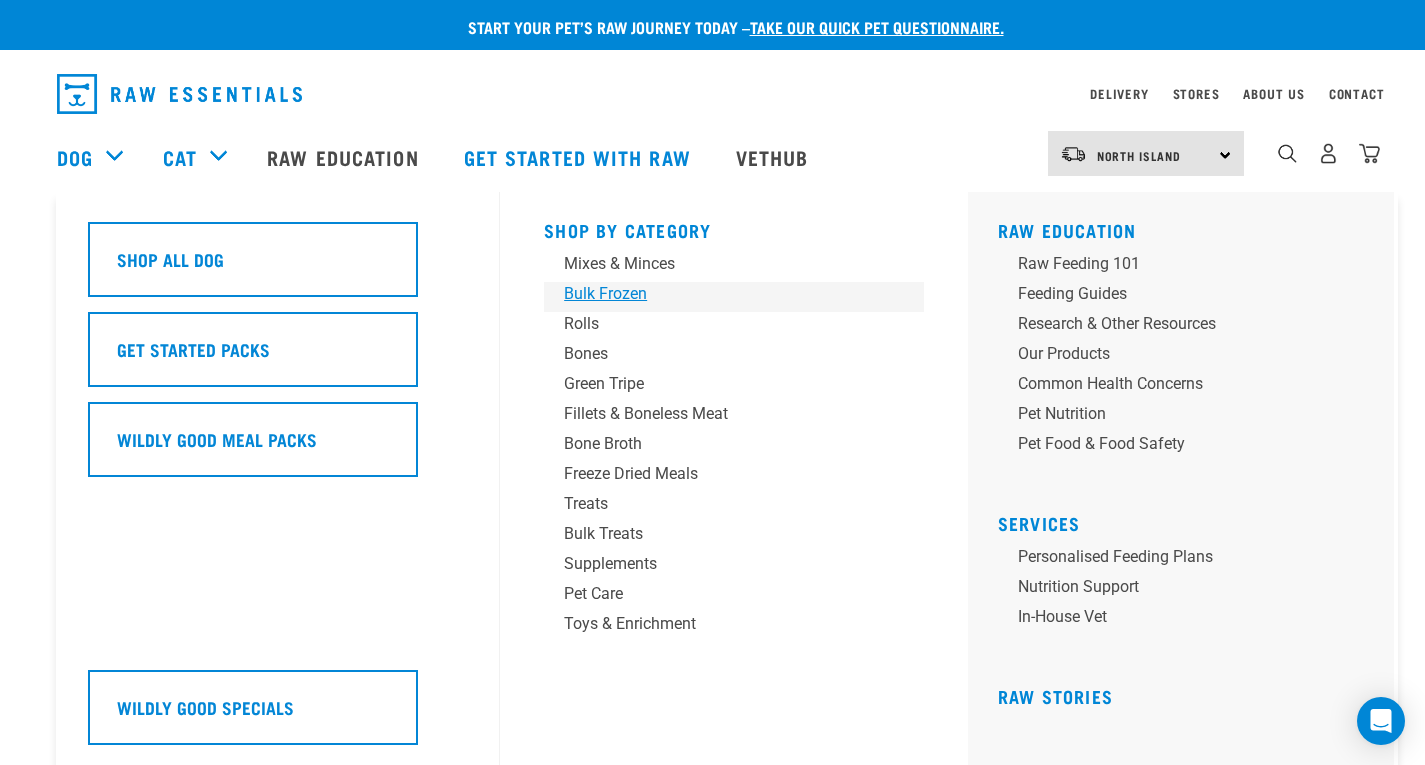 click on "Bulk Frozen" at bounding box center (720, 294) 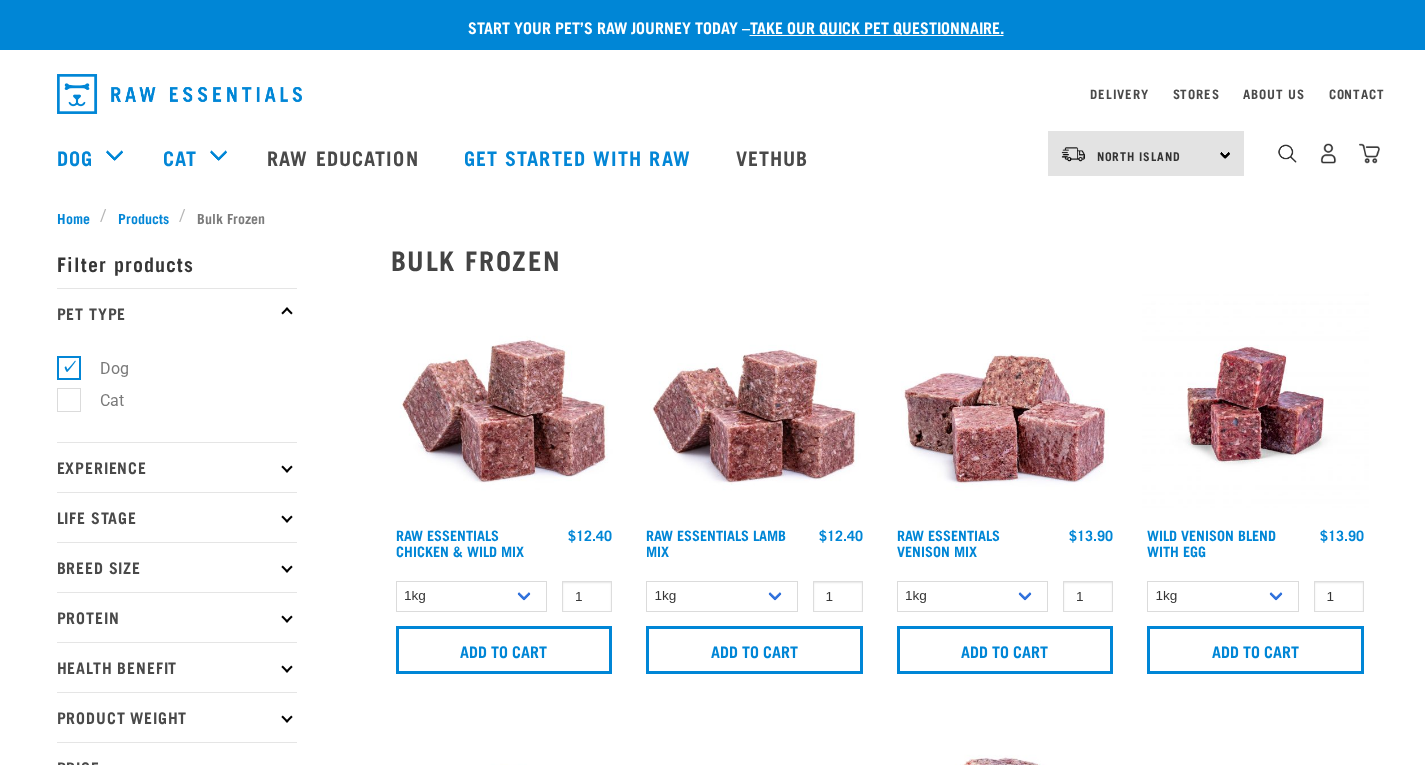 scroll, scrollTop: 0, scrollLeft: 0, axis: both 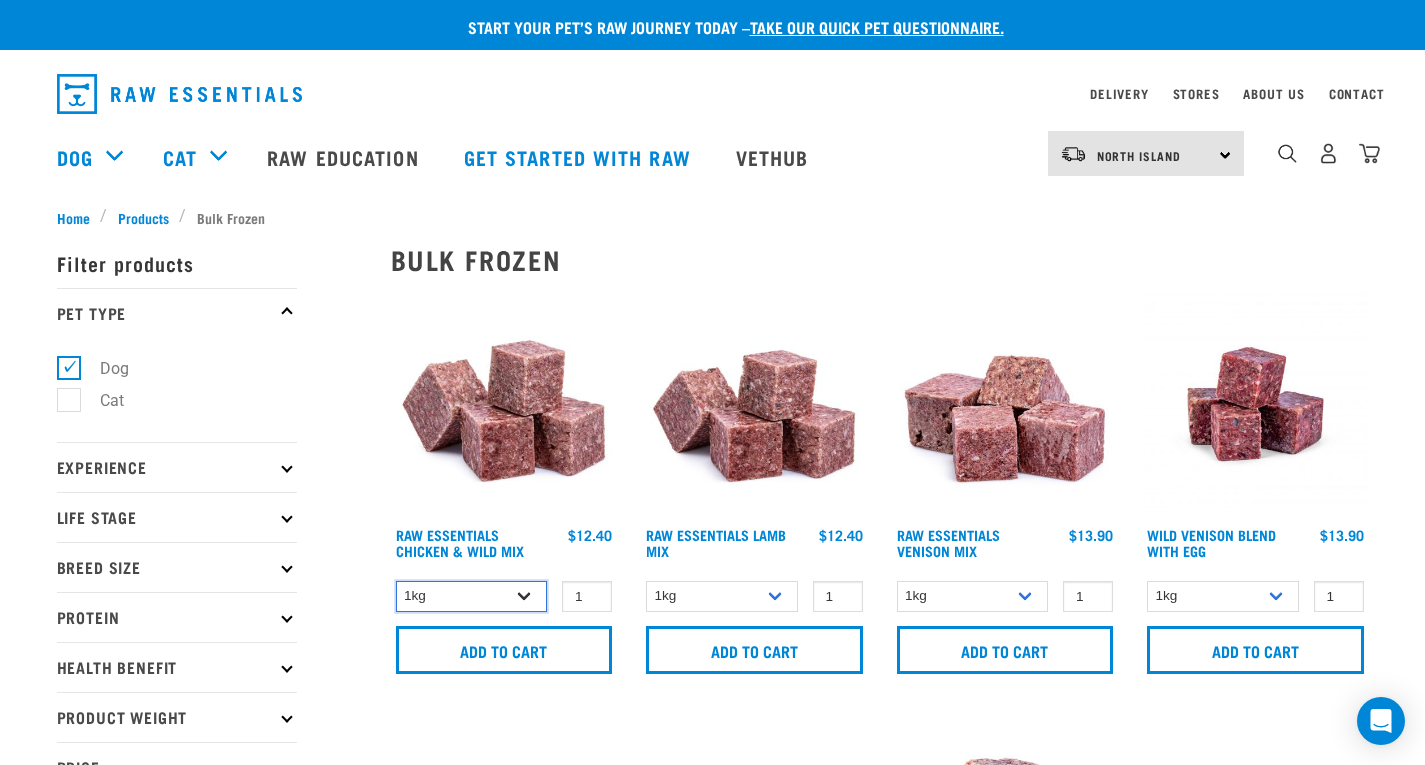 click on "1kg
3kg
Bulk (10kg)" at bounding box center (472, 596) 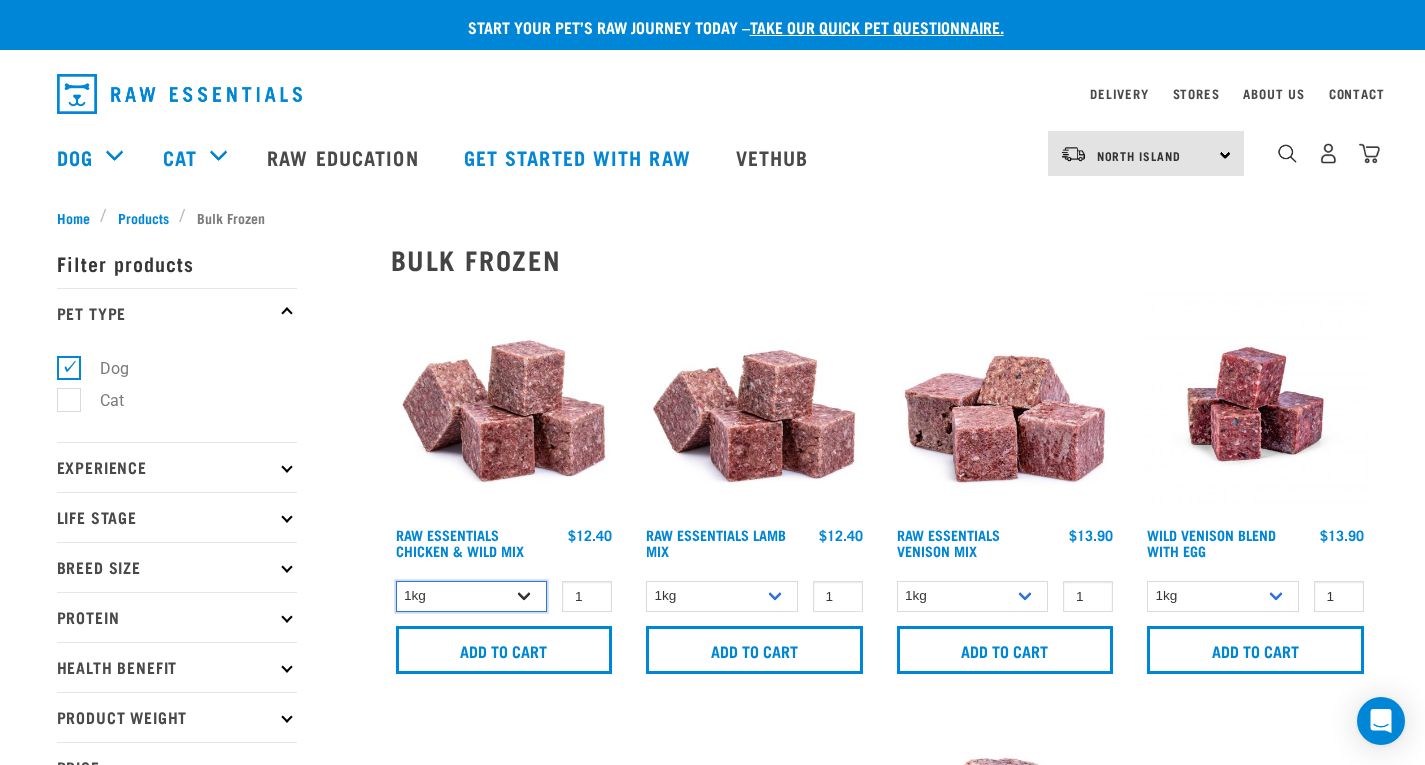 select on "14881" 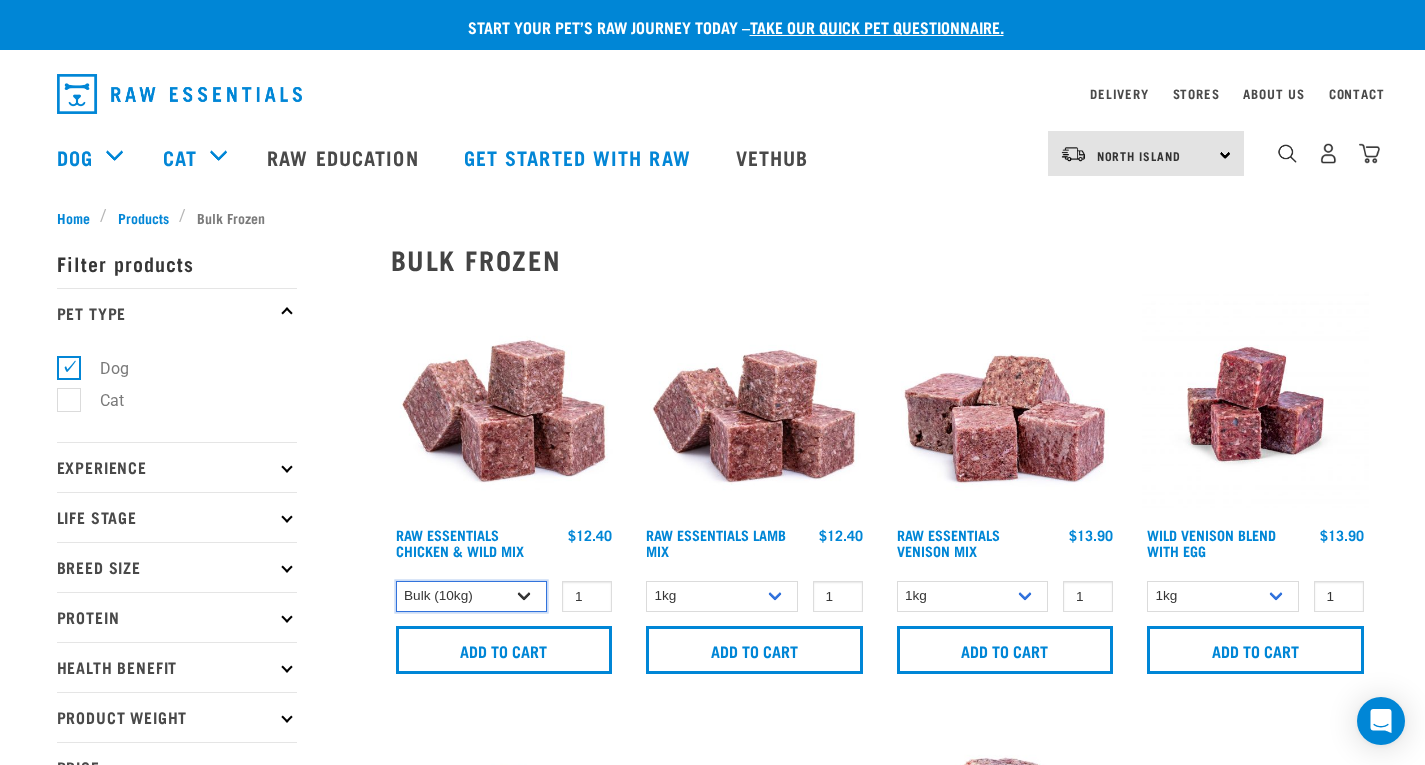 click on "1kg
3kg
Bulk (10kg)" at bounding box center (472, 596) 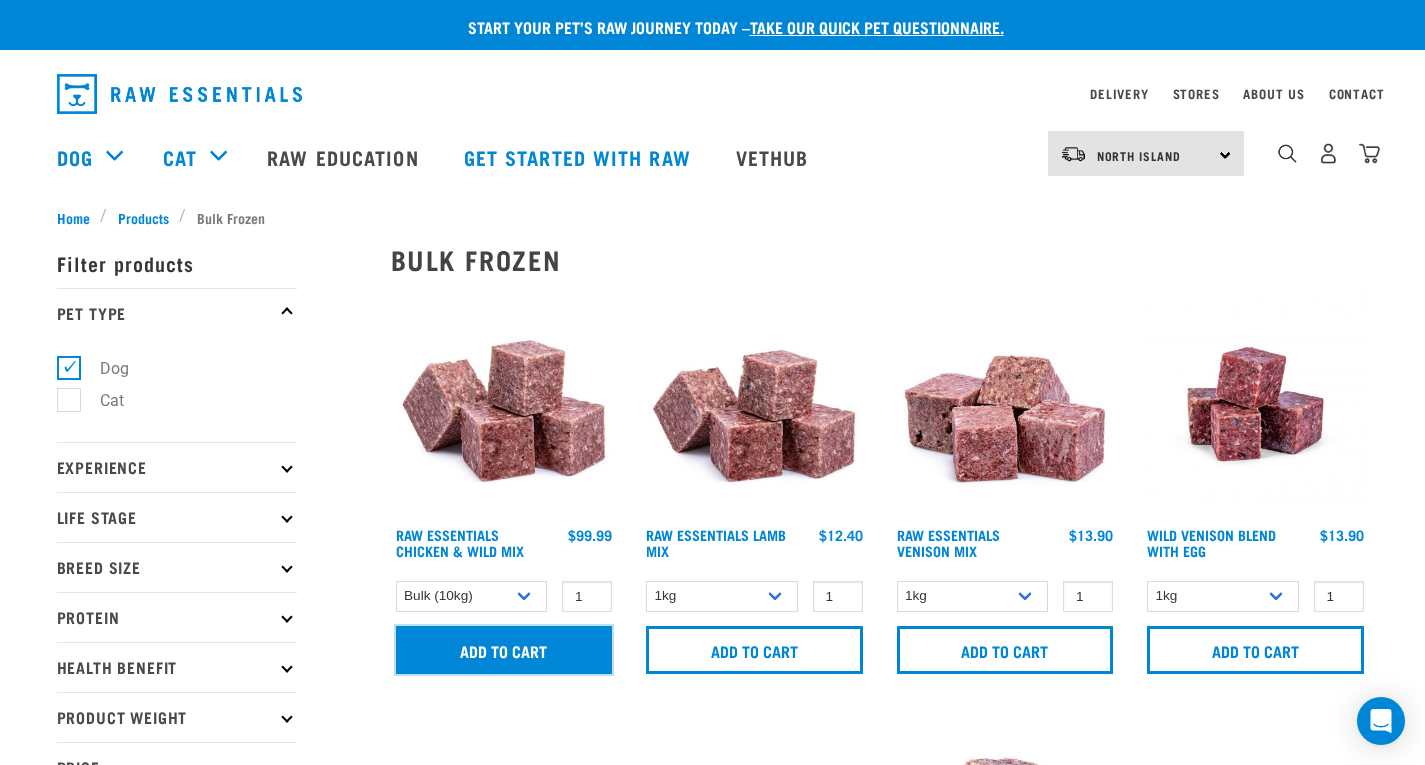 click on "Add to cart" at bounding box center (504, 650) 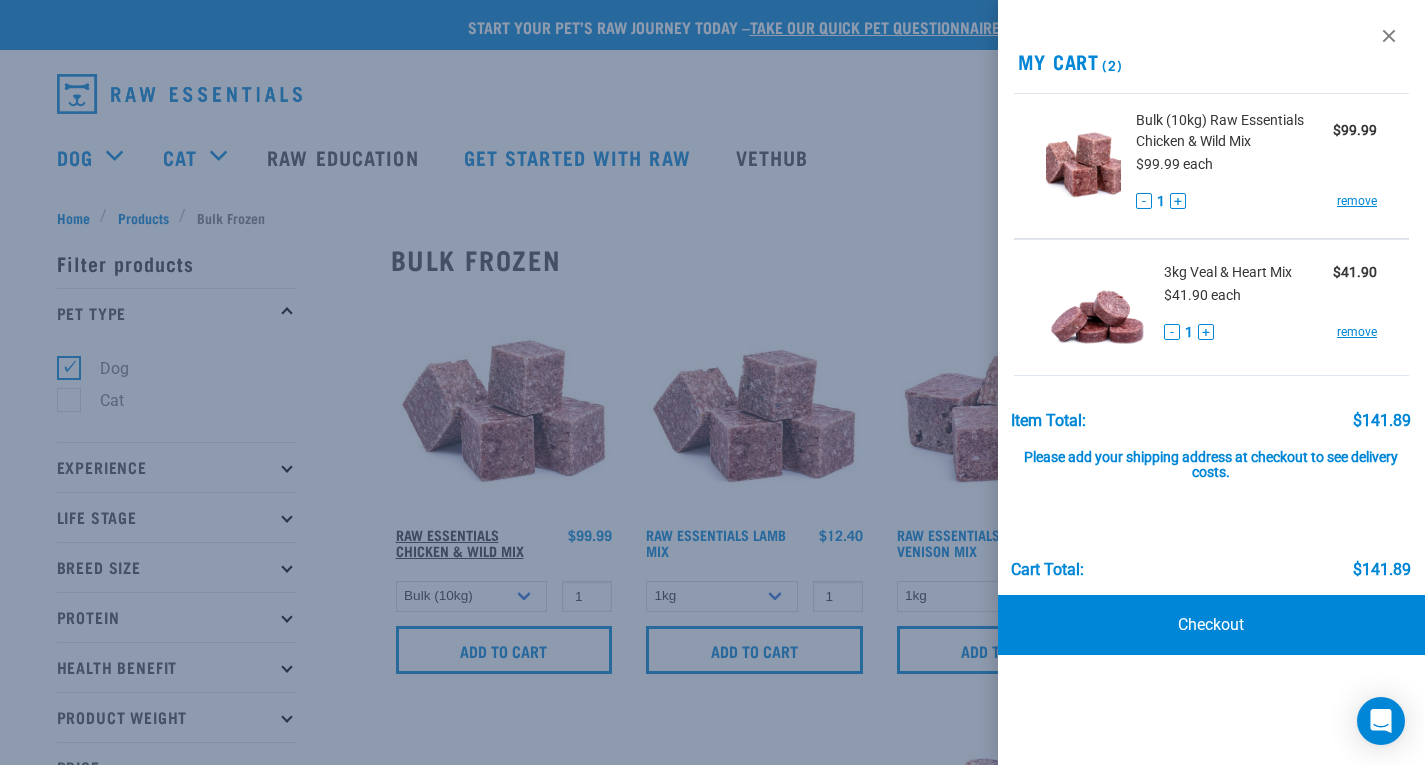 click at bounding box center [712, 382] 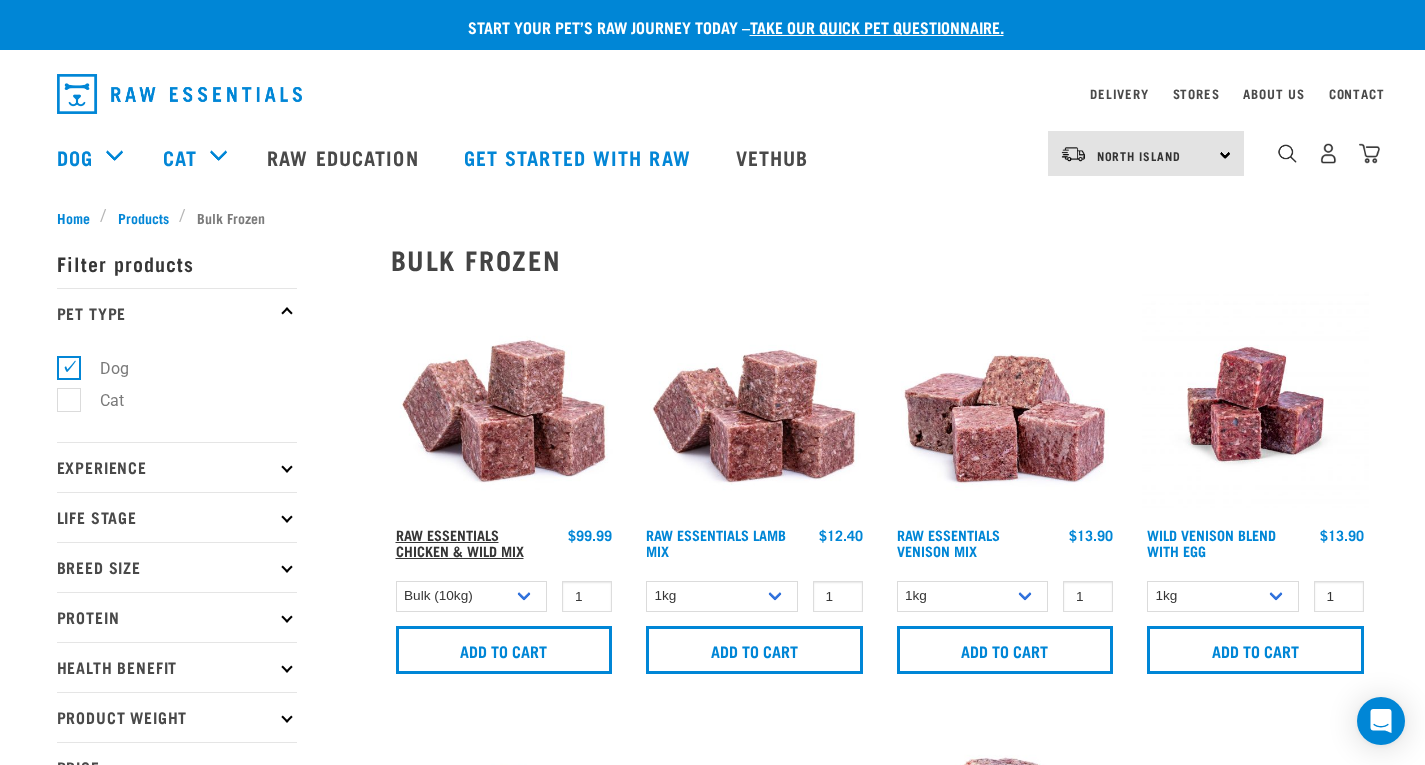 click on "Raw Essentials Chicken & Wild Mix" at bounding box center (460, 542) 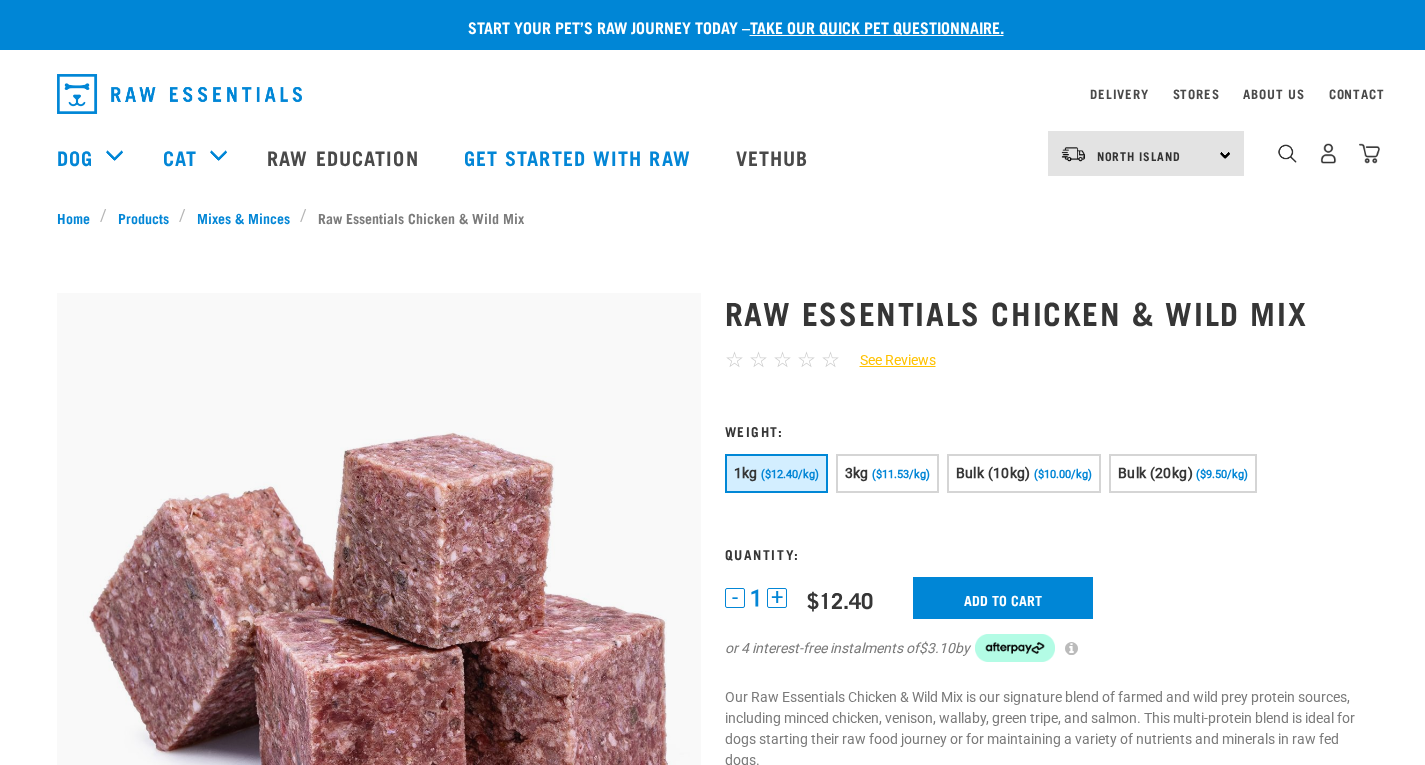 scroll, scrollTop: 0, scrollLeft: 0, axis: both 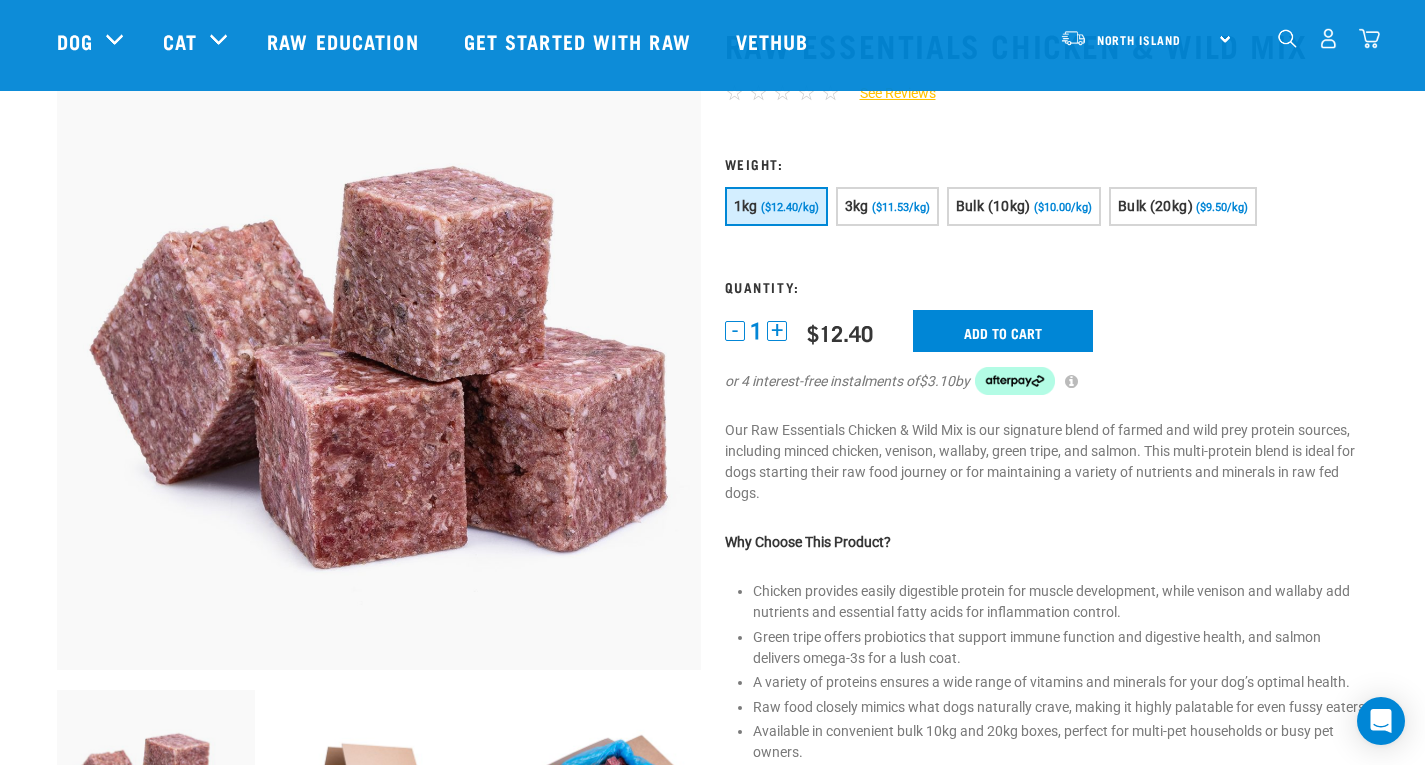 click at bounding box center (713, 616) 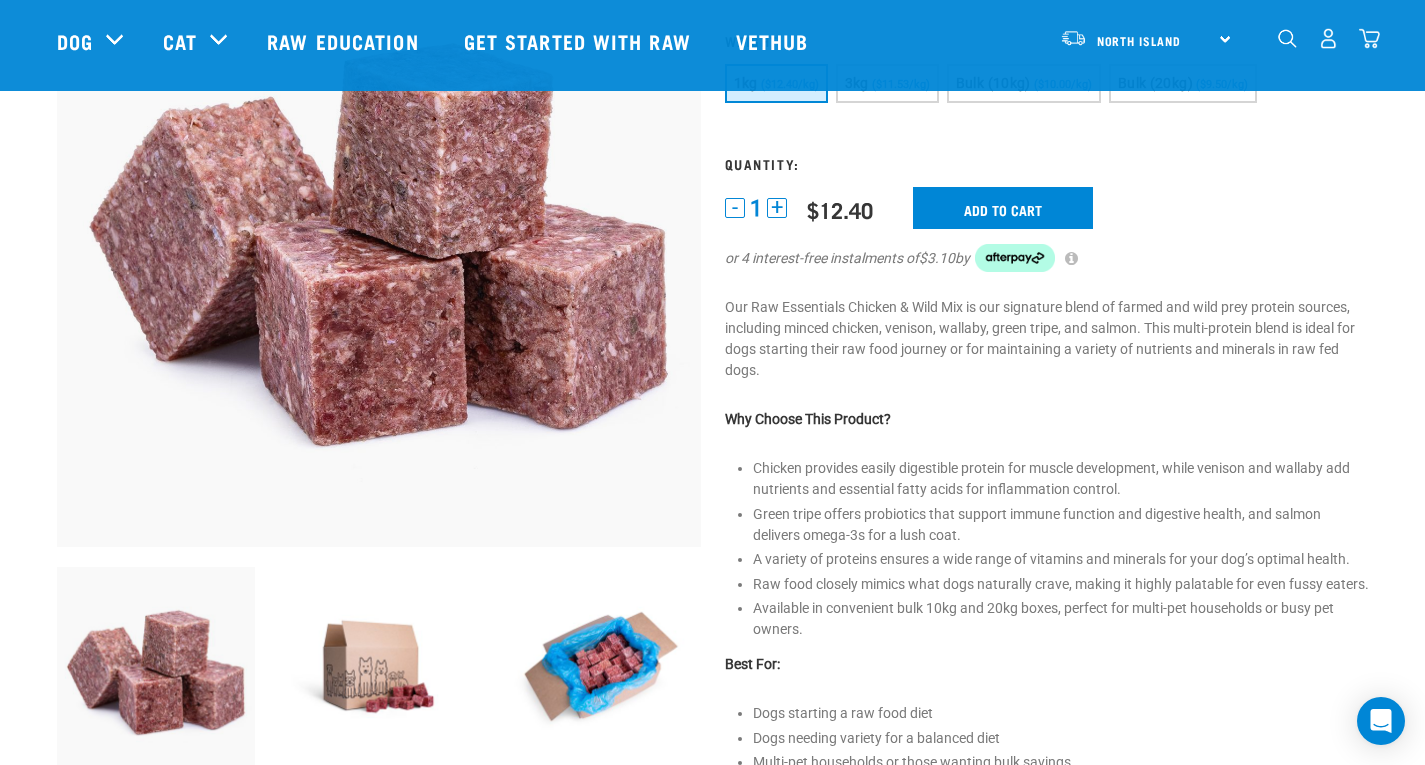 scroll, scrollTop: 240, scrollLeft: 0, axis: vertical 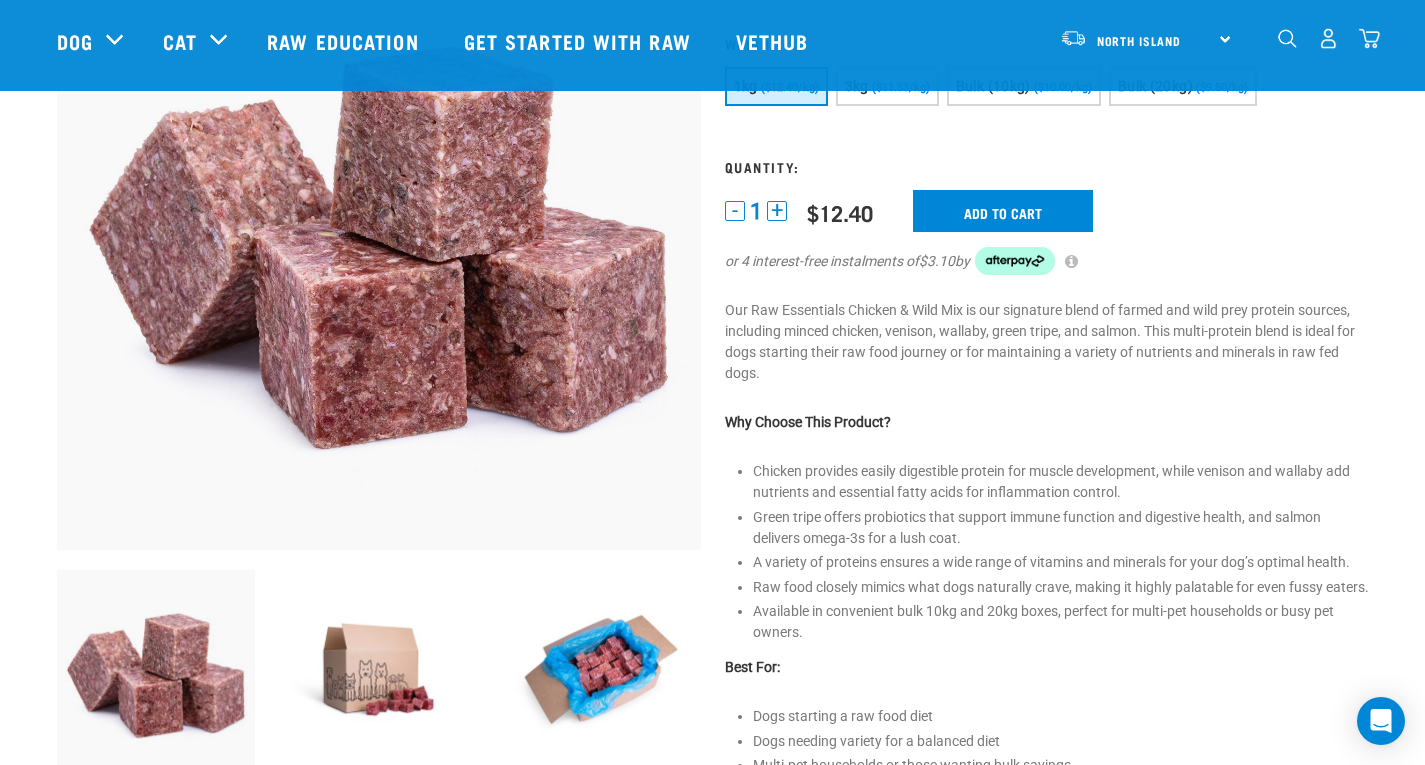 drag, startPoint x: 1419, startPoint y: 240, endPoint x: 1439, endPoint y: 218, distance: 29.732138 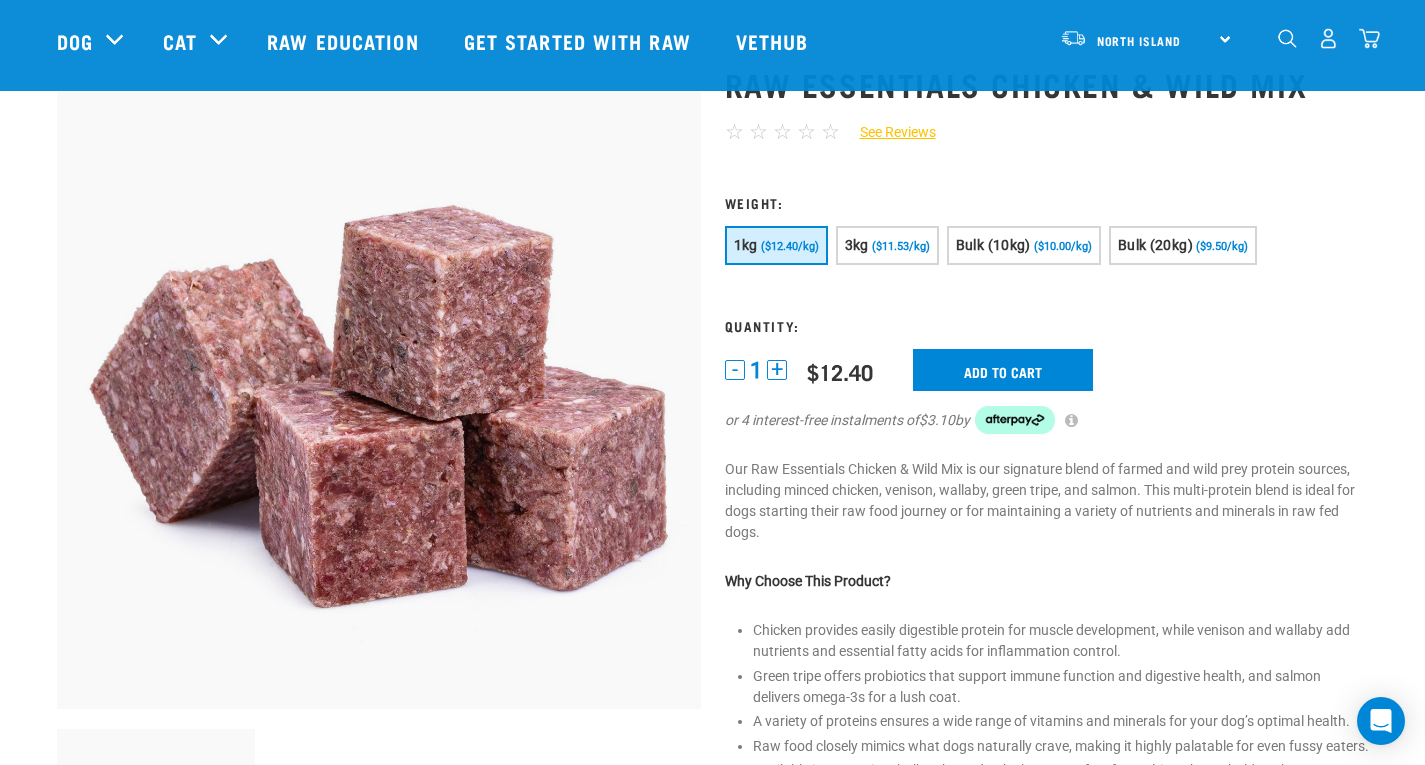 scroll, scrollTop: 80, scrollLeft: 0, axis: vertical 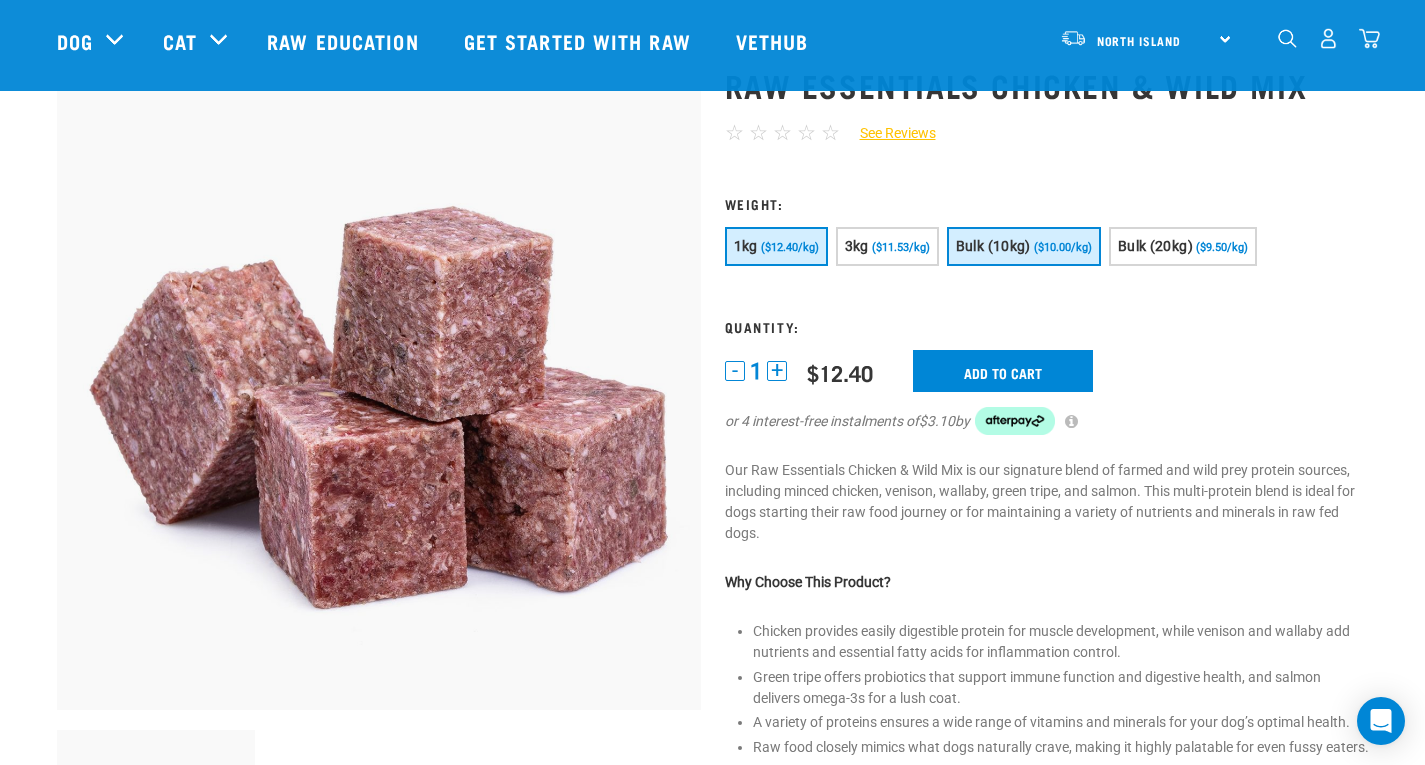 click on "Bulk (10kg)" at bounding box center [993, 246] 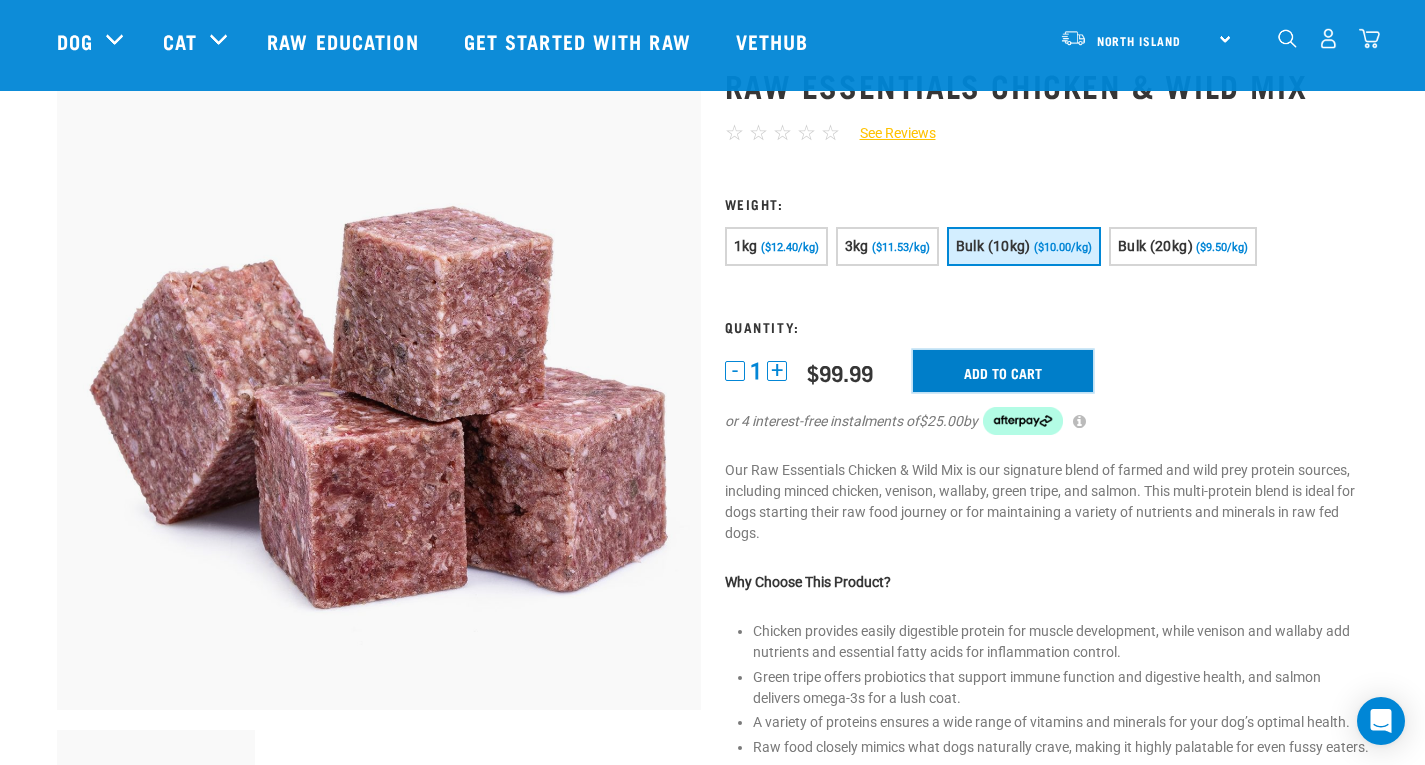 click on "Add to cart" at bounding box center (1003, 371) 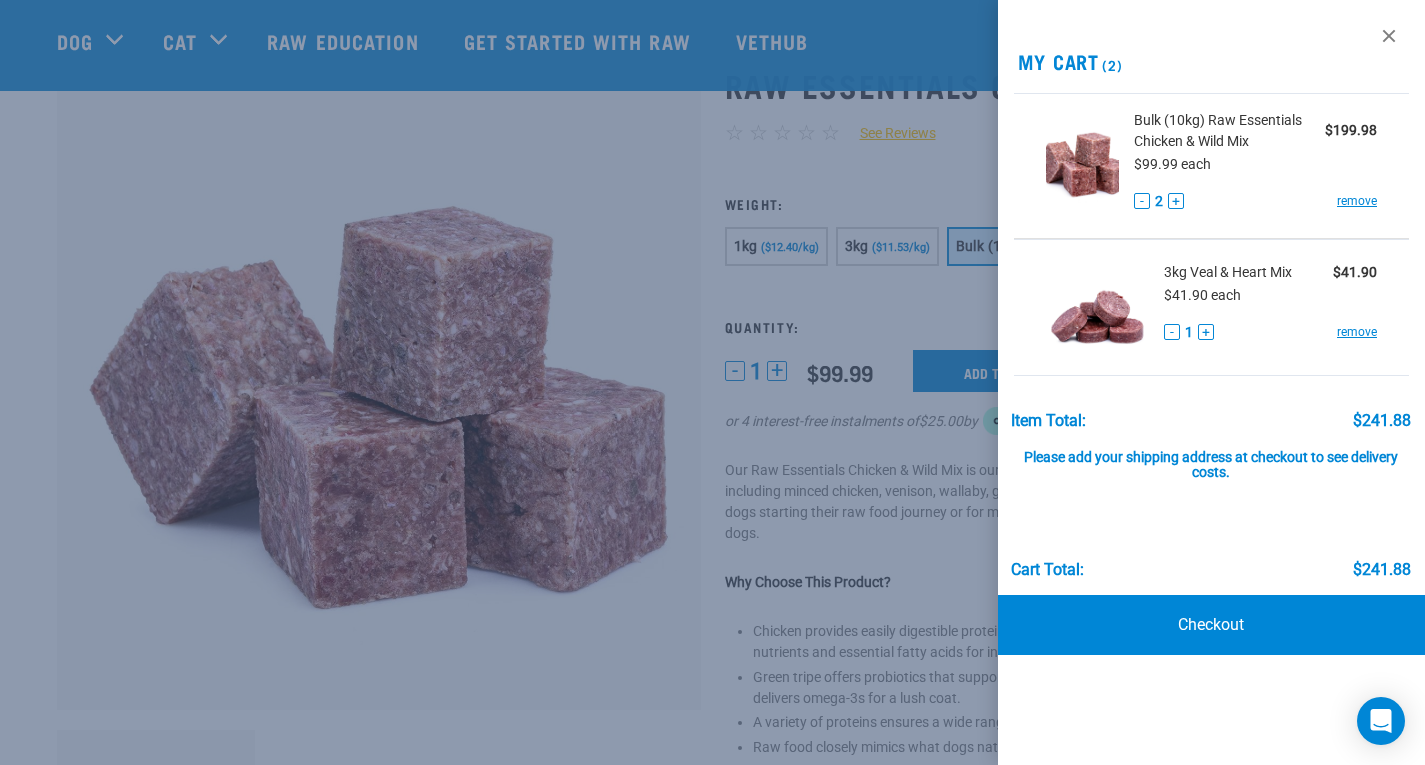 click at bounding box center [712, 382] 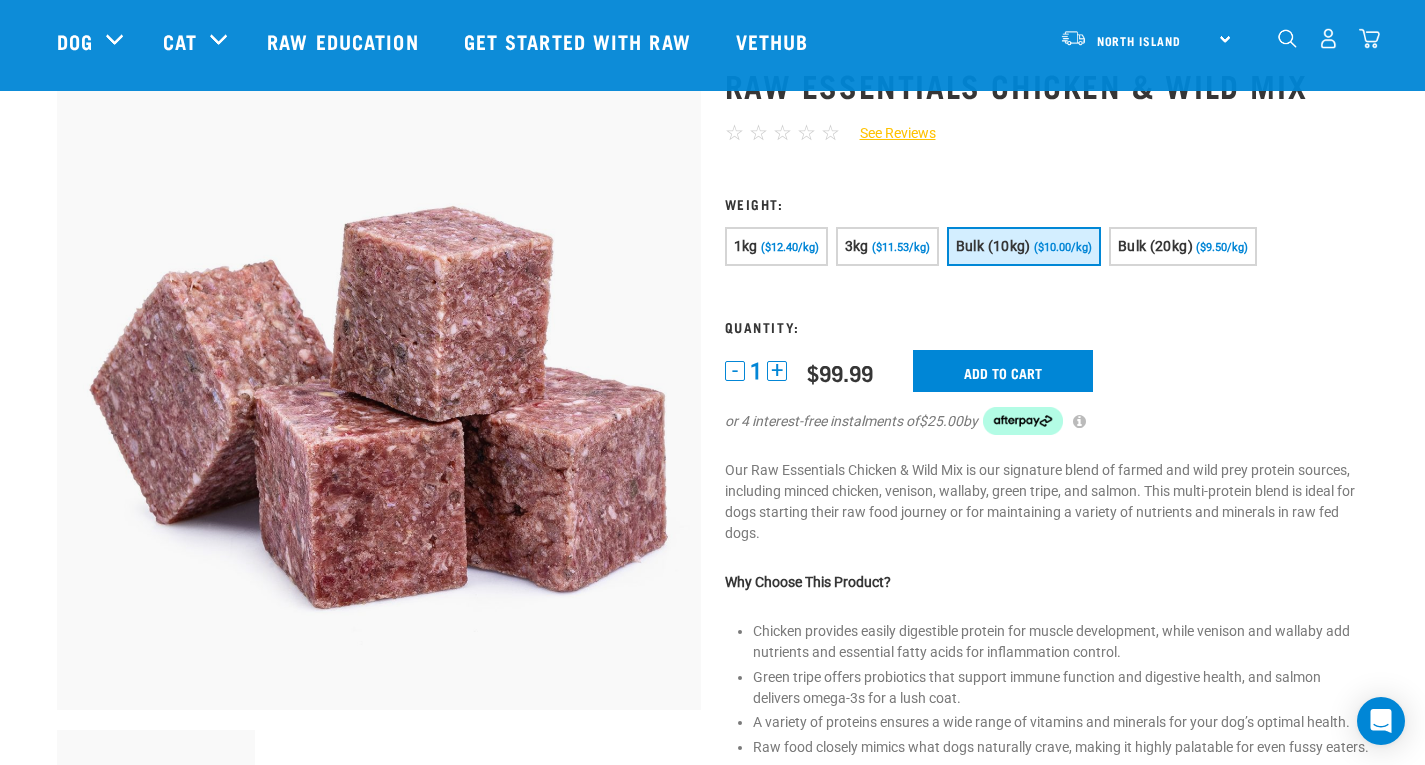 click at bounding box center (1287, 38) 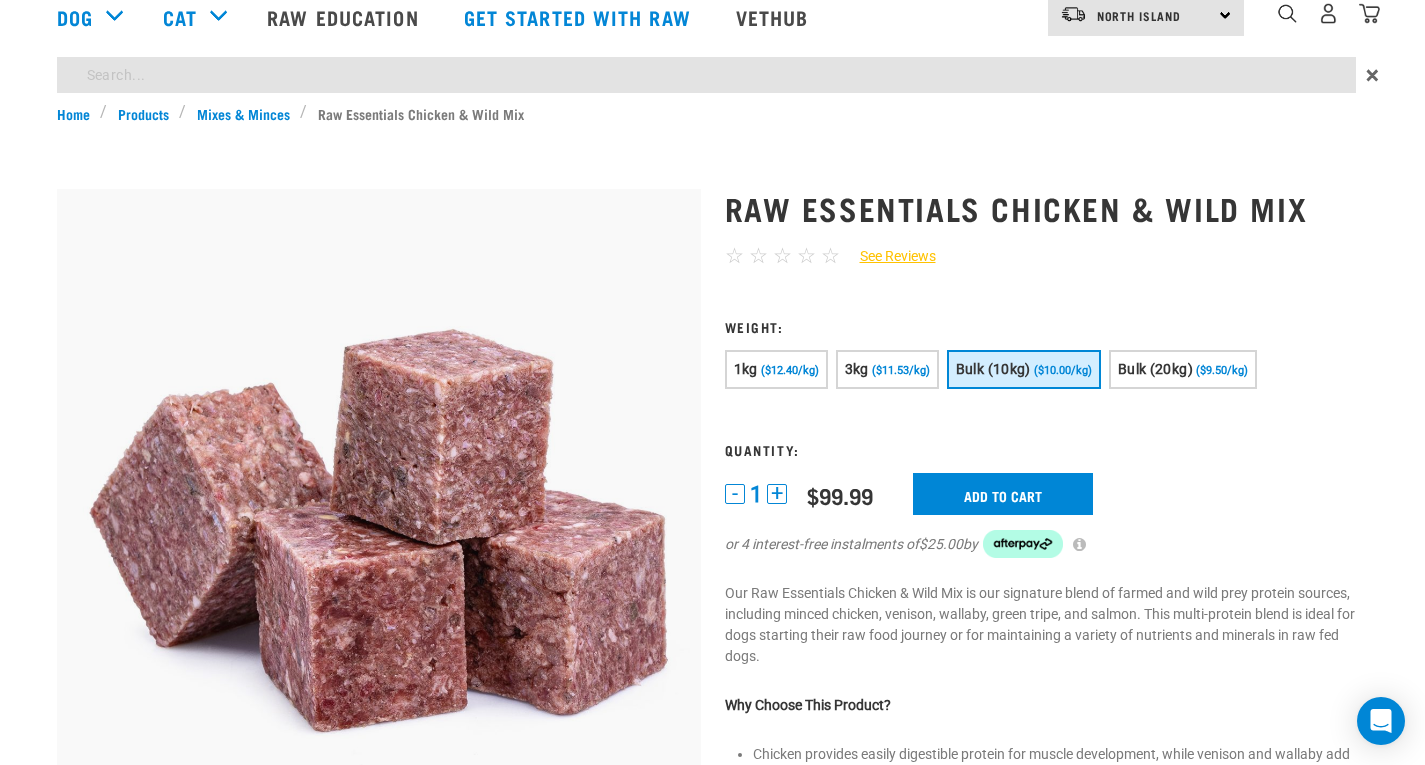 scroll, scrollTop: 20, scrollLeft: 0, axis: vertical 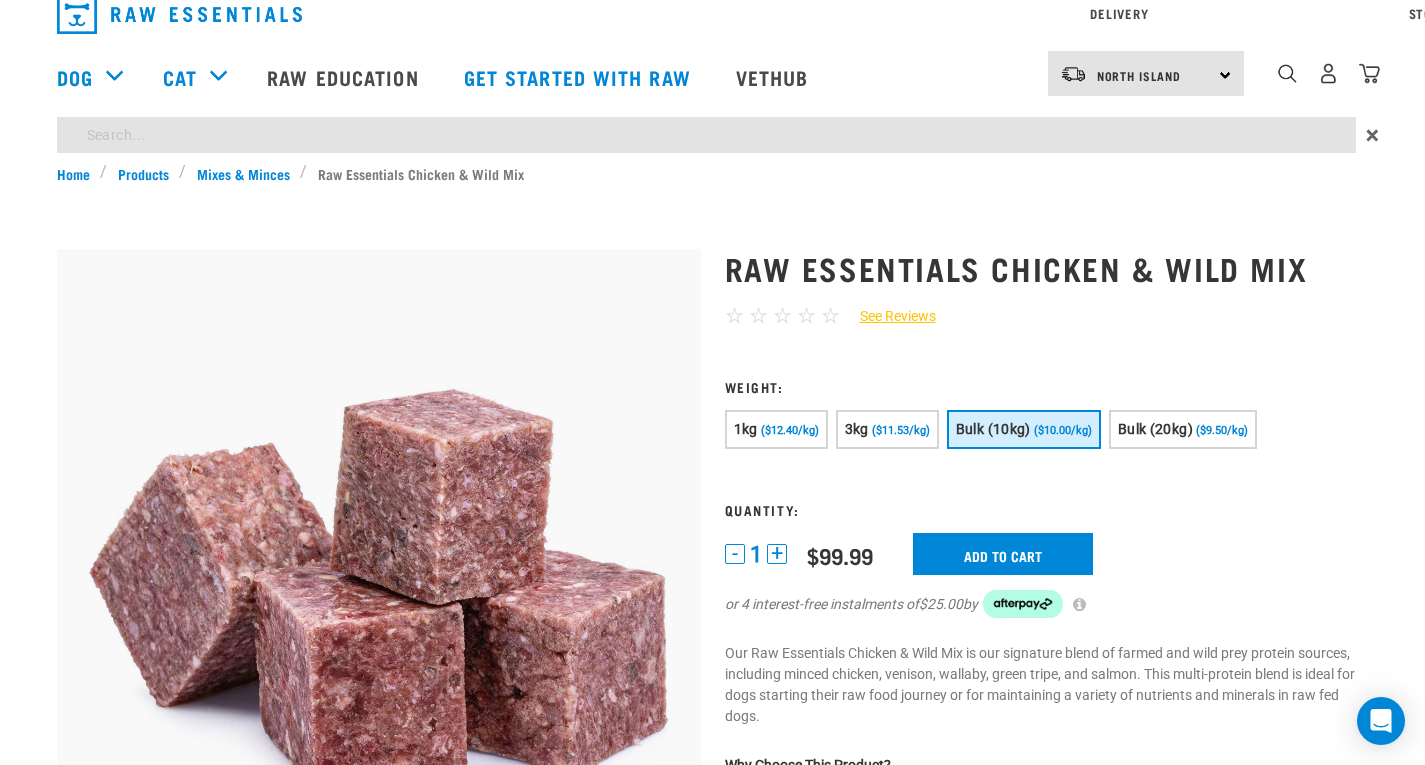click on "Delivery
Stores
About Us
Contact
North Island" at bounding box center (712, 71) 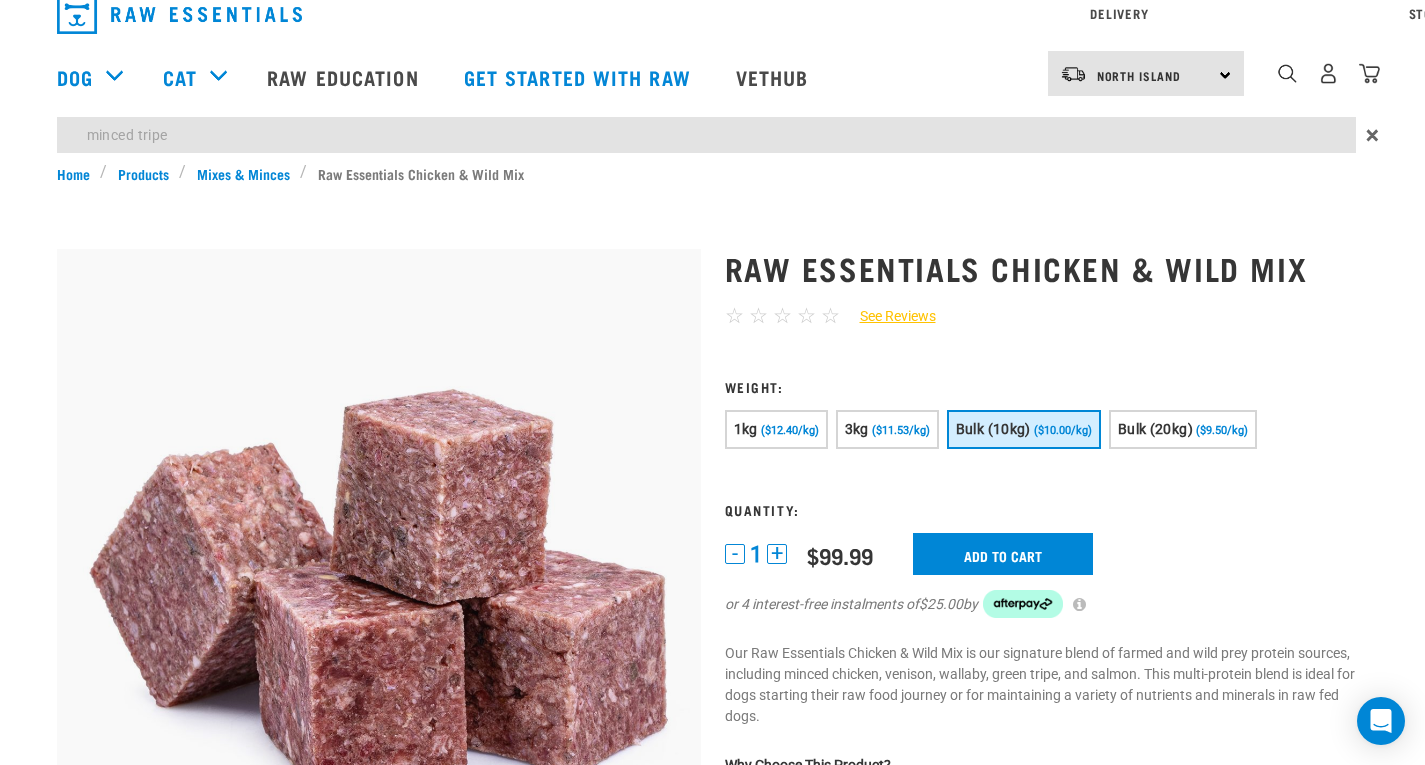 type on "minced tripe" 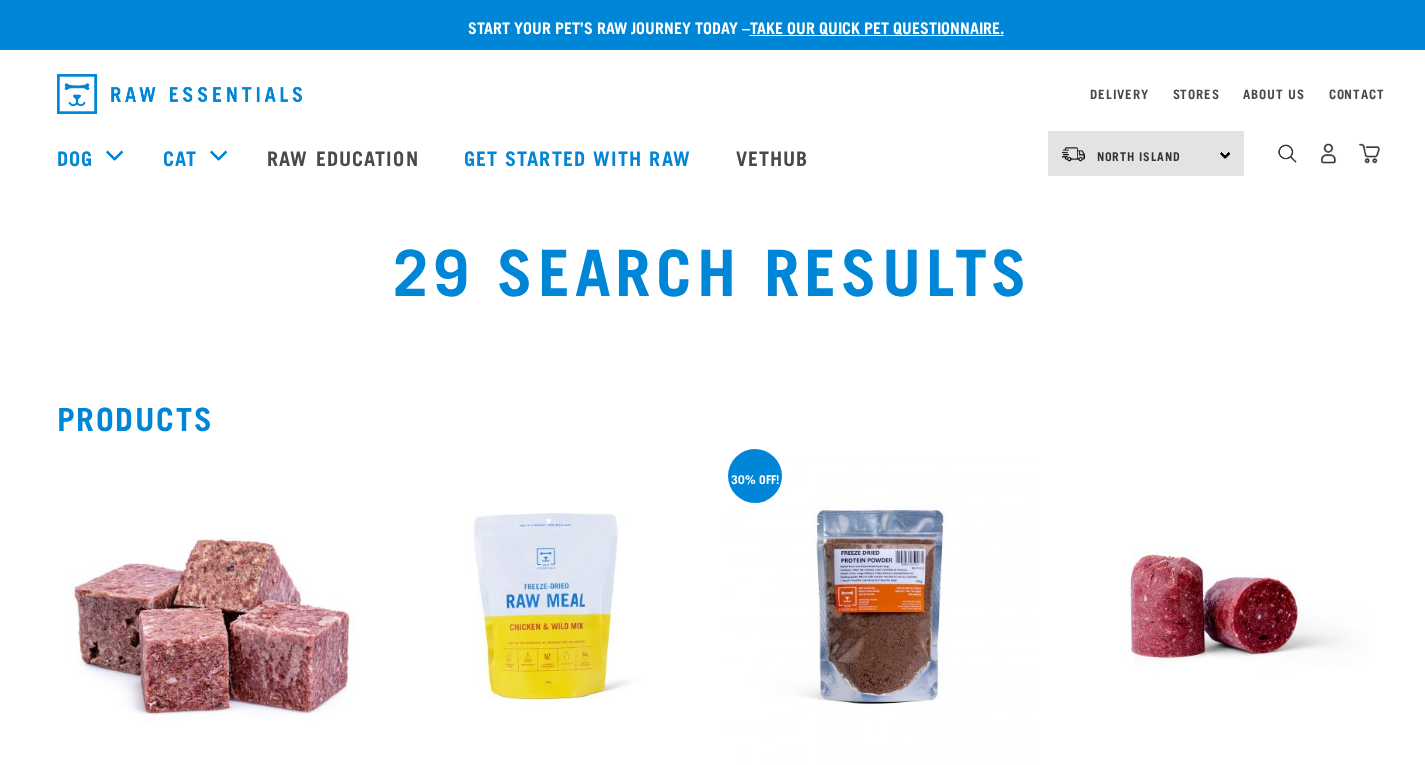 scroll, scrollTop: 0, scrollLeft: 0, axis: both 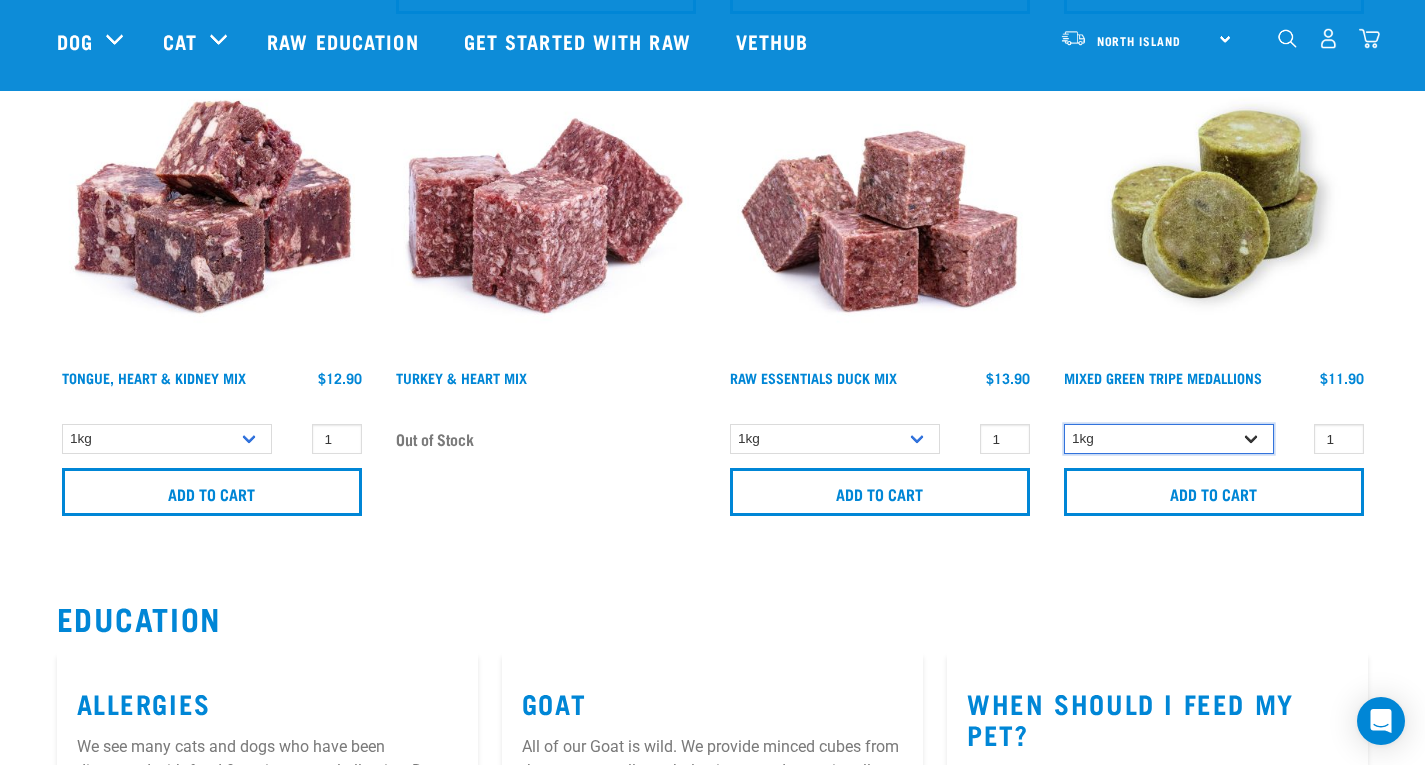 click on "1kg" at bounding box center [1169, 439] 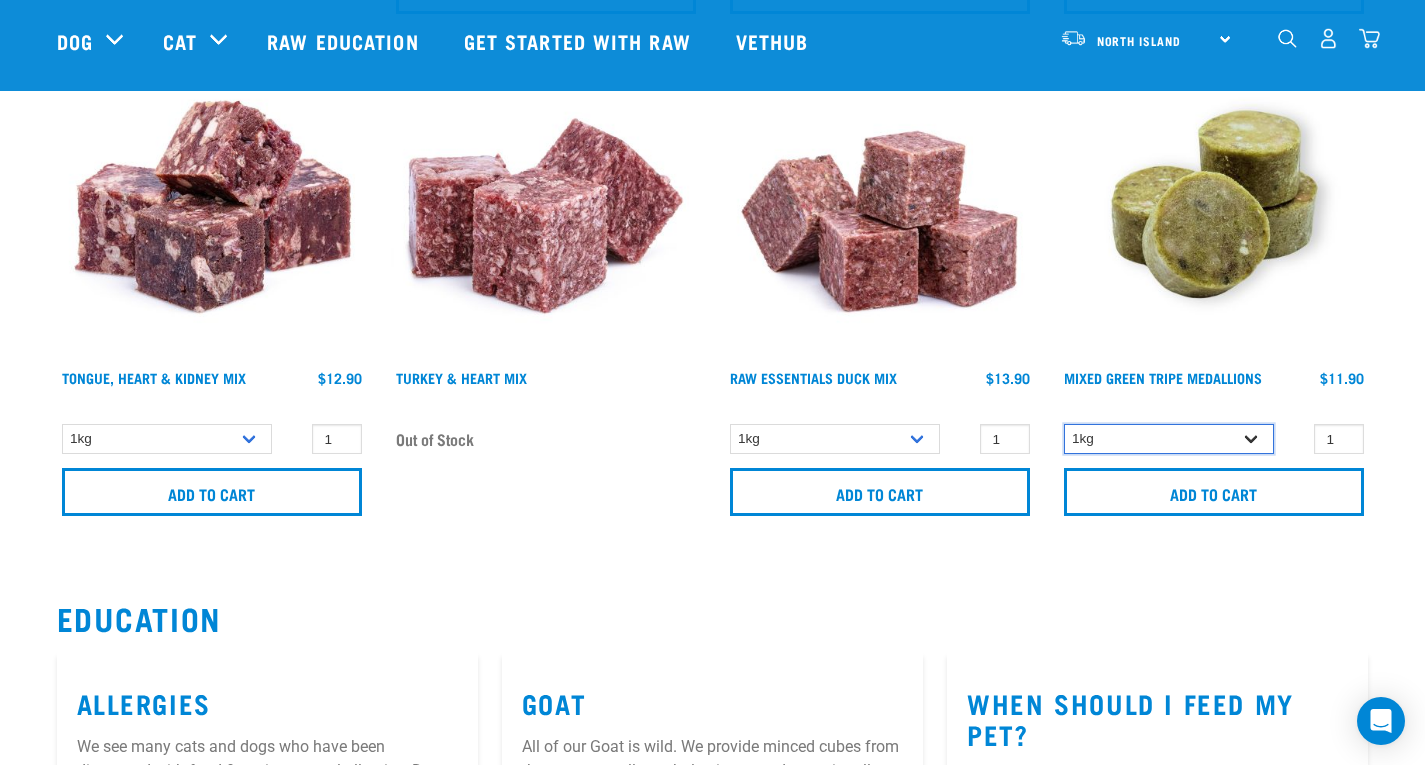 click on "1kg" at bounding box center [1169, 439] 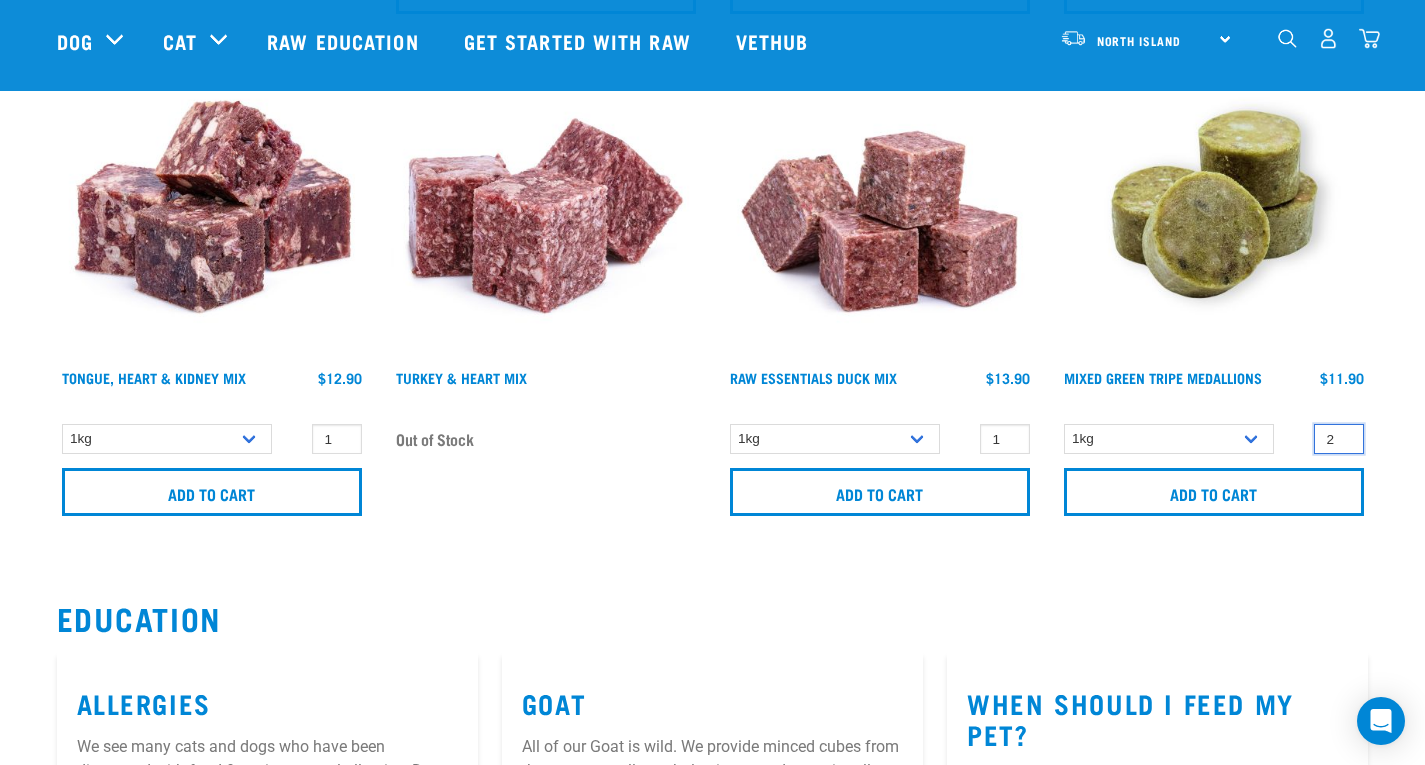 type on "2" 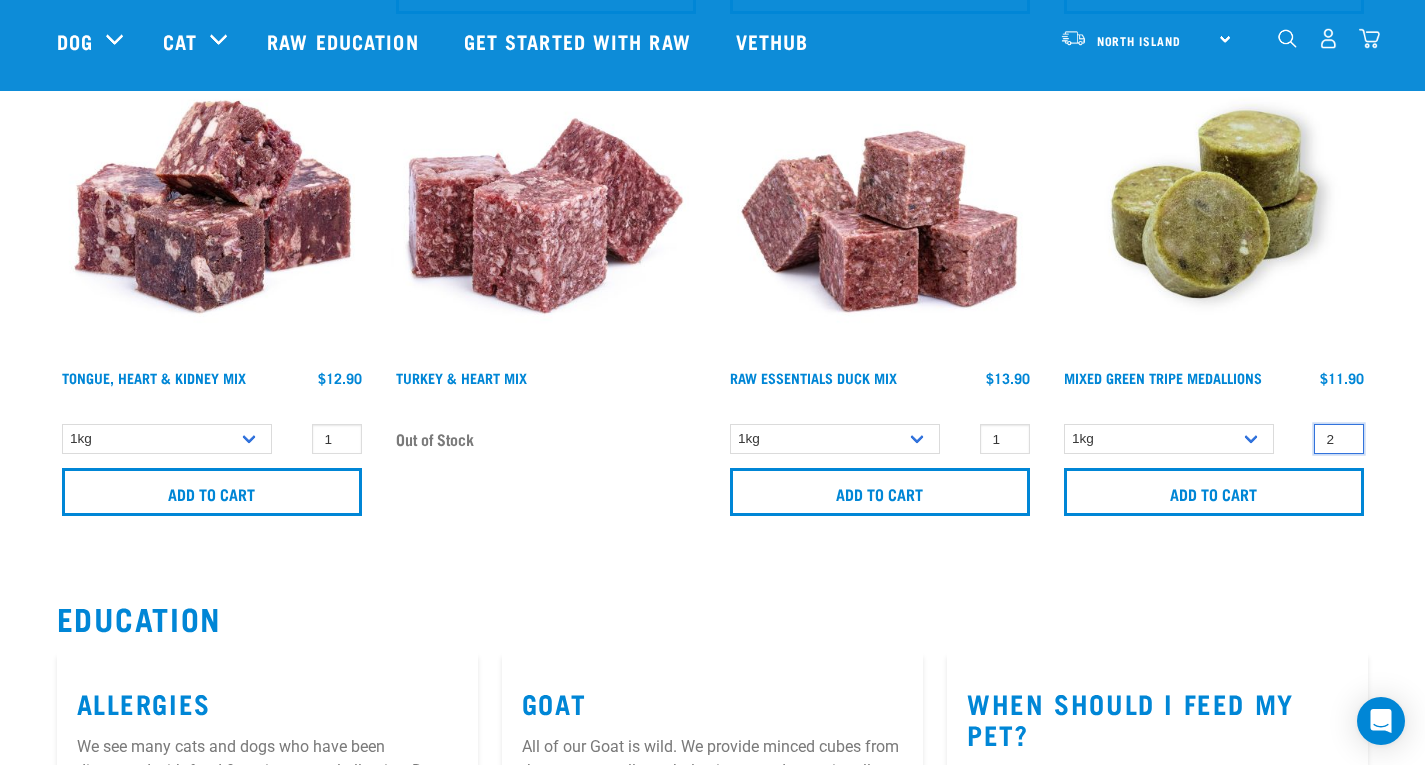 click on "2" at bounding box center [1339, 439] 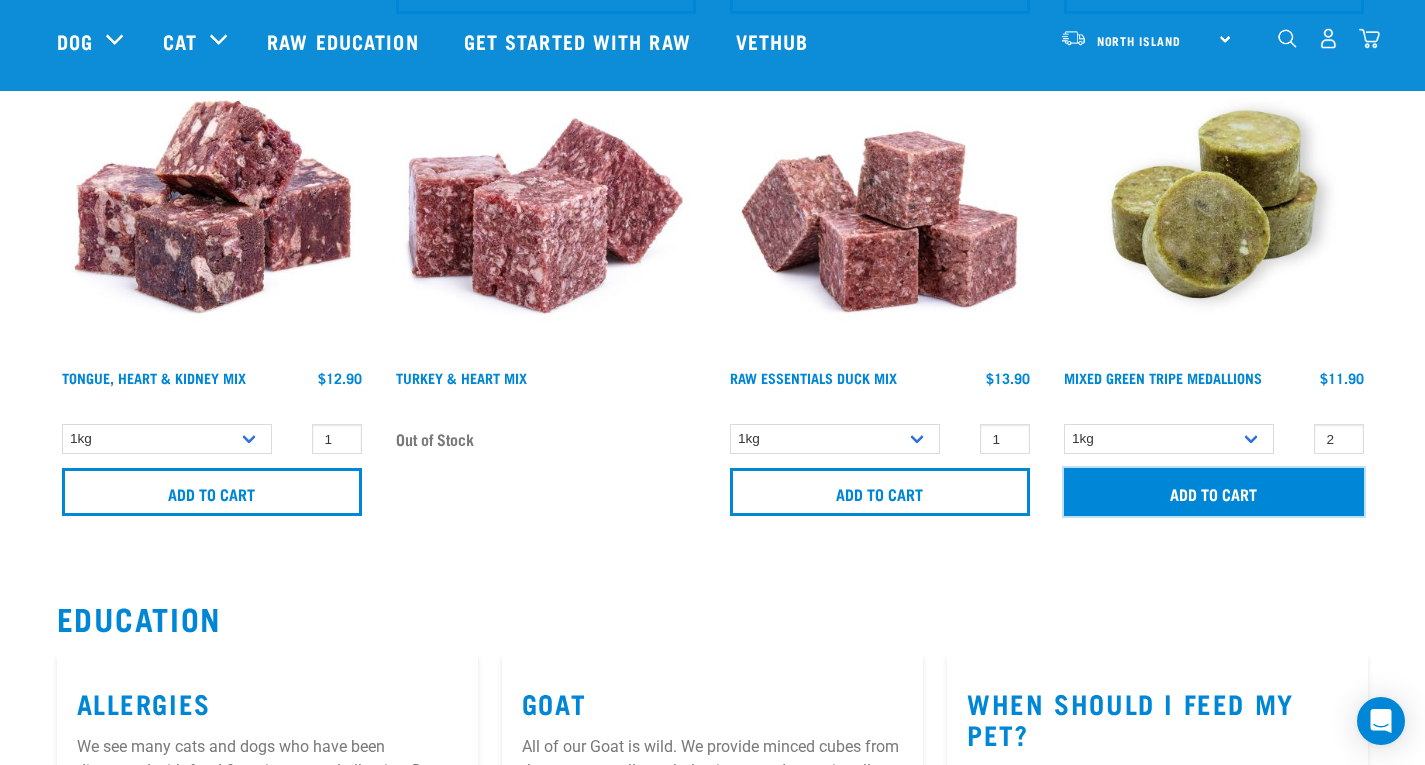 click on "Add to cart" at bounding box center [1214, 492] 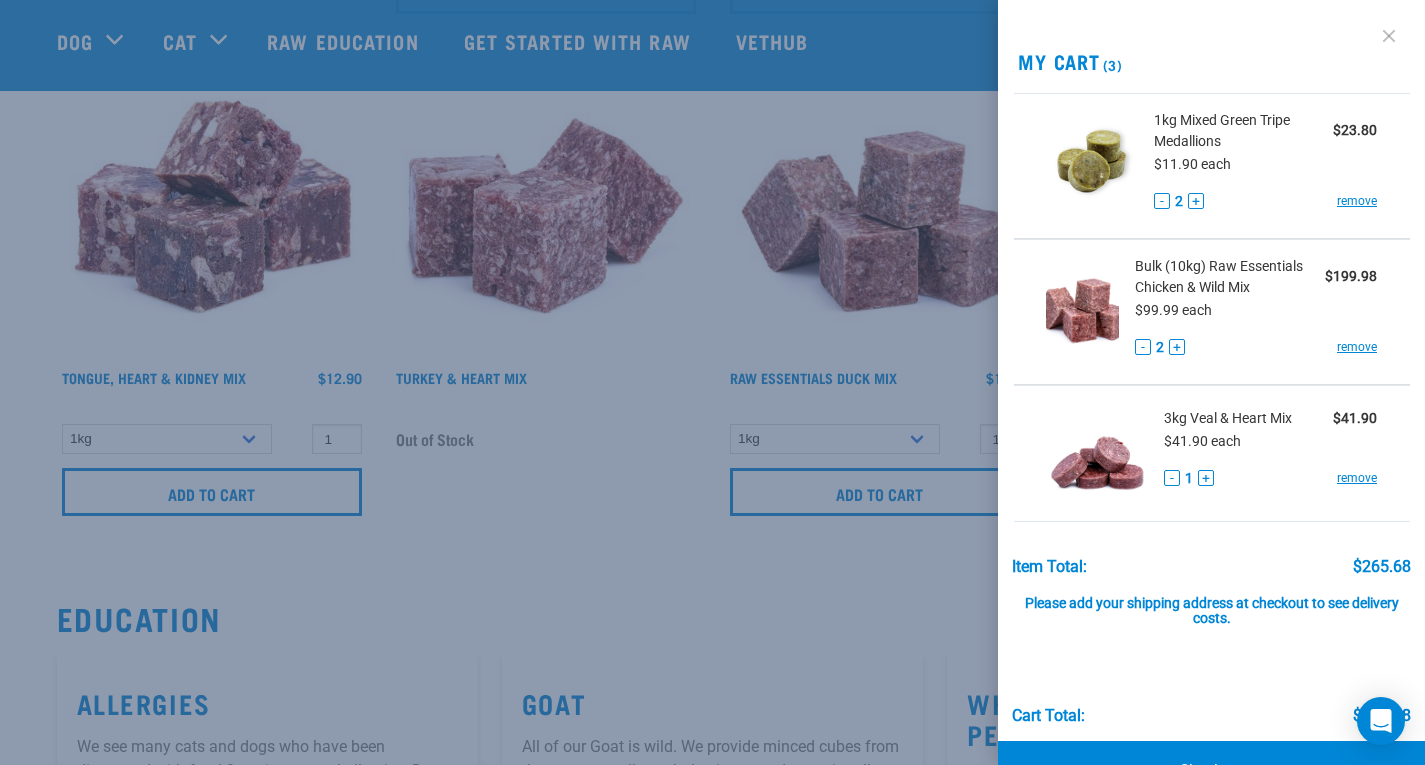 click at bounding box center [1389, 36] 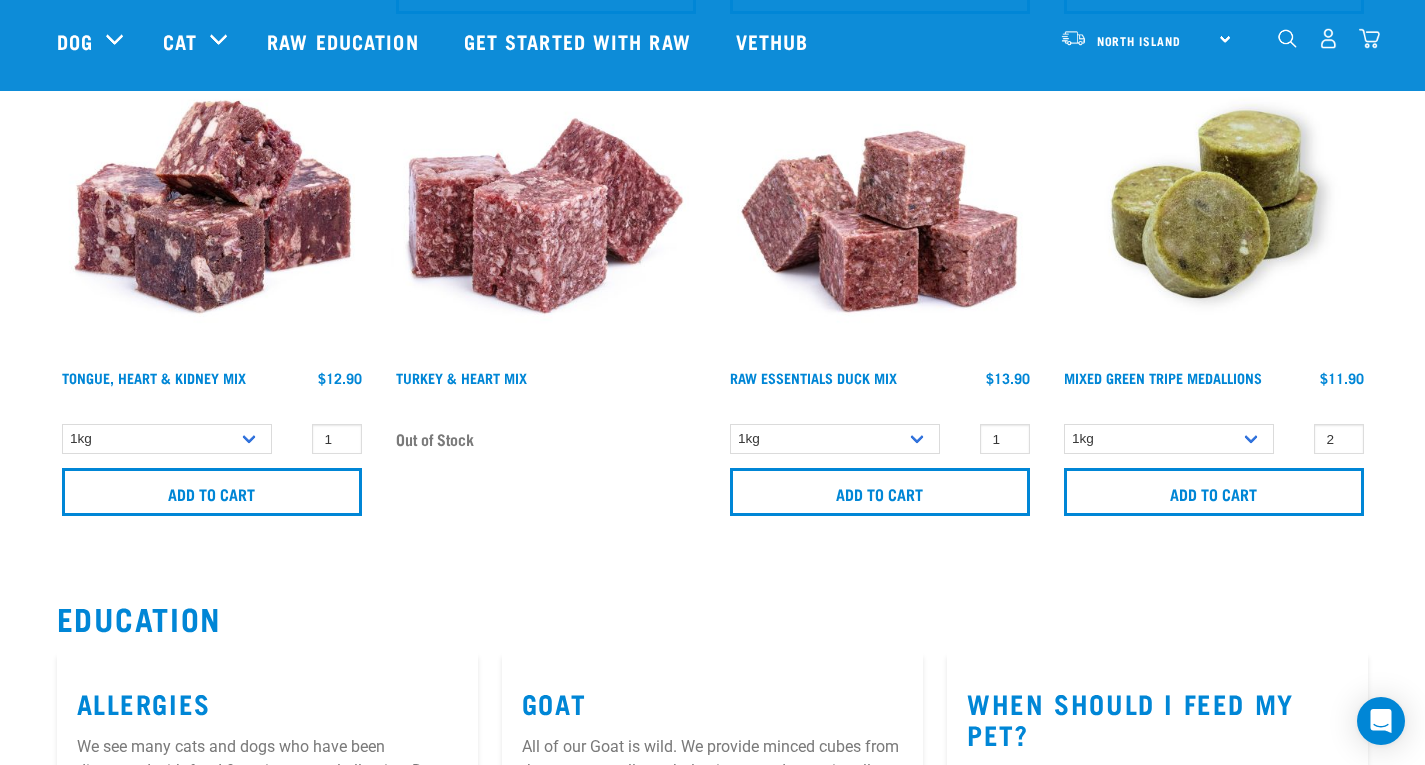 click at bounding box center [1287, 38] 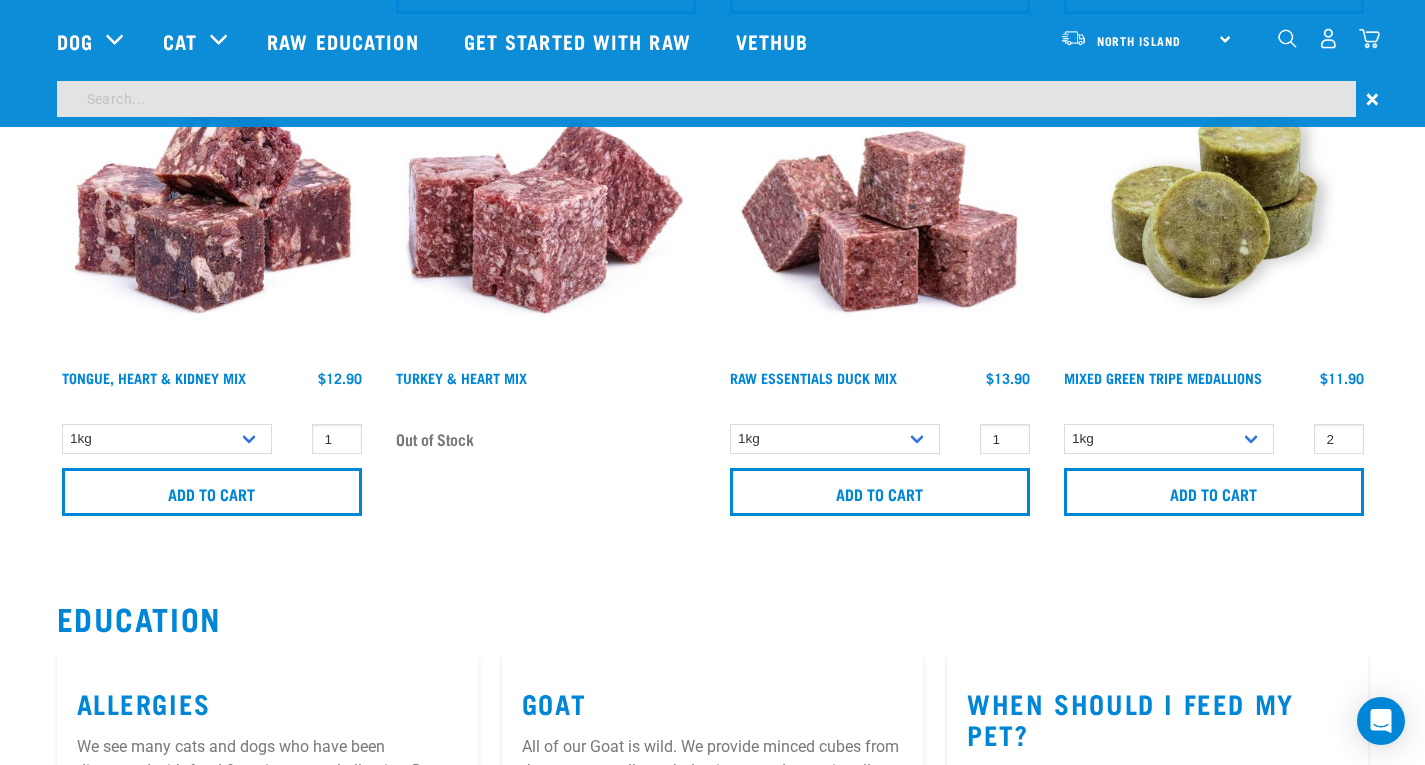 scroll, scrollTop: 1702, scrollLeft: 0, axis: vertical 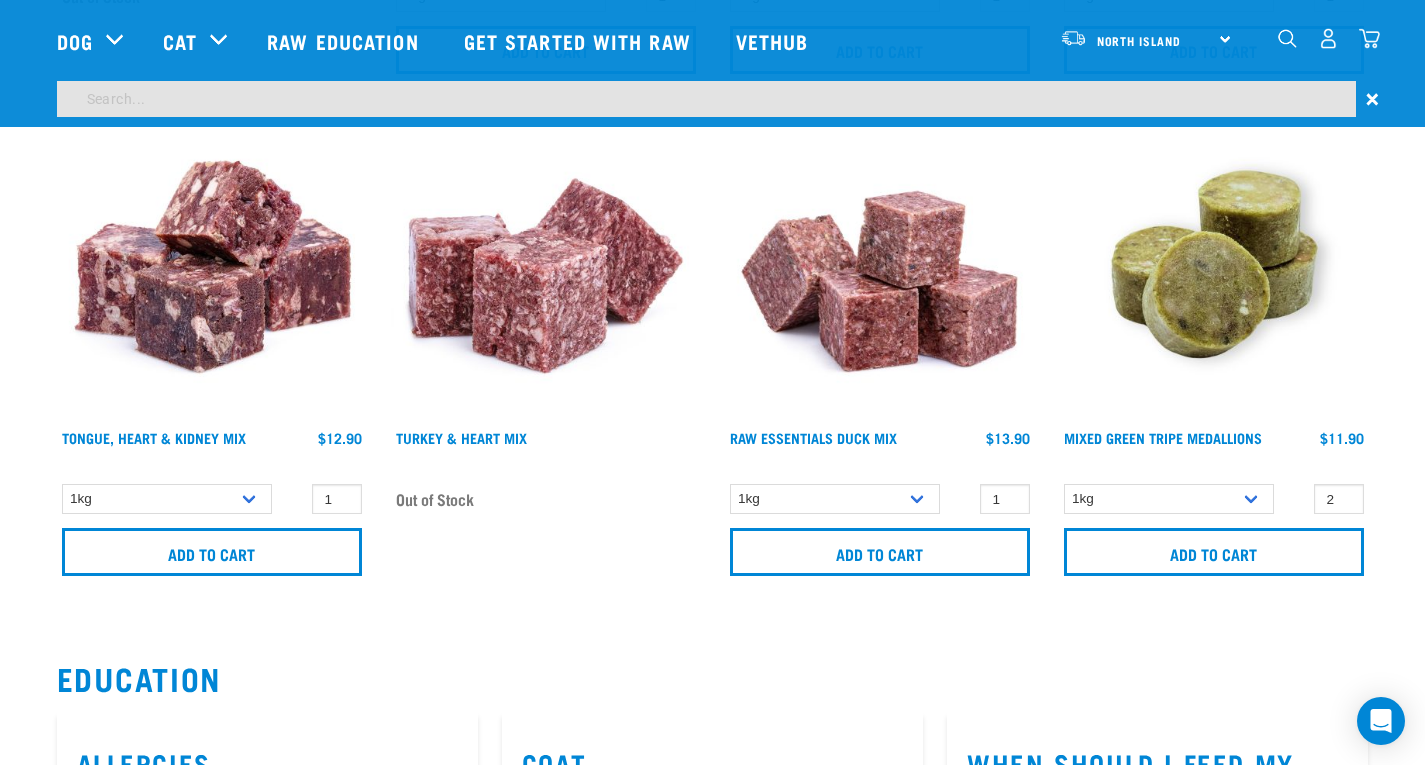 click at bounding box center [706, 99] 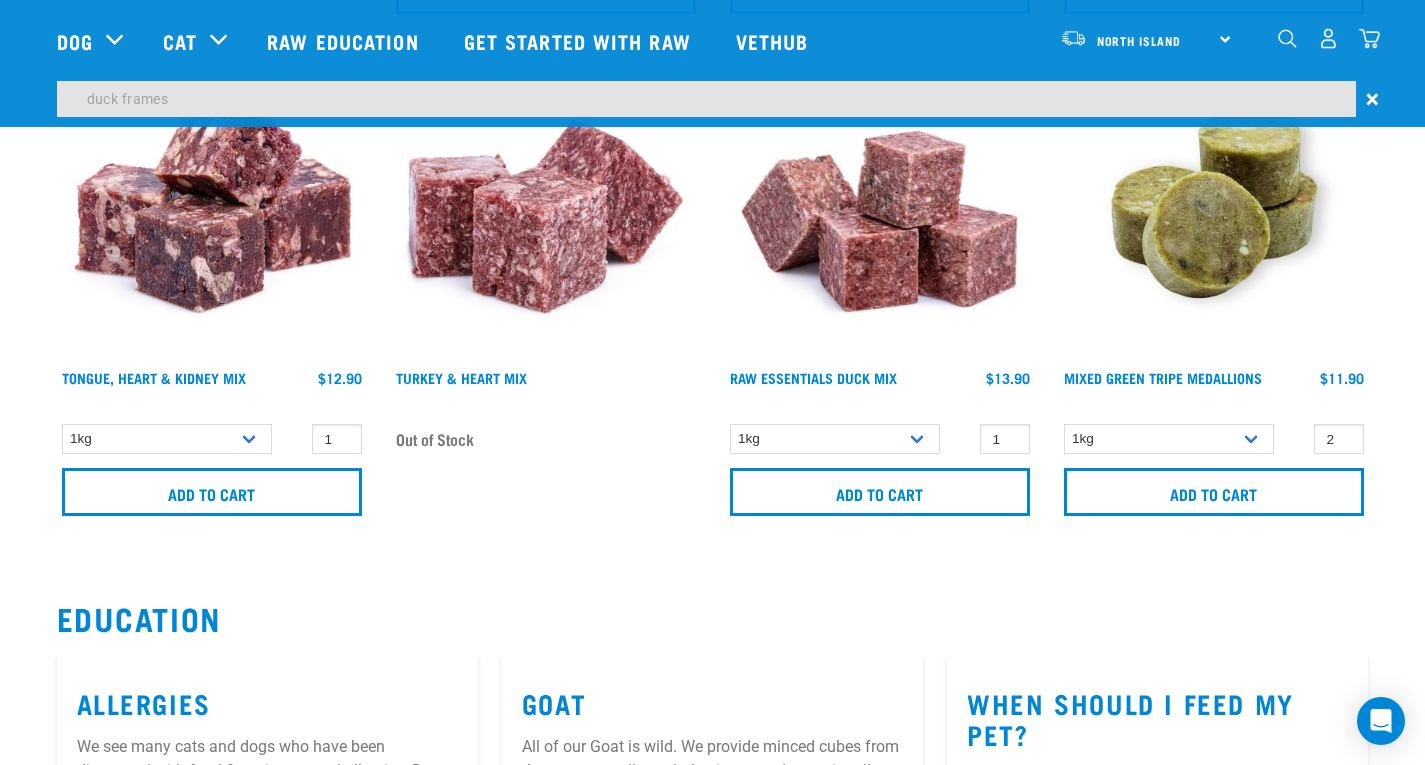 type on "duck frames" 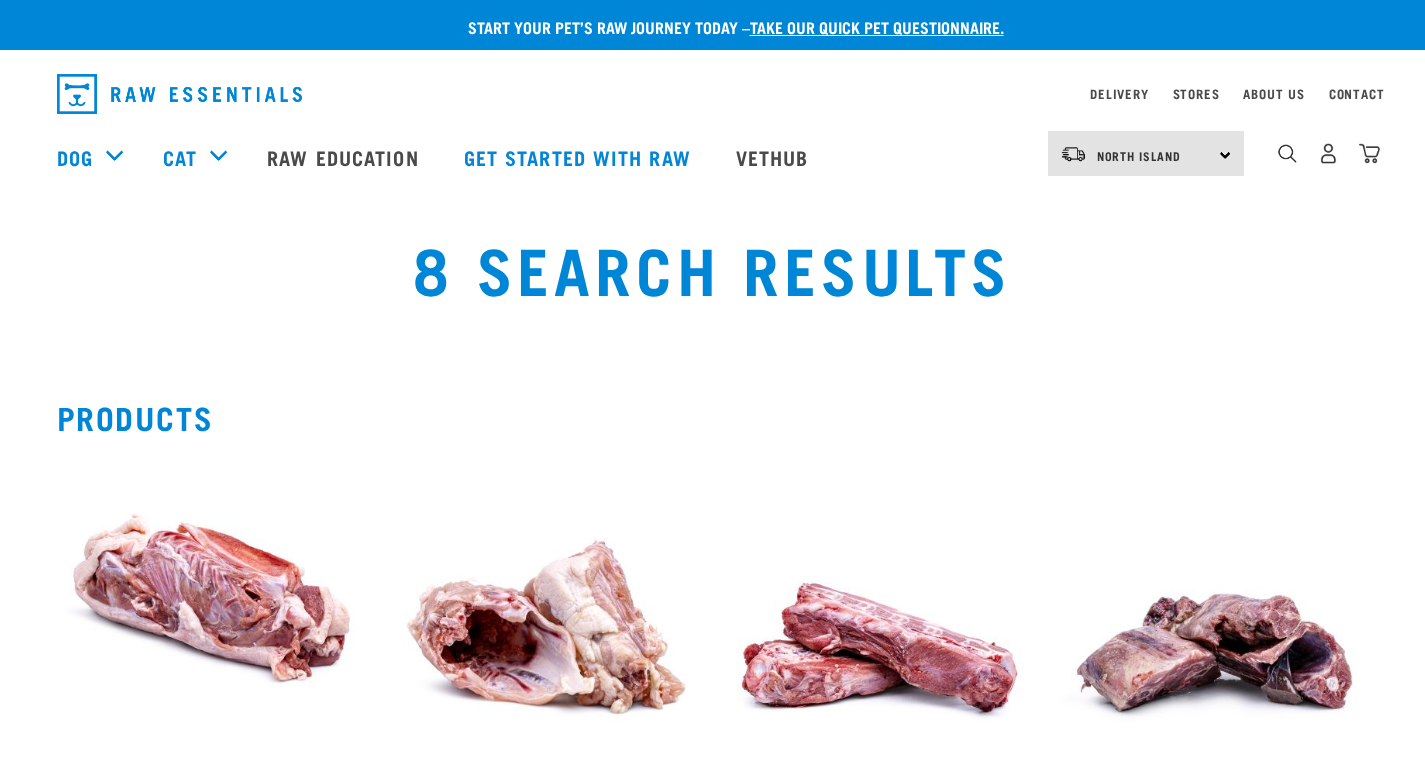 scroll, scrollTop: 0, scrollLeft: 0, axis: both 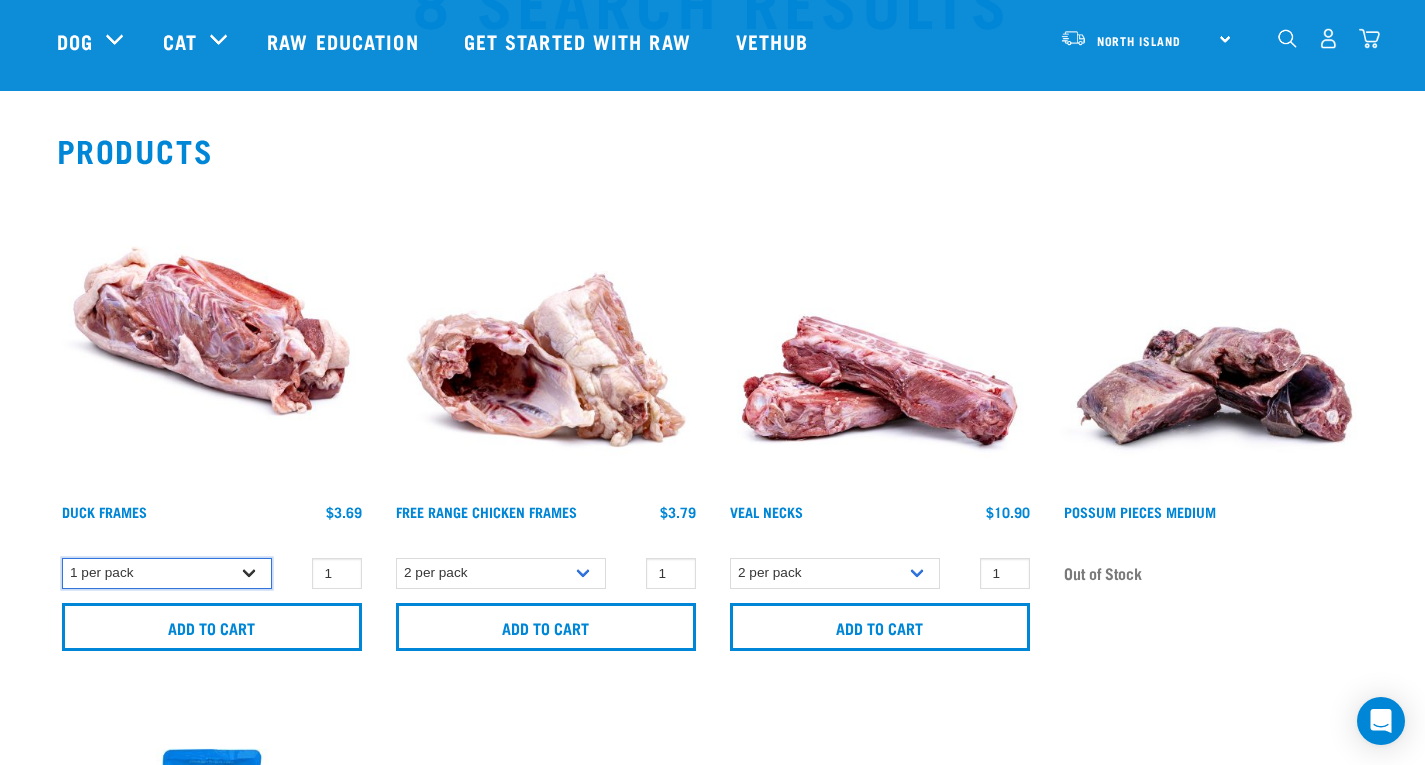 click on "1 per pack" at bounding box center [167, 573] 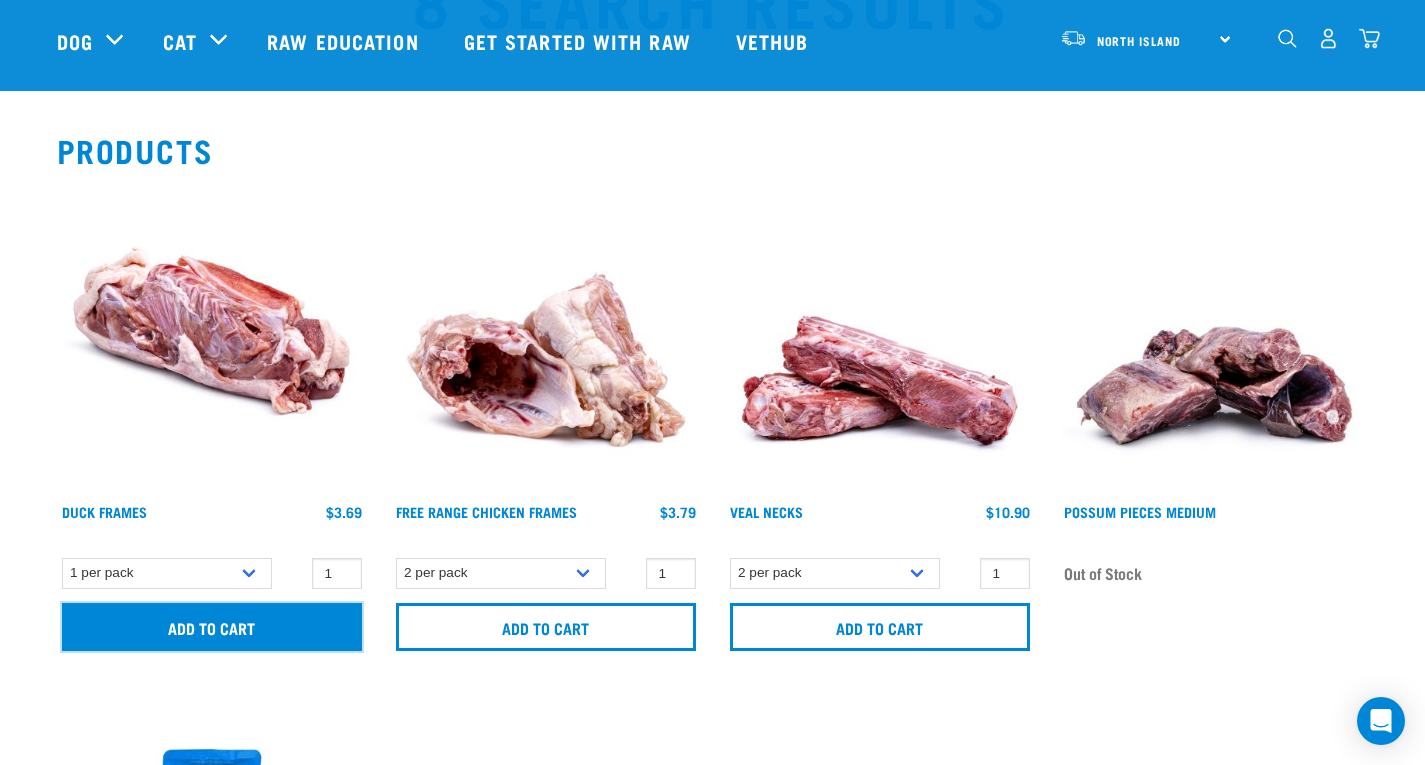 click on "Add to cart" at bounding box center [212, 627] 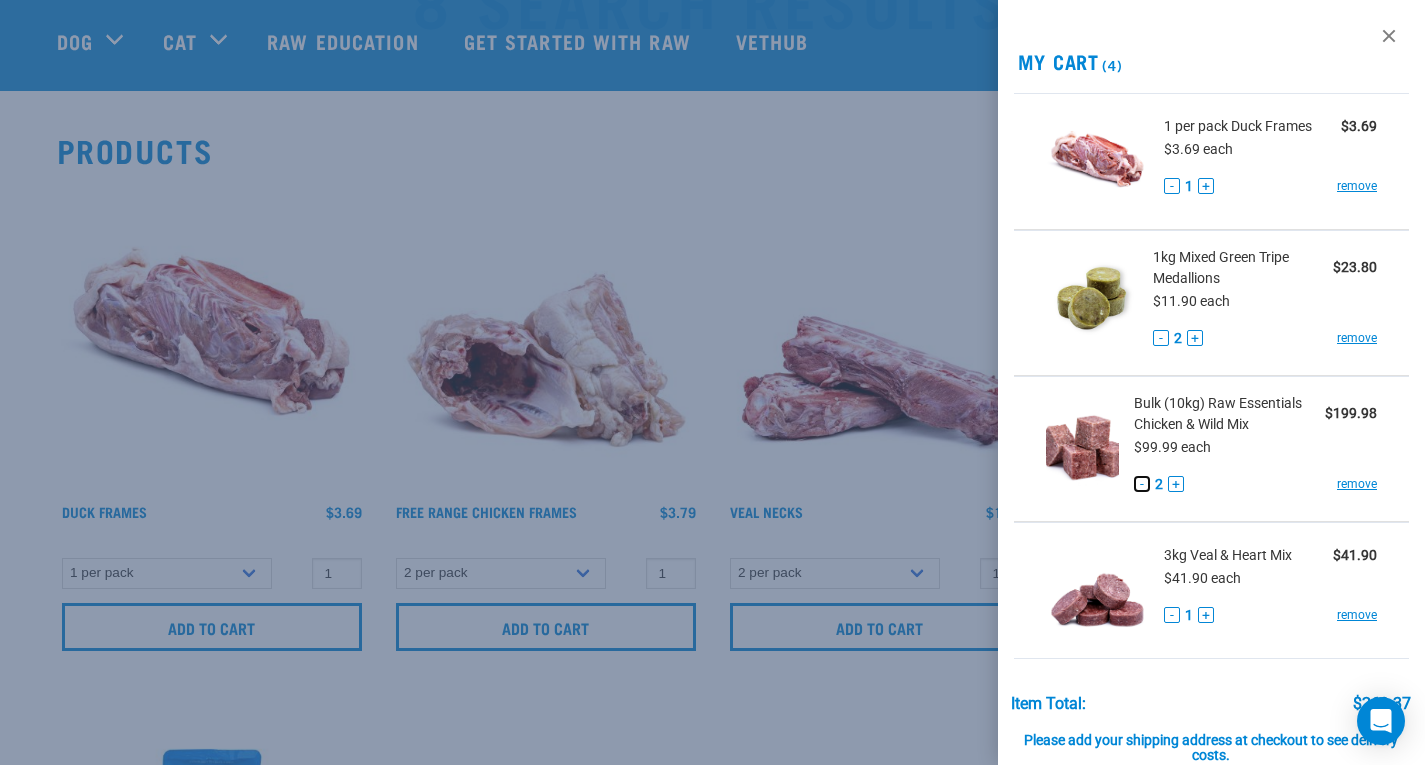 click on "-" at bounding box center (1142, 484) 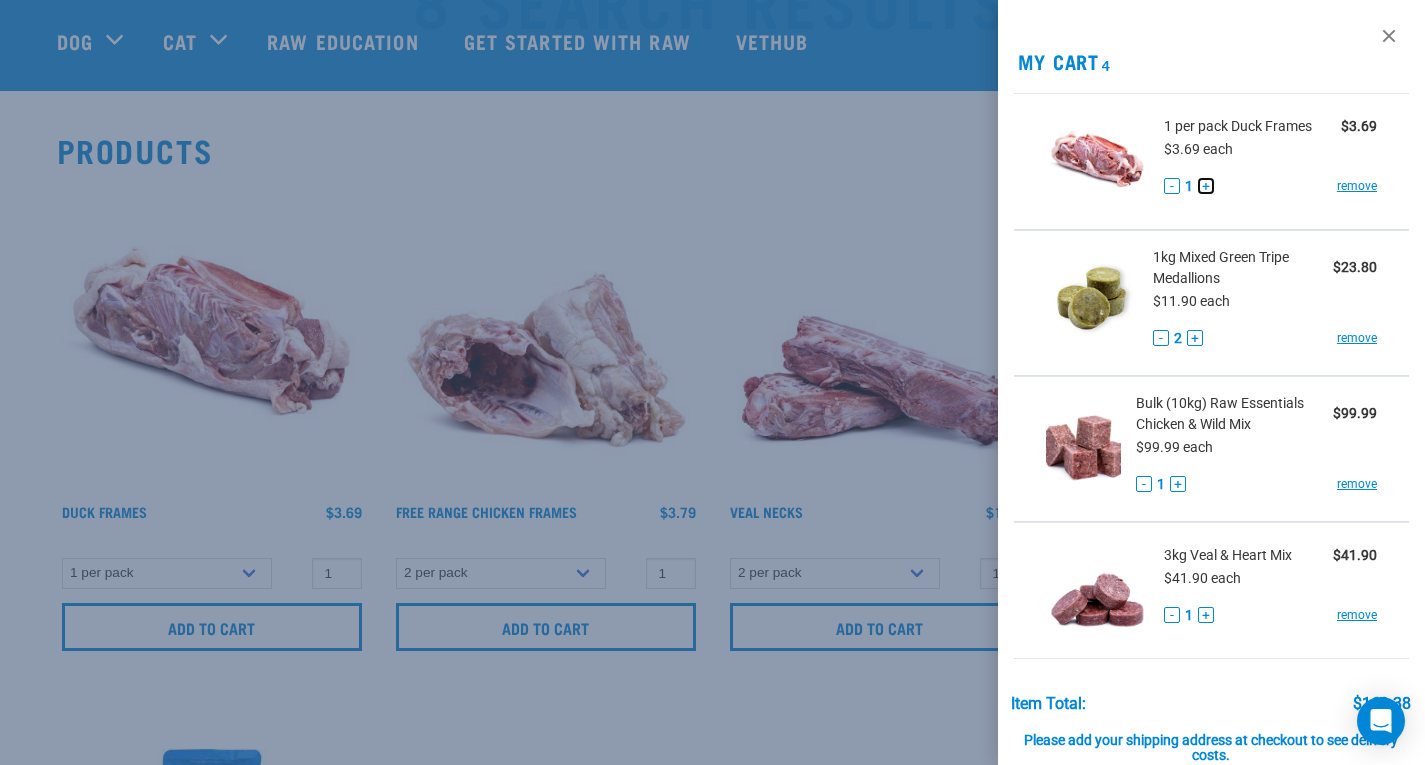 click on "+" at bounding box center [1206, 186] 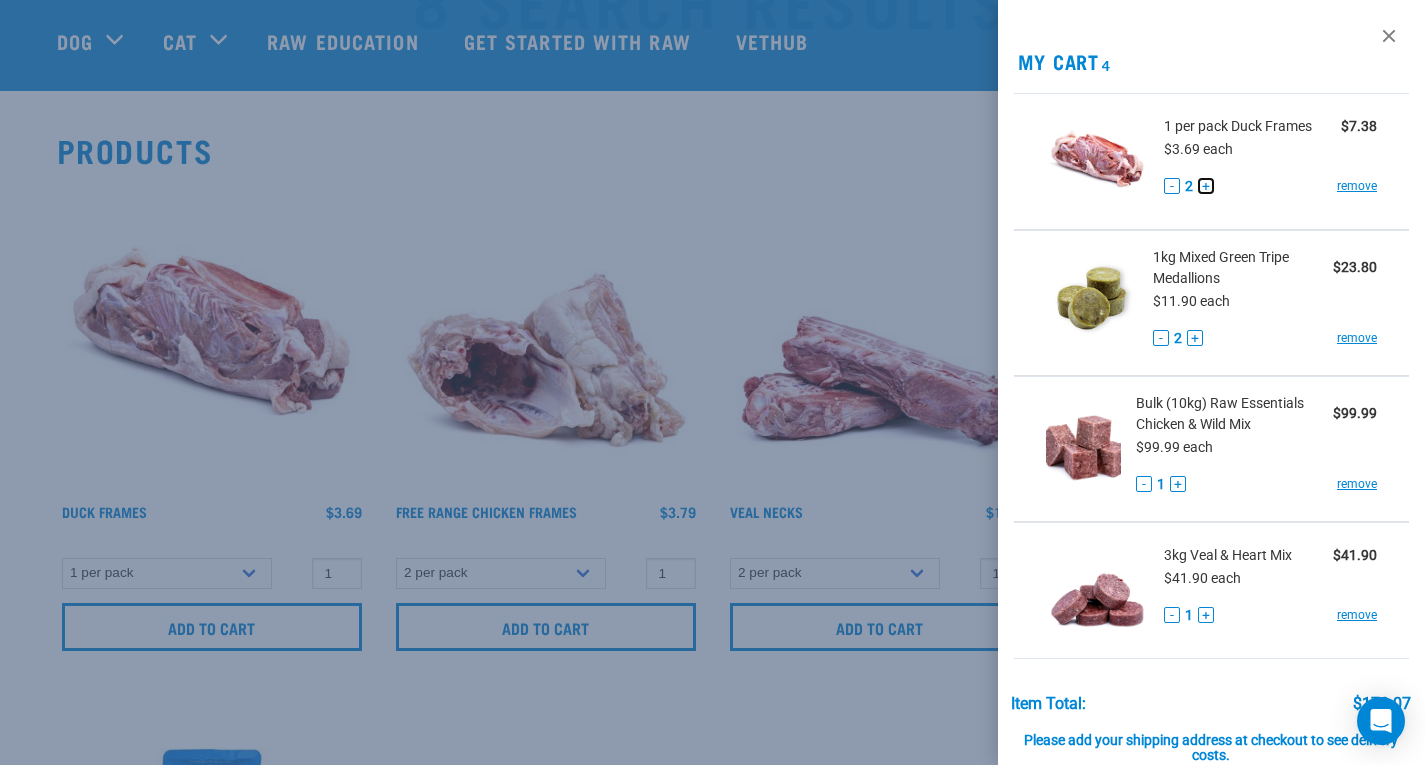 click on "+" at bounding box center (1206, 186) 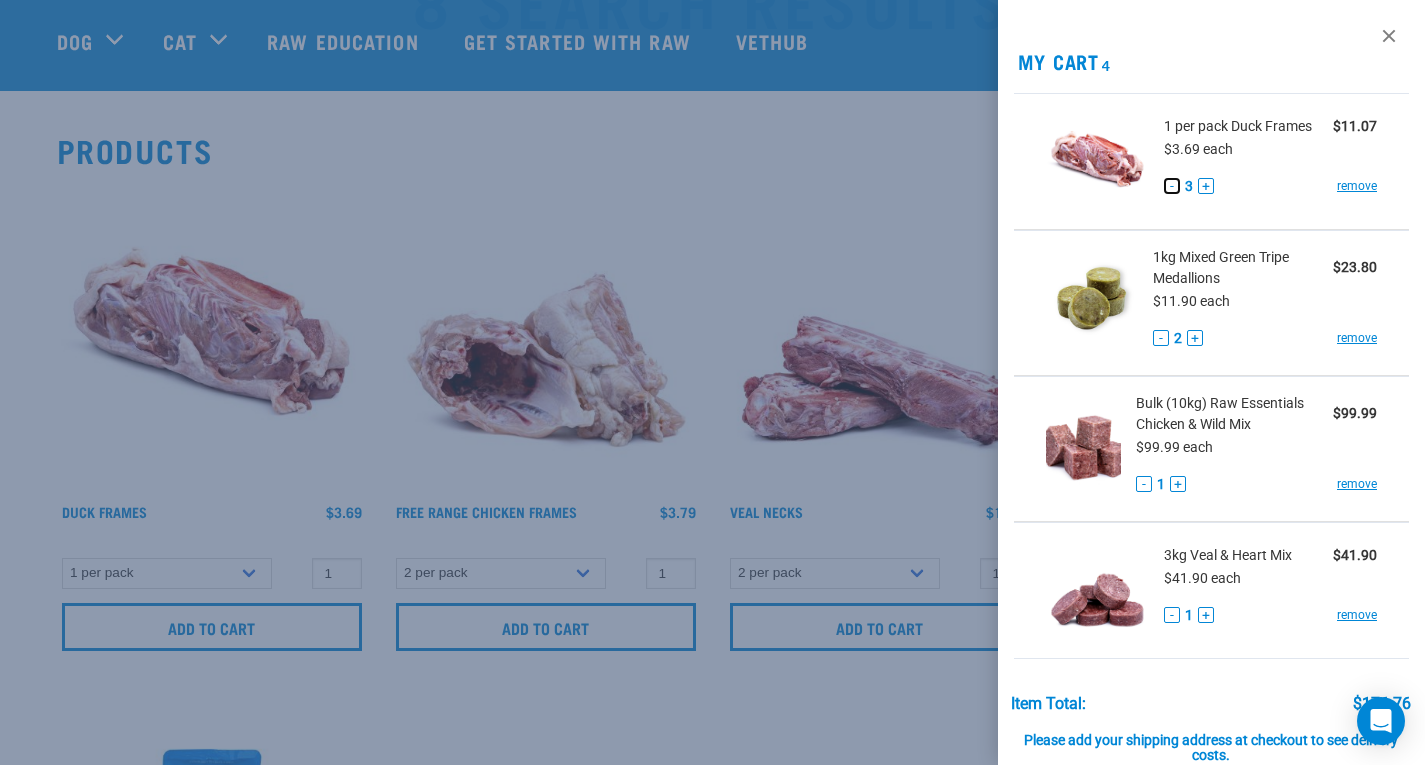 click on "-" at bounding box center (1172, 186) 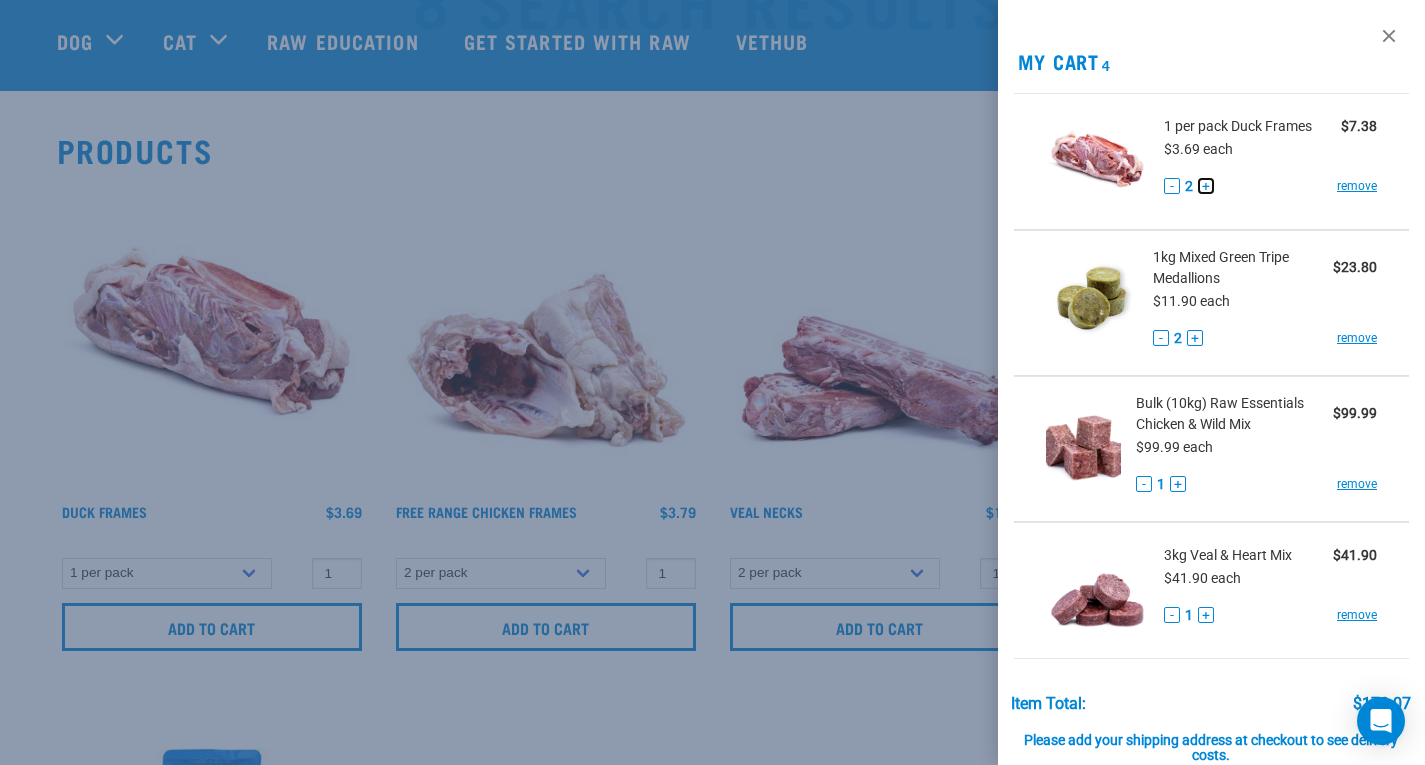 click on "+" at bounding box center [1206, 186] 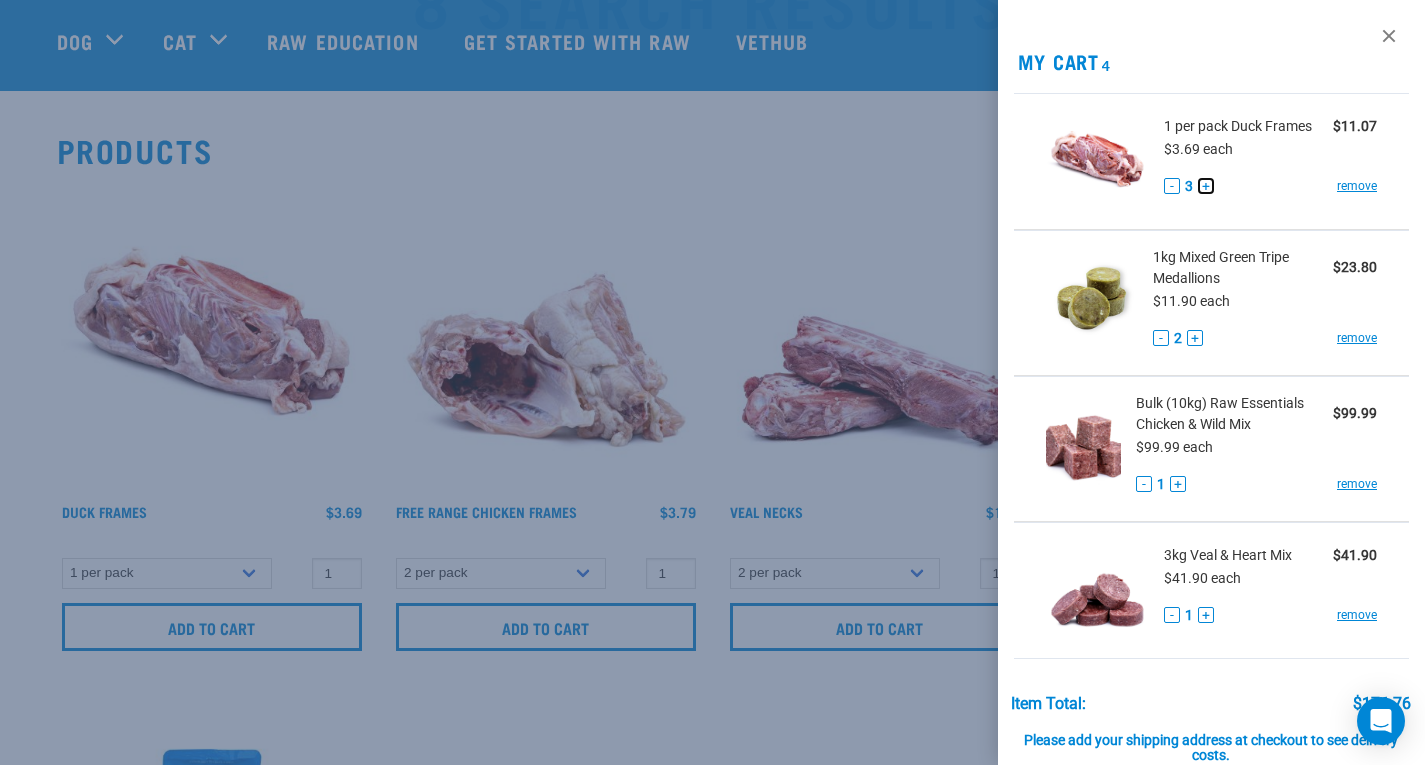 click on "+" at bounding box center (1206, 186) 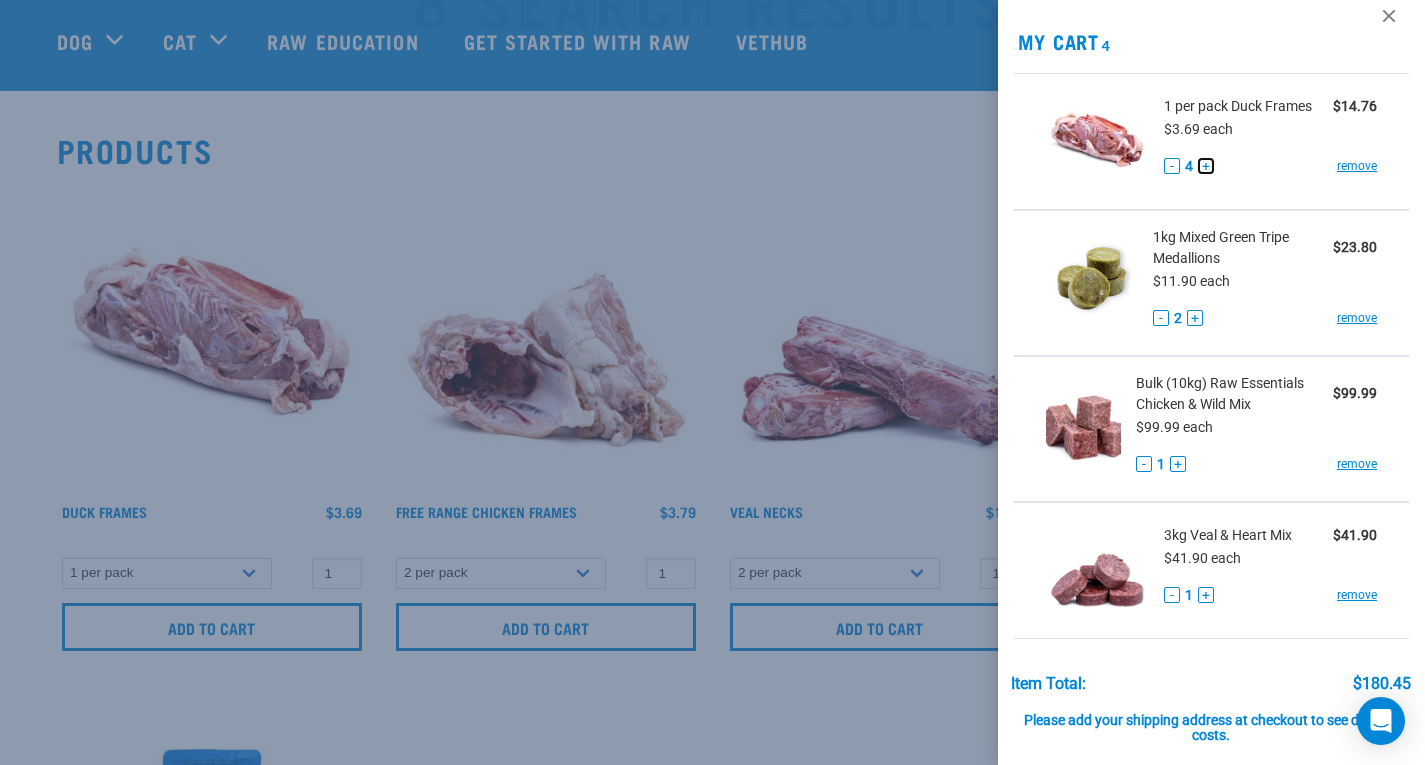 scroll, scrollTop: 19, scrollLeft: 0, axis: vertical 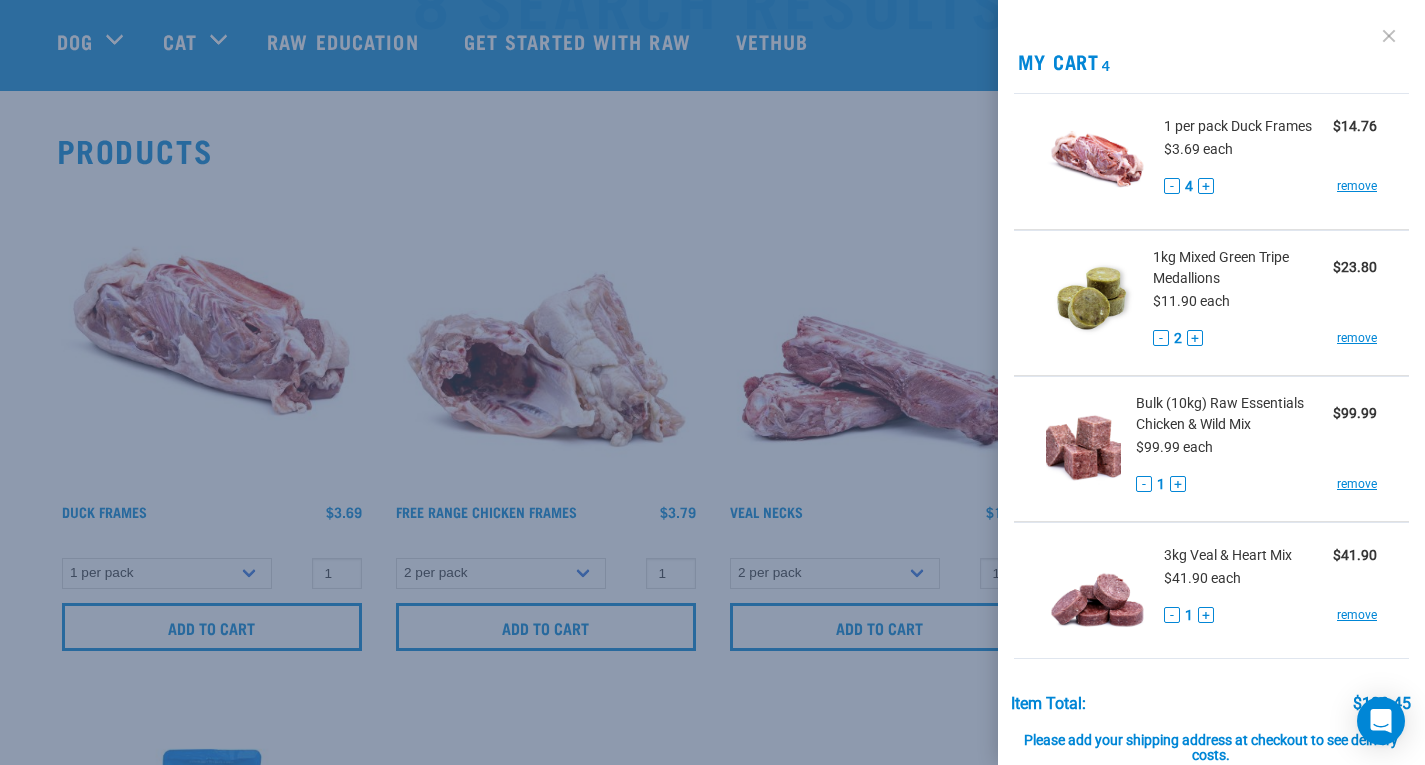 click at bounding box center (1389, 36) 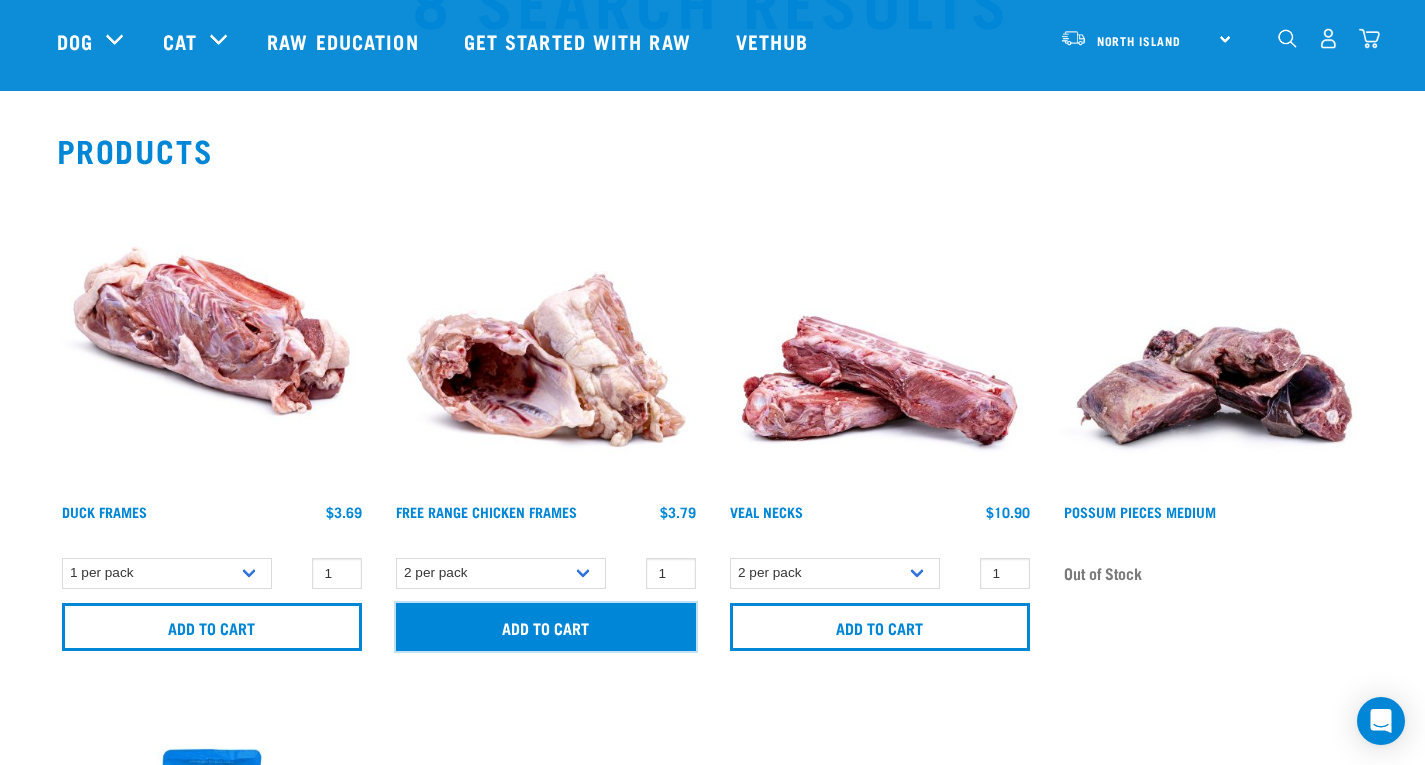 click on "Add to cart" at bounding box center [546, 627] 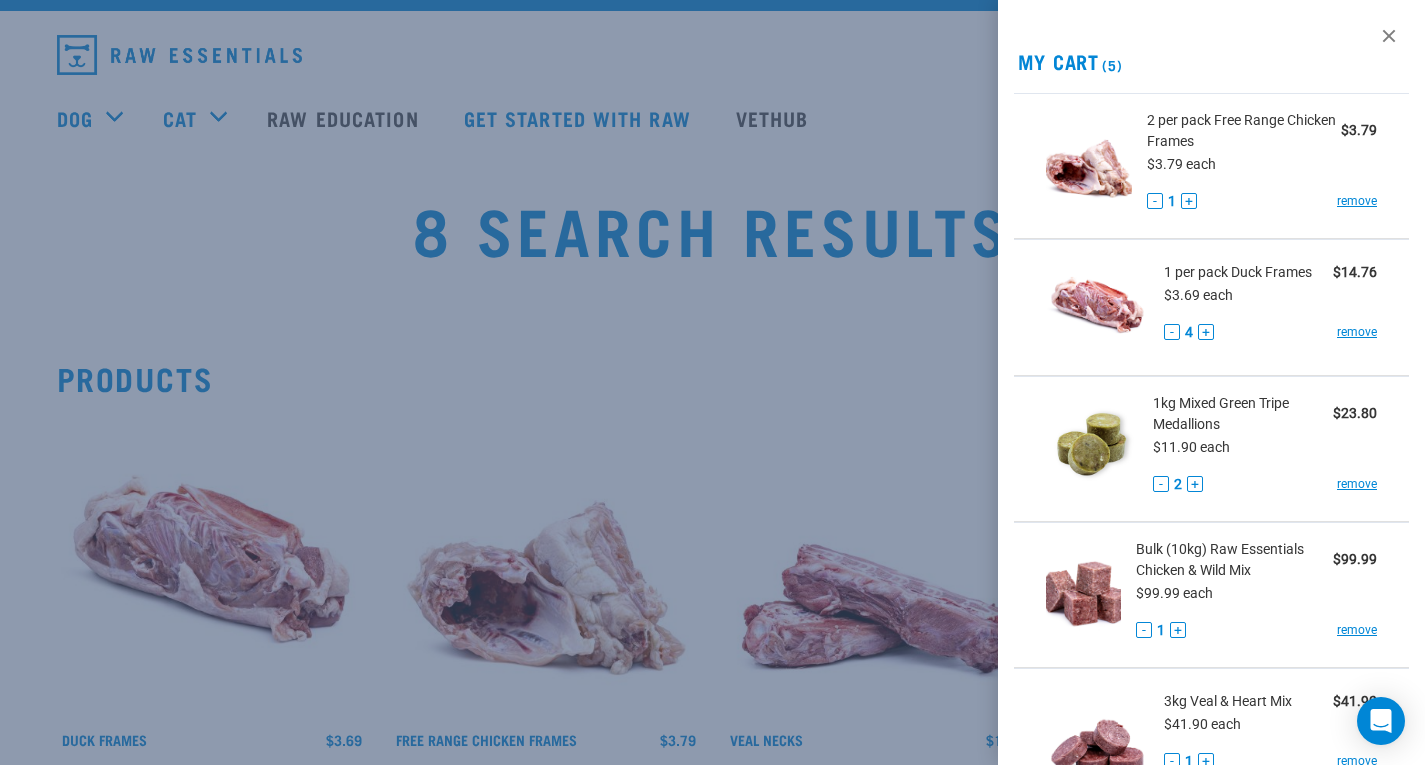 scroll, scrollTop: 32, scrollLeft: 0, axis: vertical 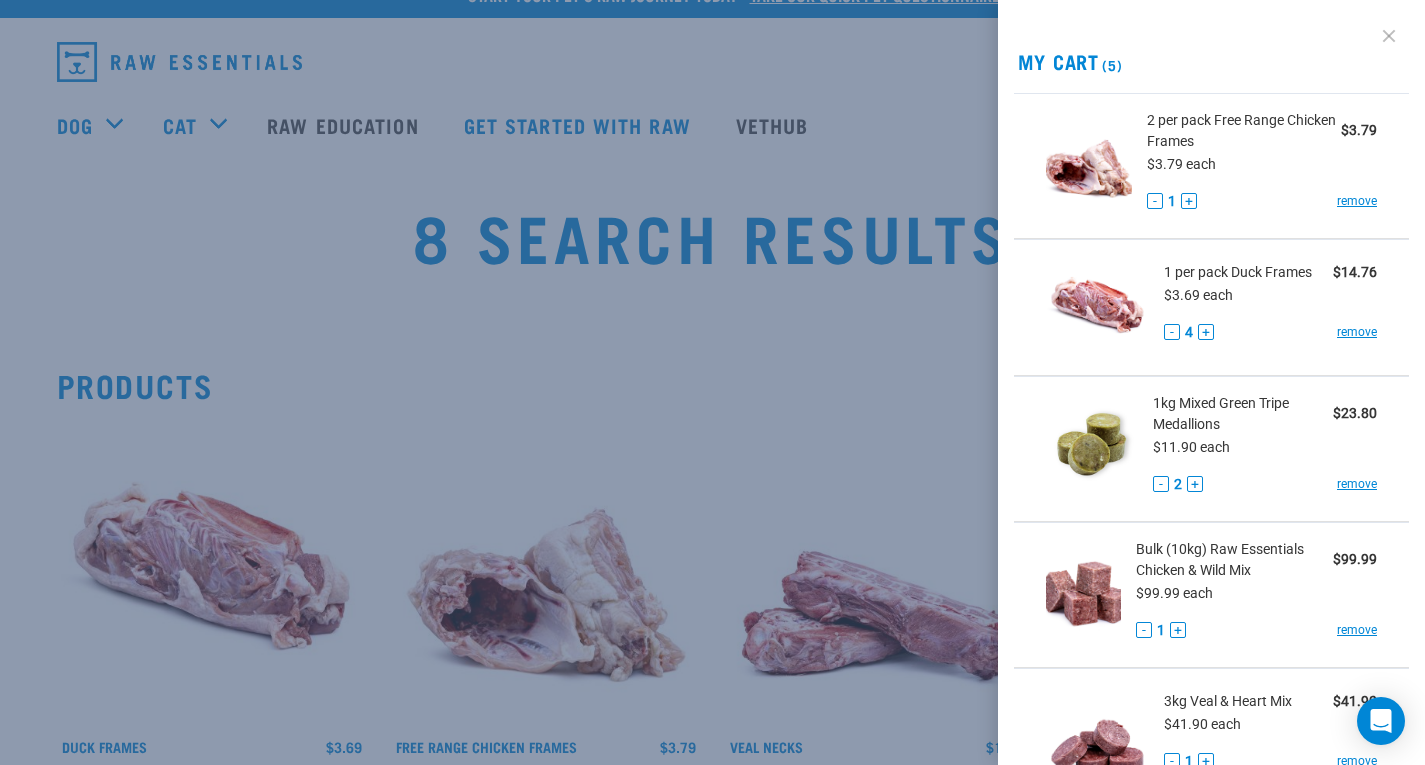 click at bounding box center [1389, 36] 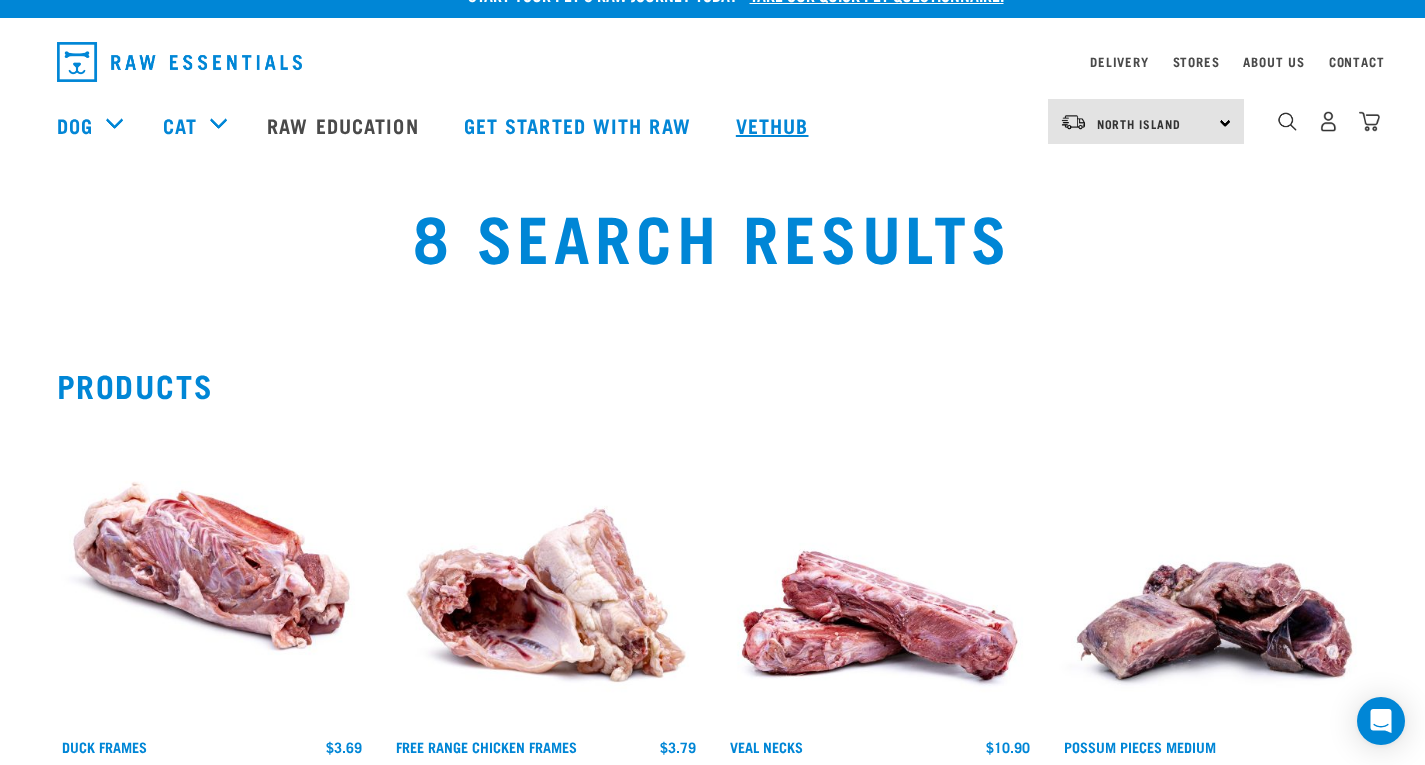 scroll, scrollTop: 0, scrollLeft: 0, axis: both 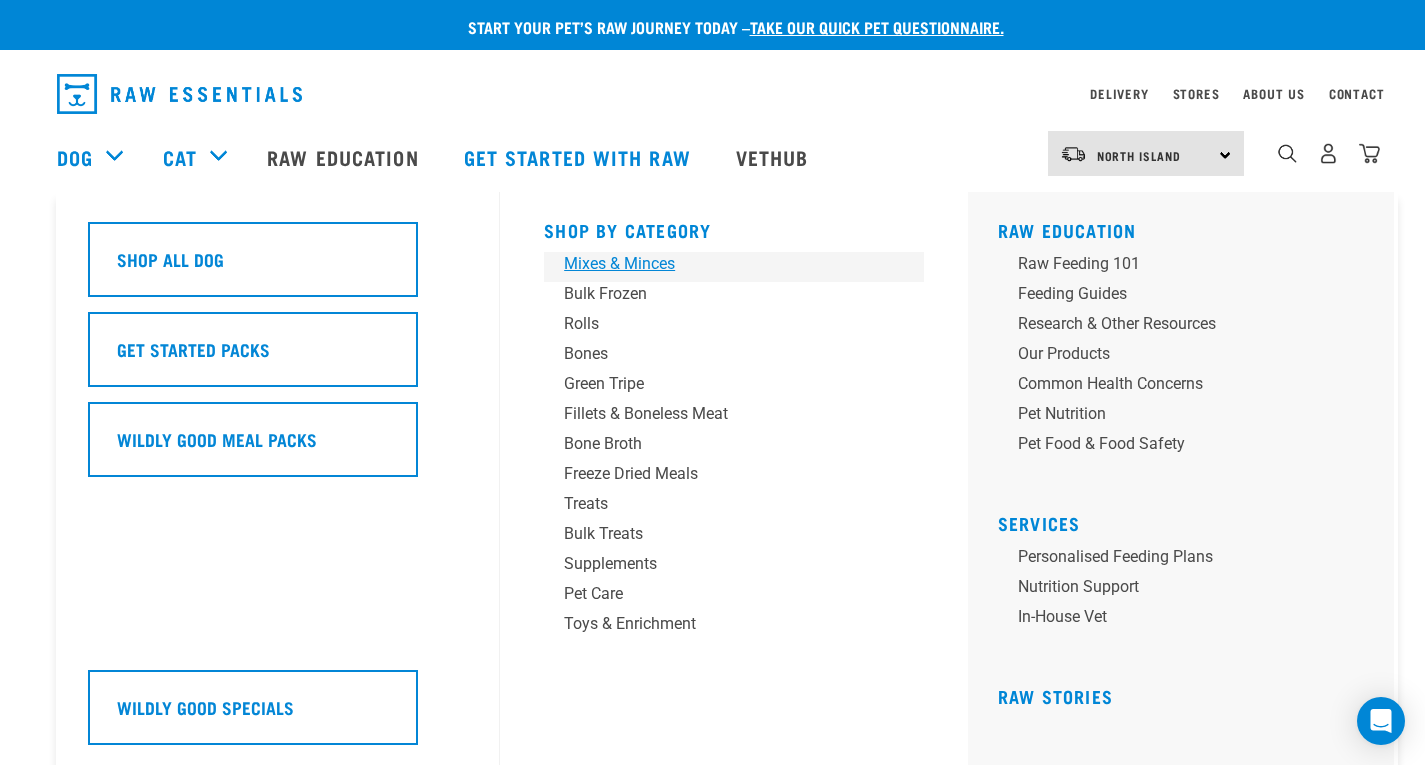 click on "Mixes & Minces" at bounding box center [720, 264] 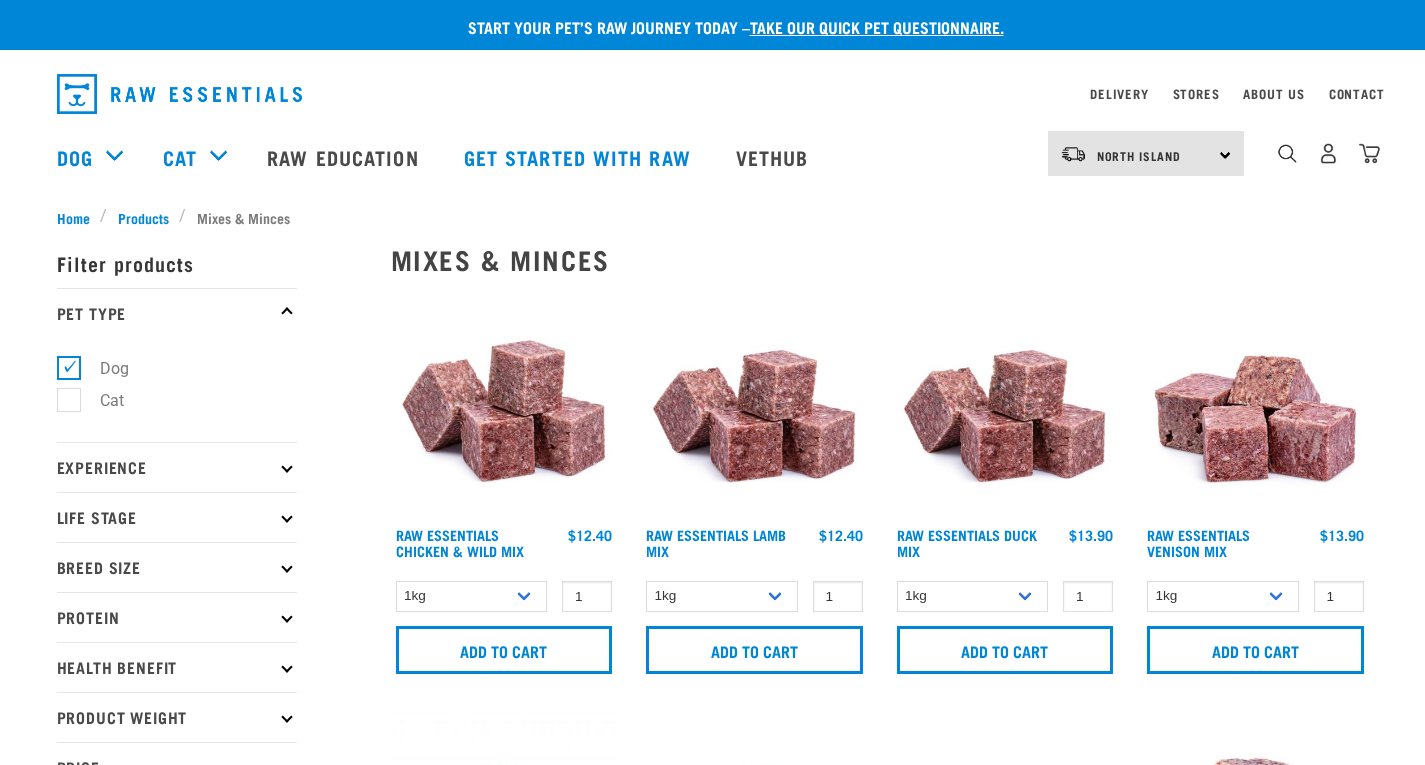 scroll, scrollTop: 0, scrollLeft: 0, axis: both 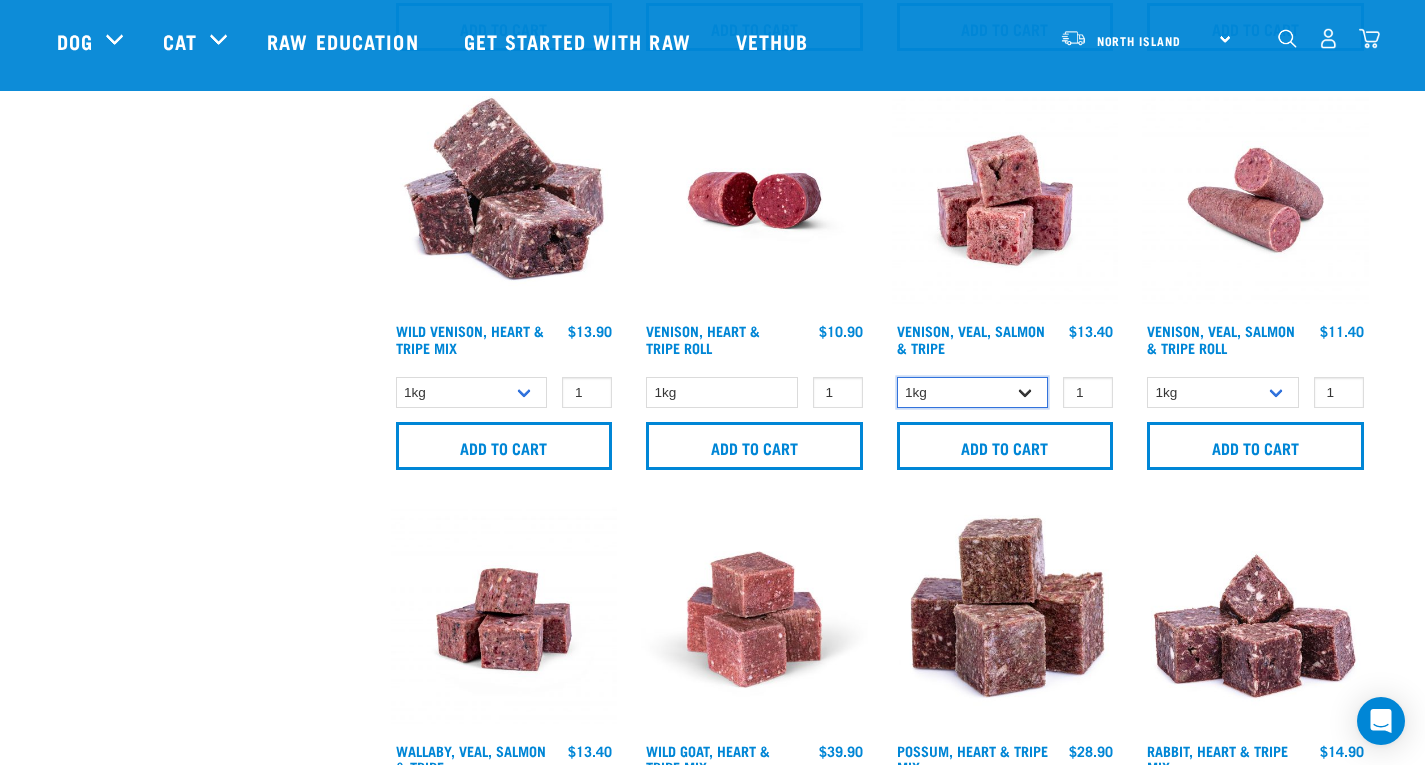 click on "1kg
3kg
Bulk (18kg)" at bounding box center (973, 392) 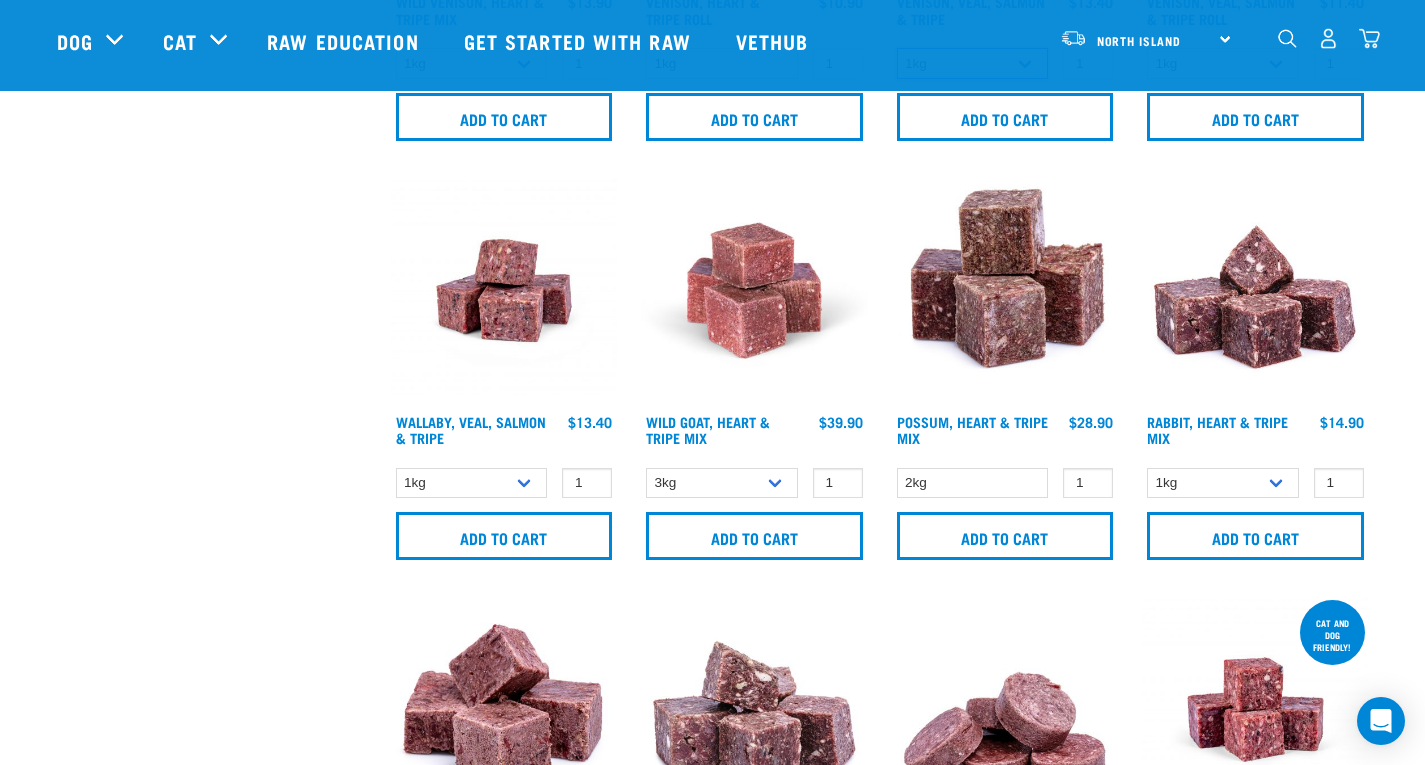 scroll, scrollTop: 2119, scrollLeft: 0, axis: vertical 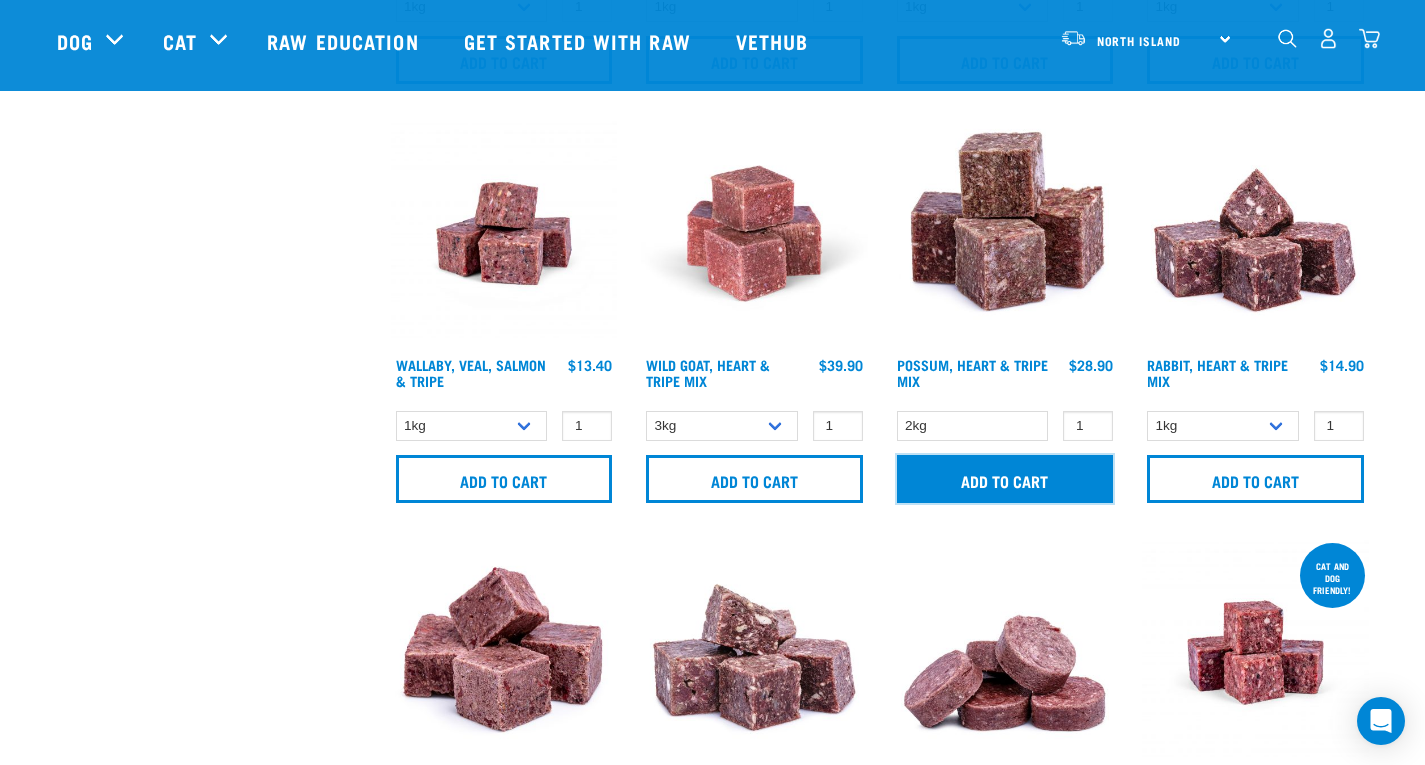 click on "Add to cart" at bounding box center [1005, 479] 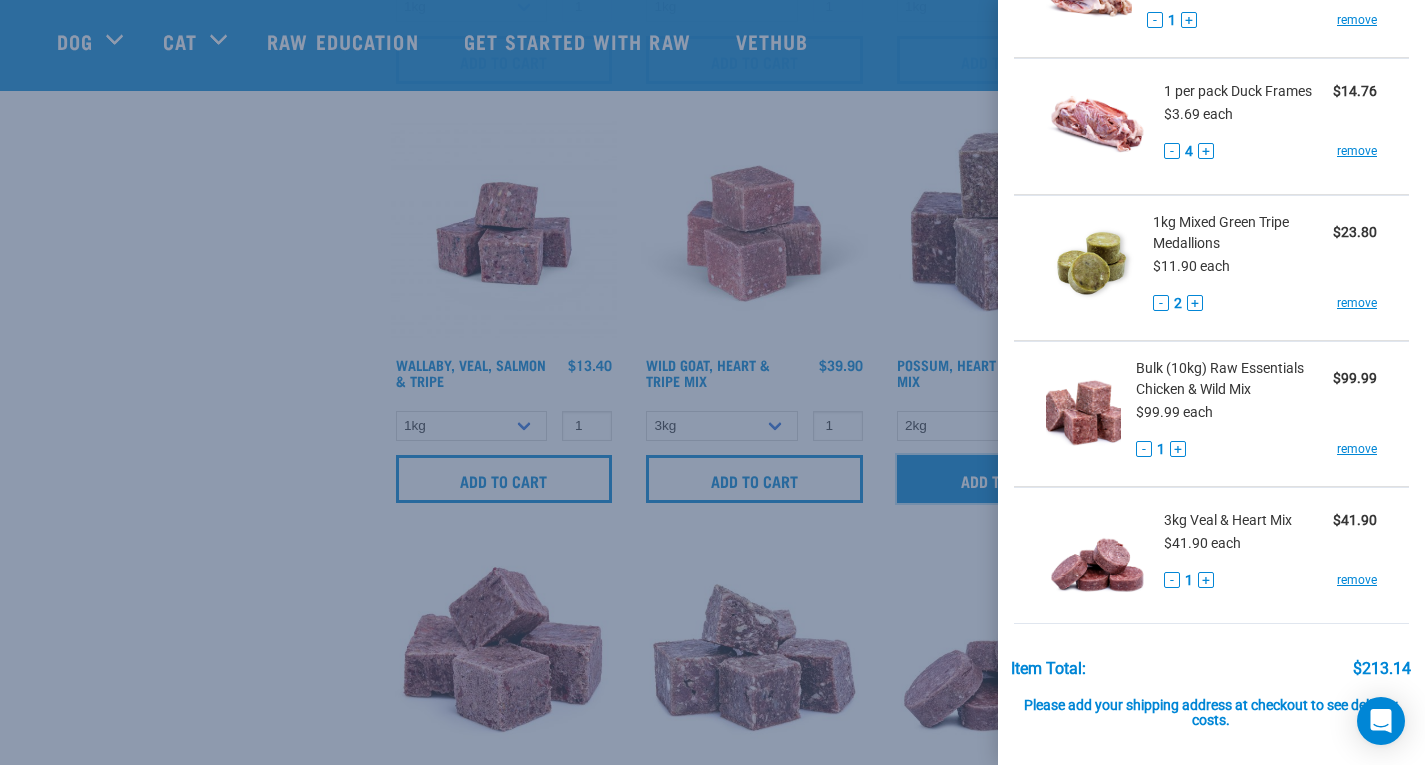 scroll, scrollTop: 365, scrollLeft: 0, axis: vertical 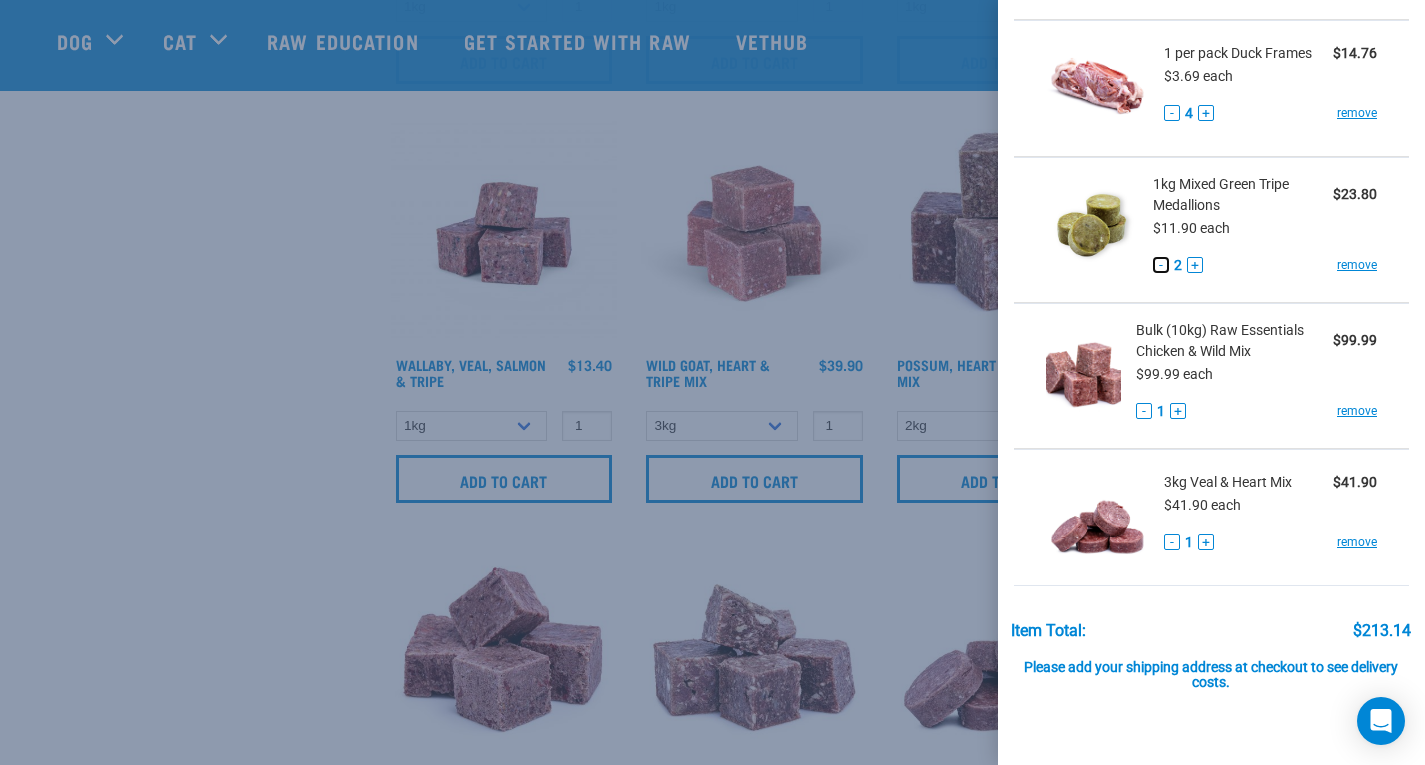 click on "-" at bounding box center (1161, 265) 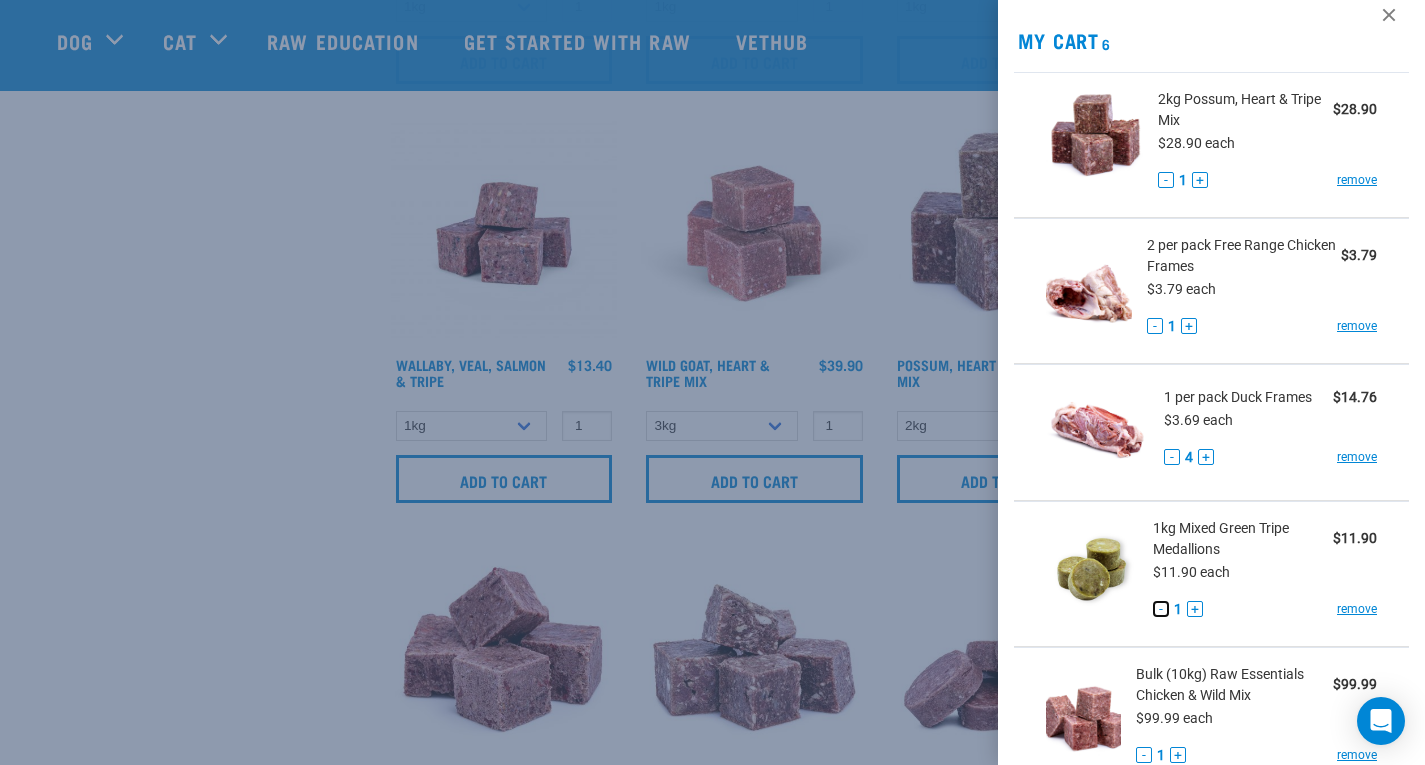 scroll, scrollTop: 0, scrollLeft: 0, axis: both 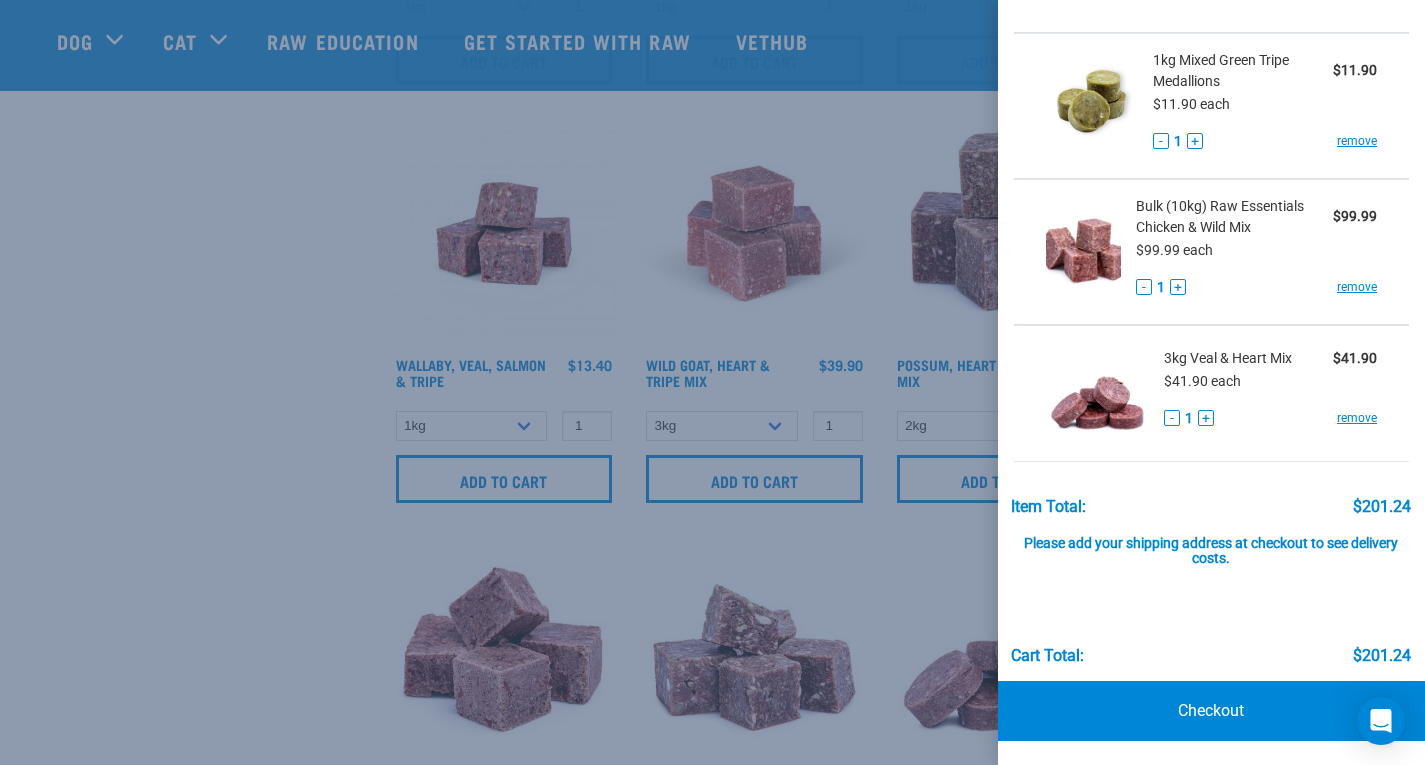 click at bounding box center [712, 382] 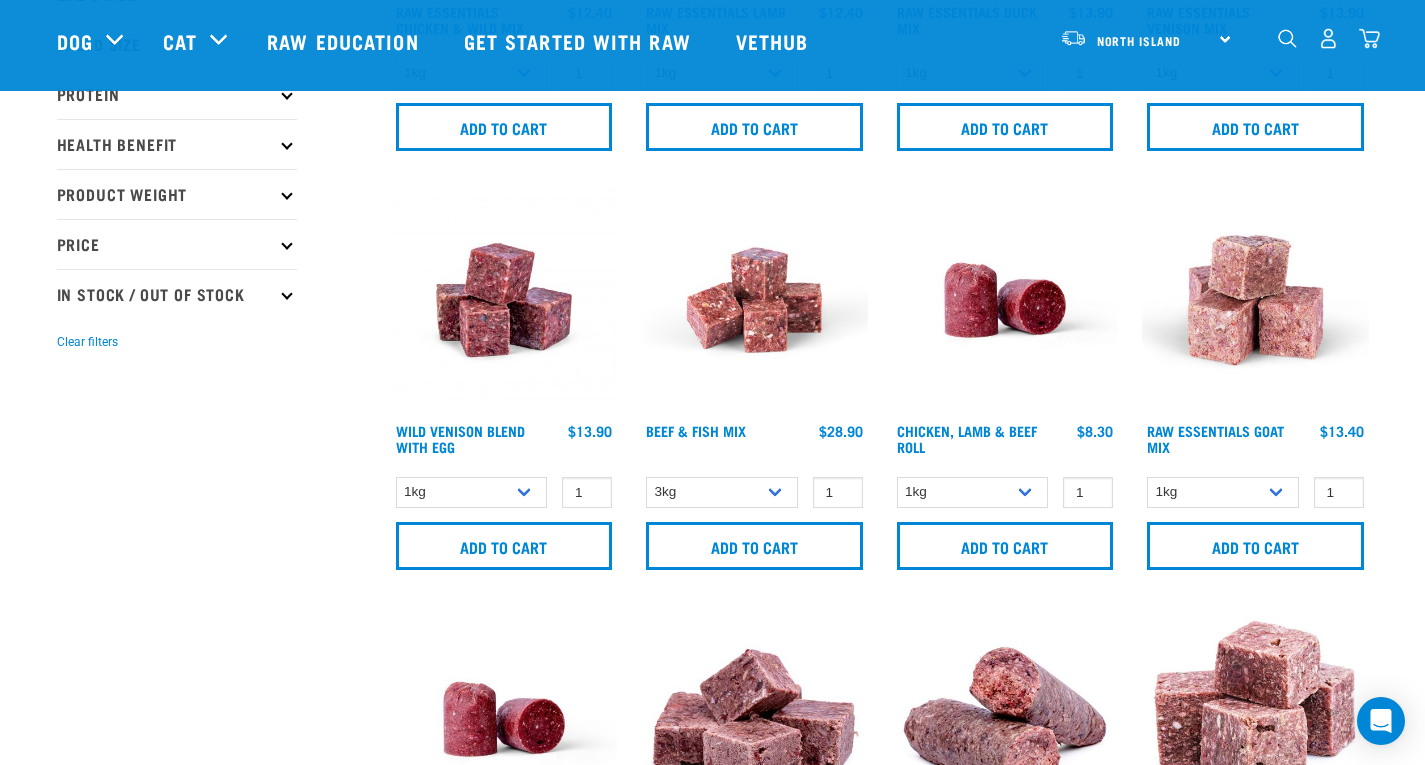 scroll, scrollTop: 98, scrollLeft: 0, axis: vertical 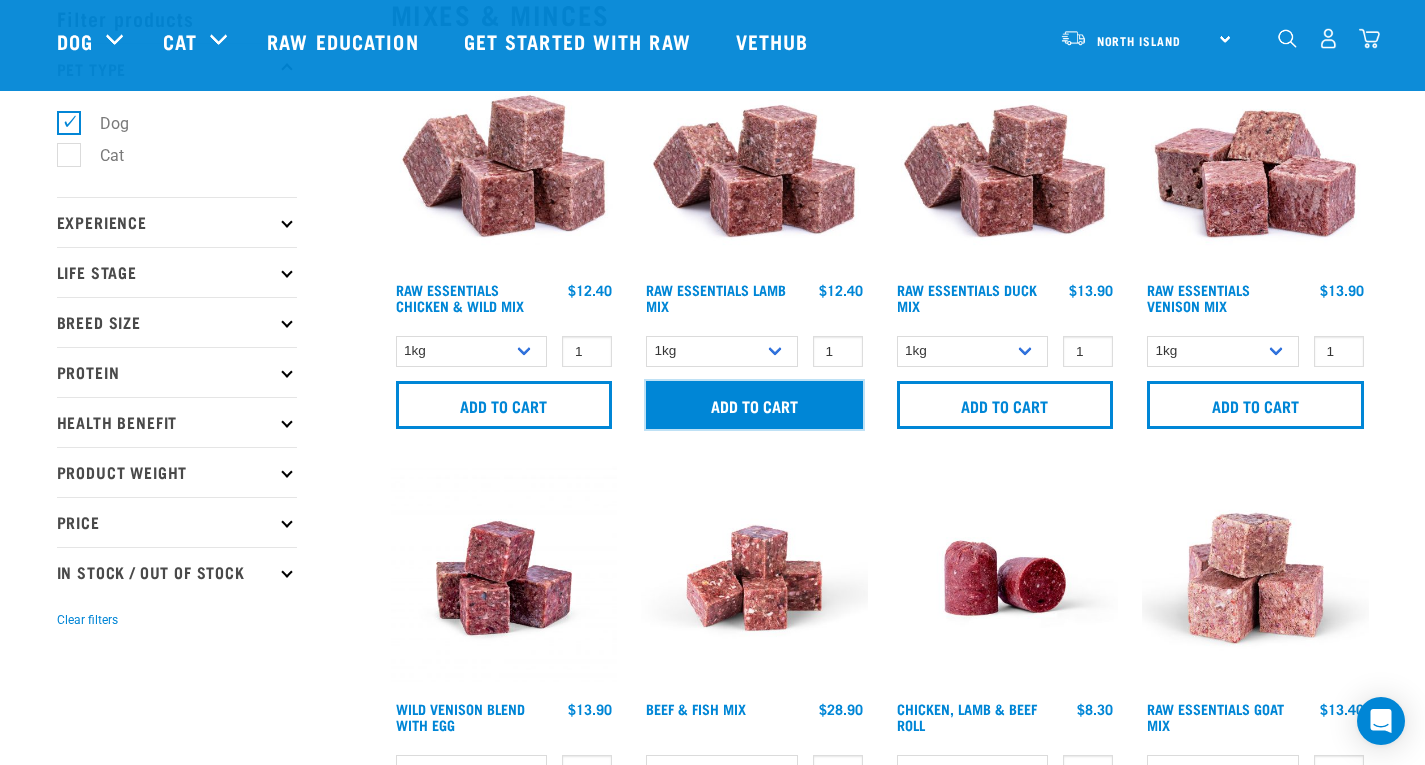click on "Add to cart" at bounding box center [754, 405] 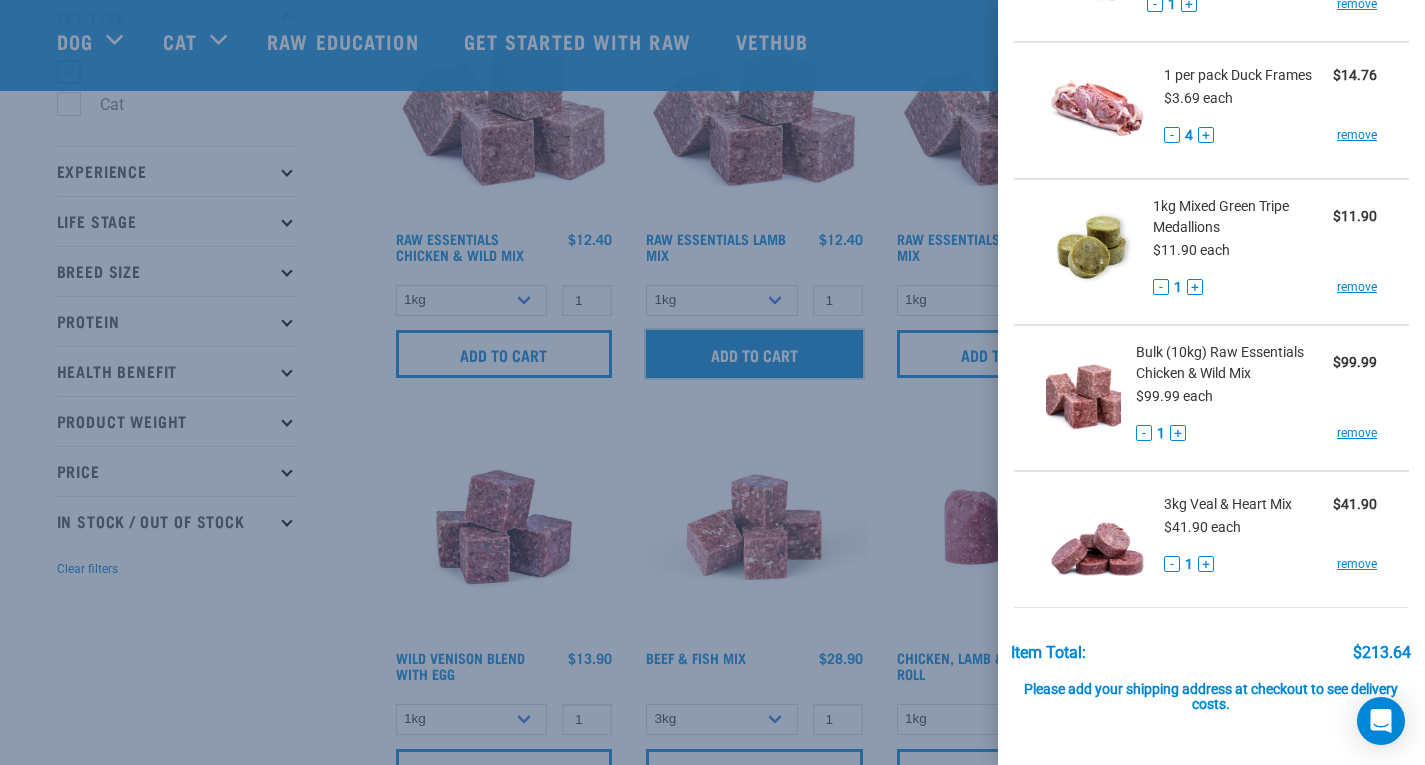 scroll, scrollTop: 0, scrollLeft: 0, axis: both 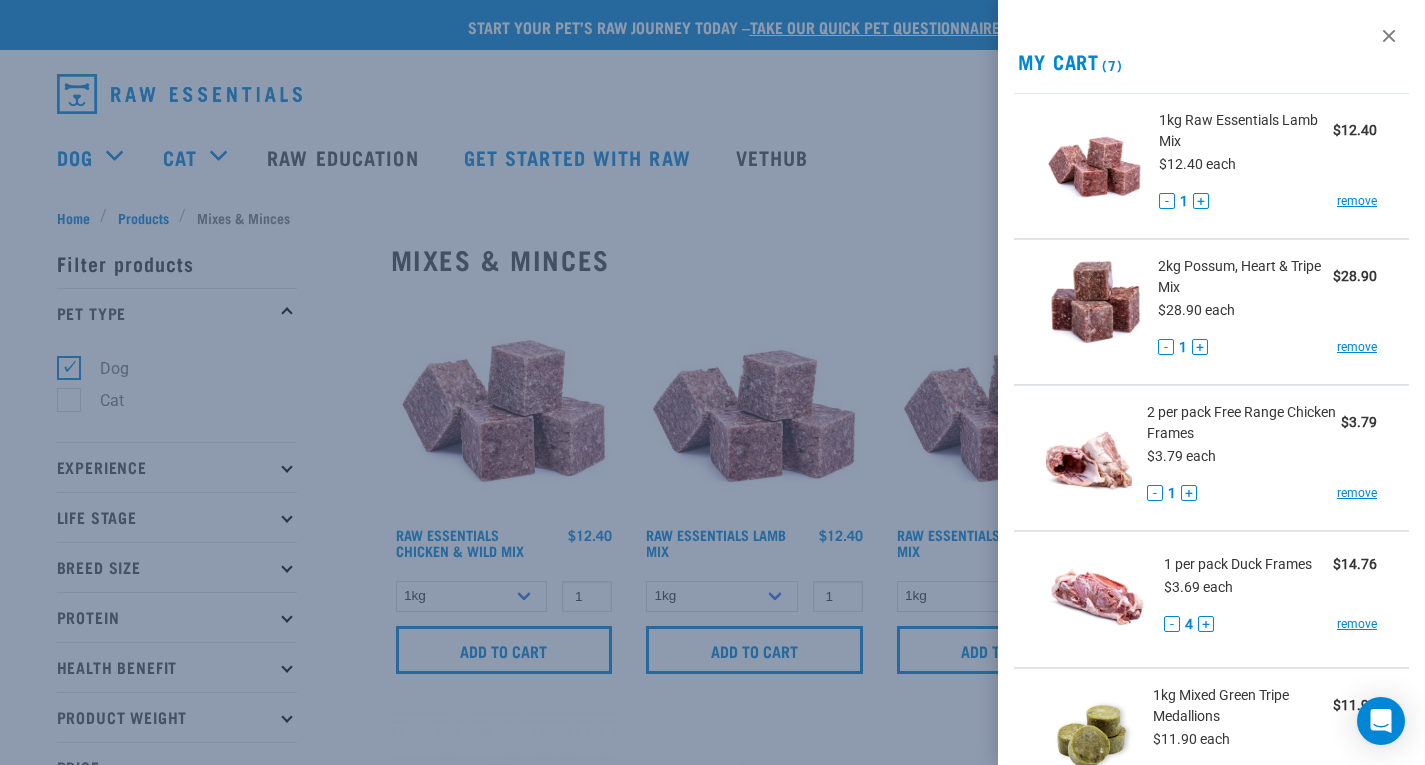 click on "My Cart  (7)" at bounding box center [1212, 61] 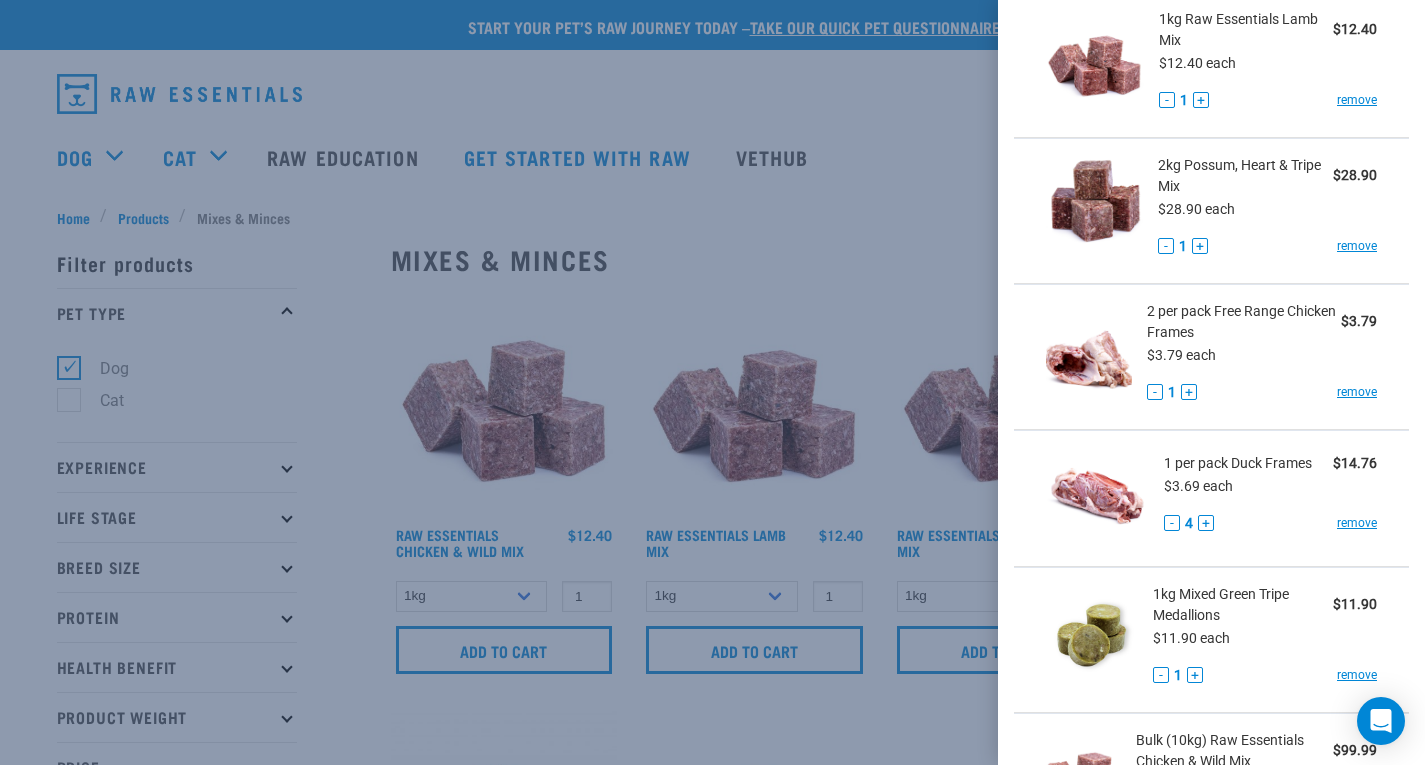 scroll, scrollTop: 111, scrollLeft: 0, axis: vertical 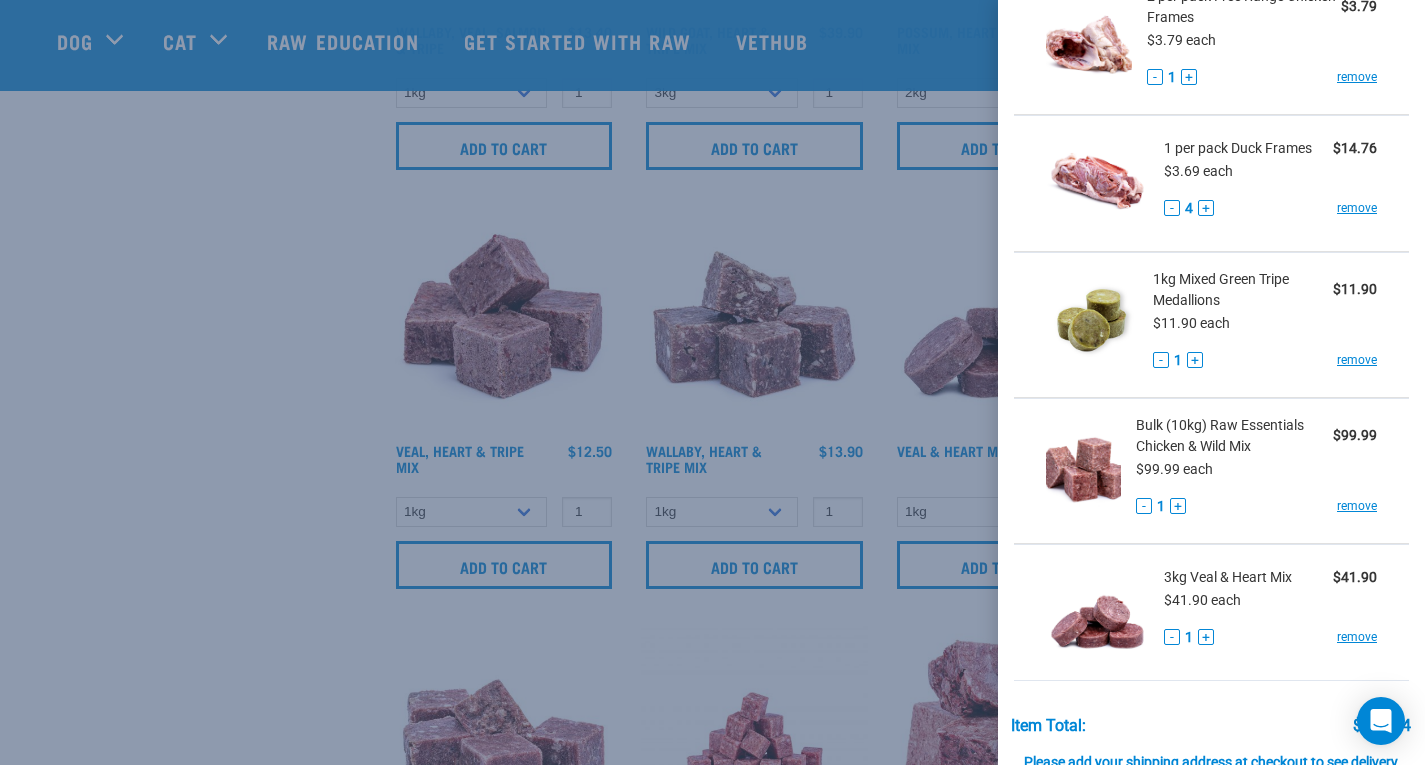 click at bounding box center (712, 382) 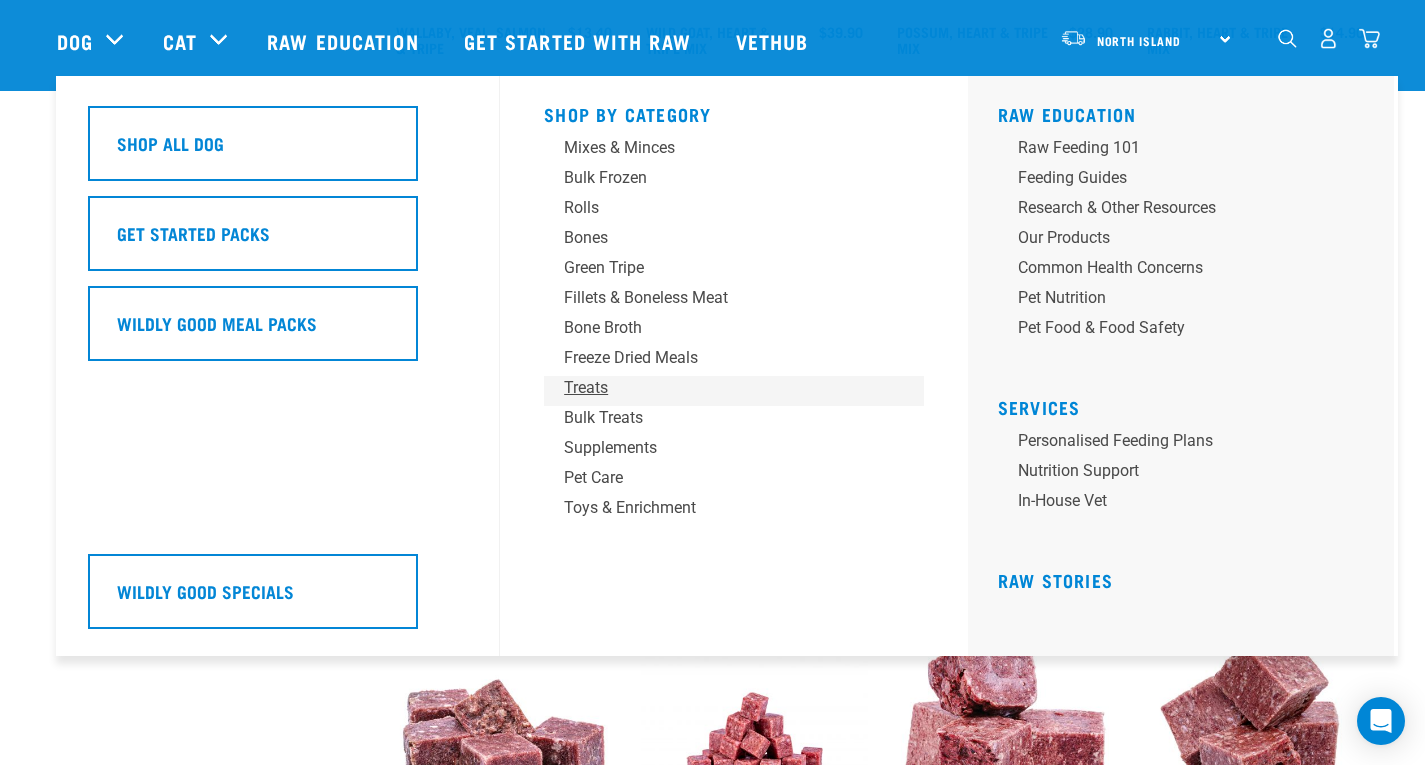 click on "Treats" at bounding box center (720, 388) 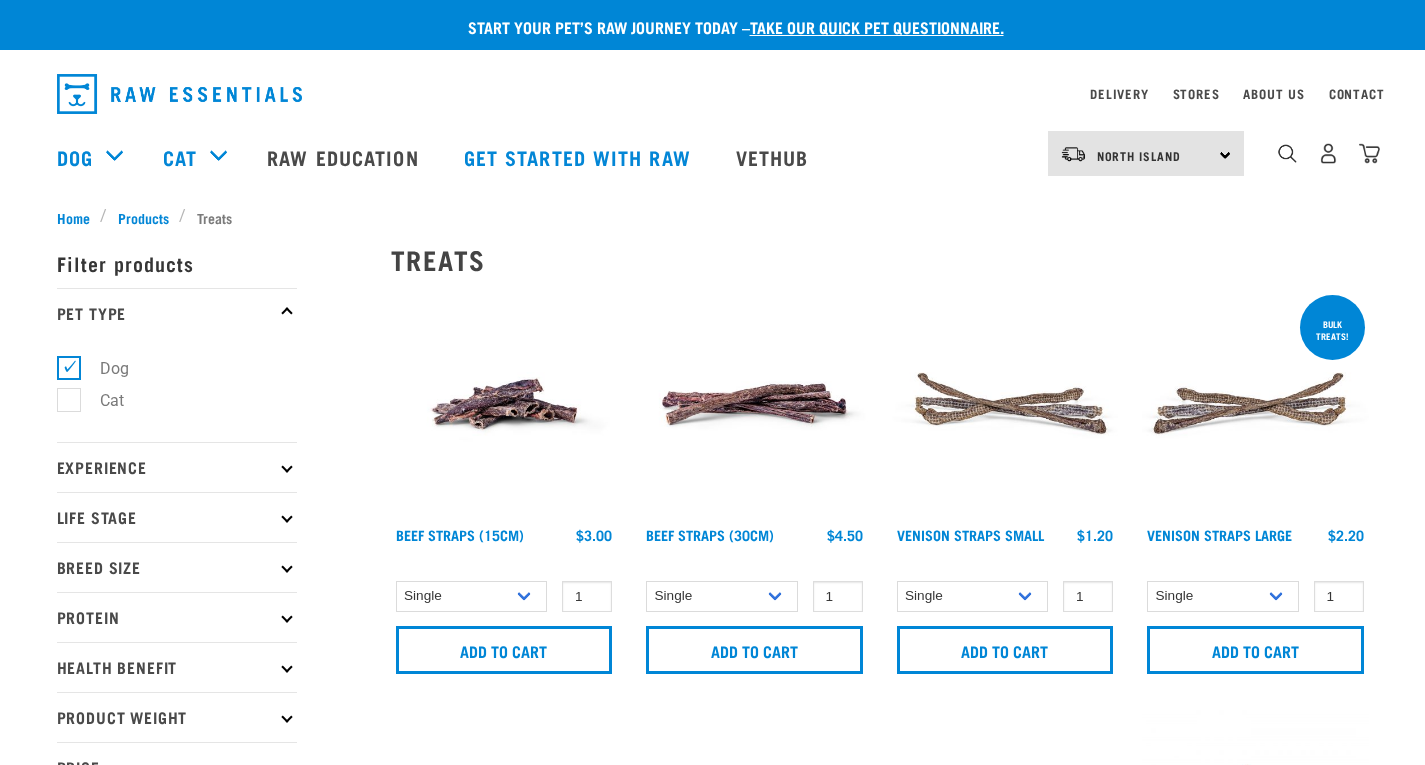 scroll, scrollTop: 0, scrollLeft: 0, axis: both 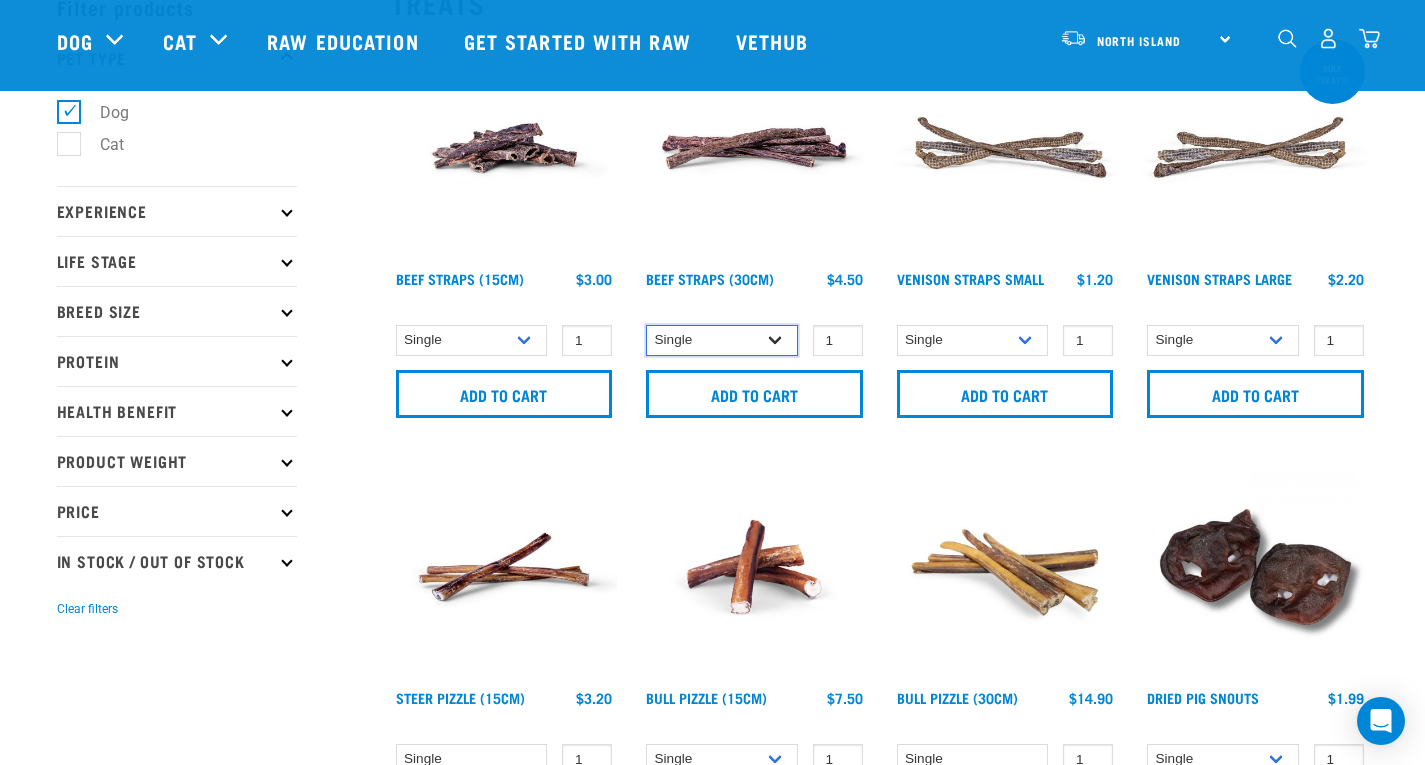 click on "Single
6 per pack
25 per pack" at bounding box center (722, 340) 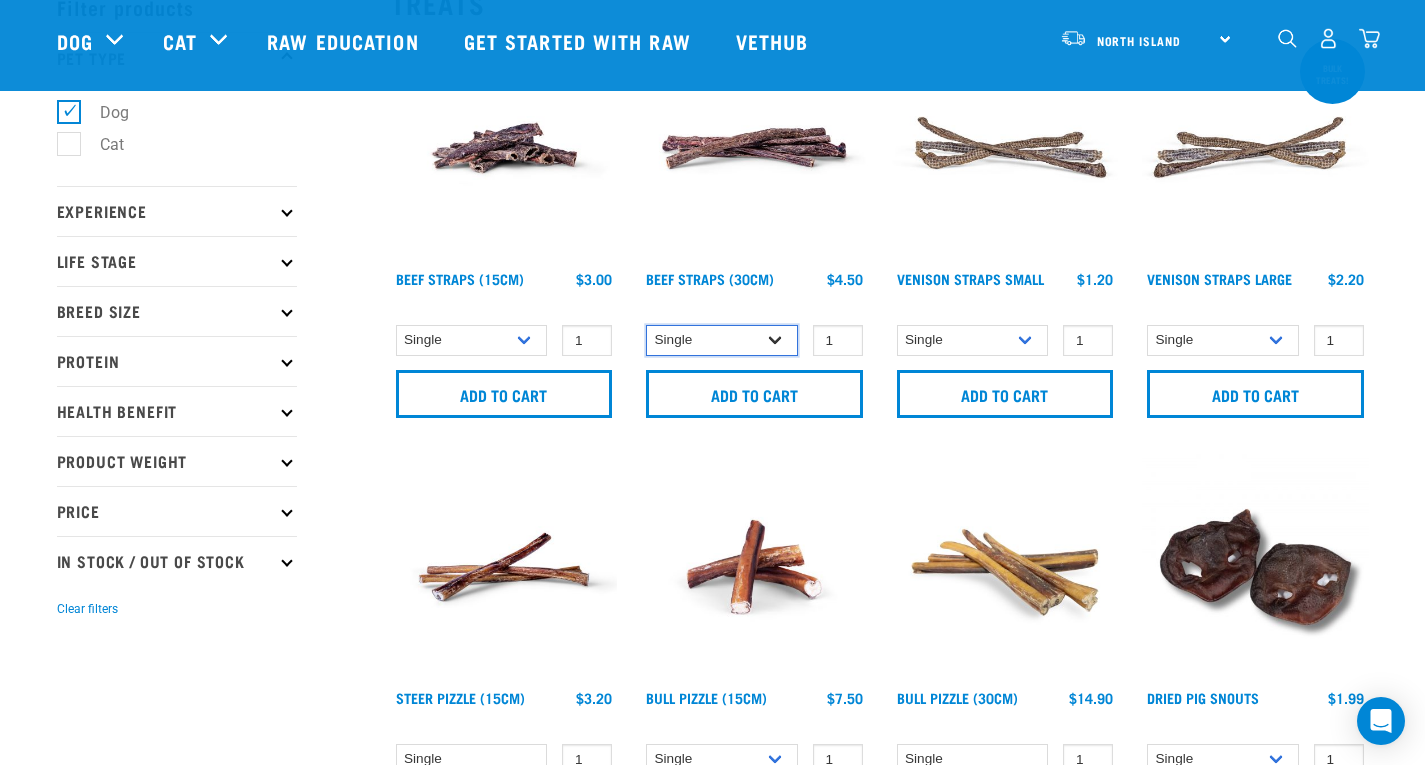 select on "15446" 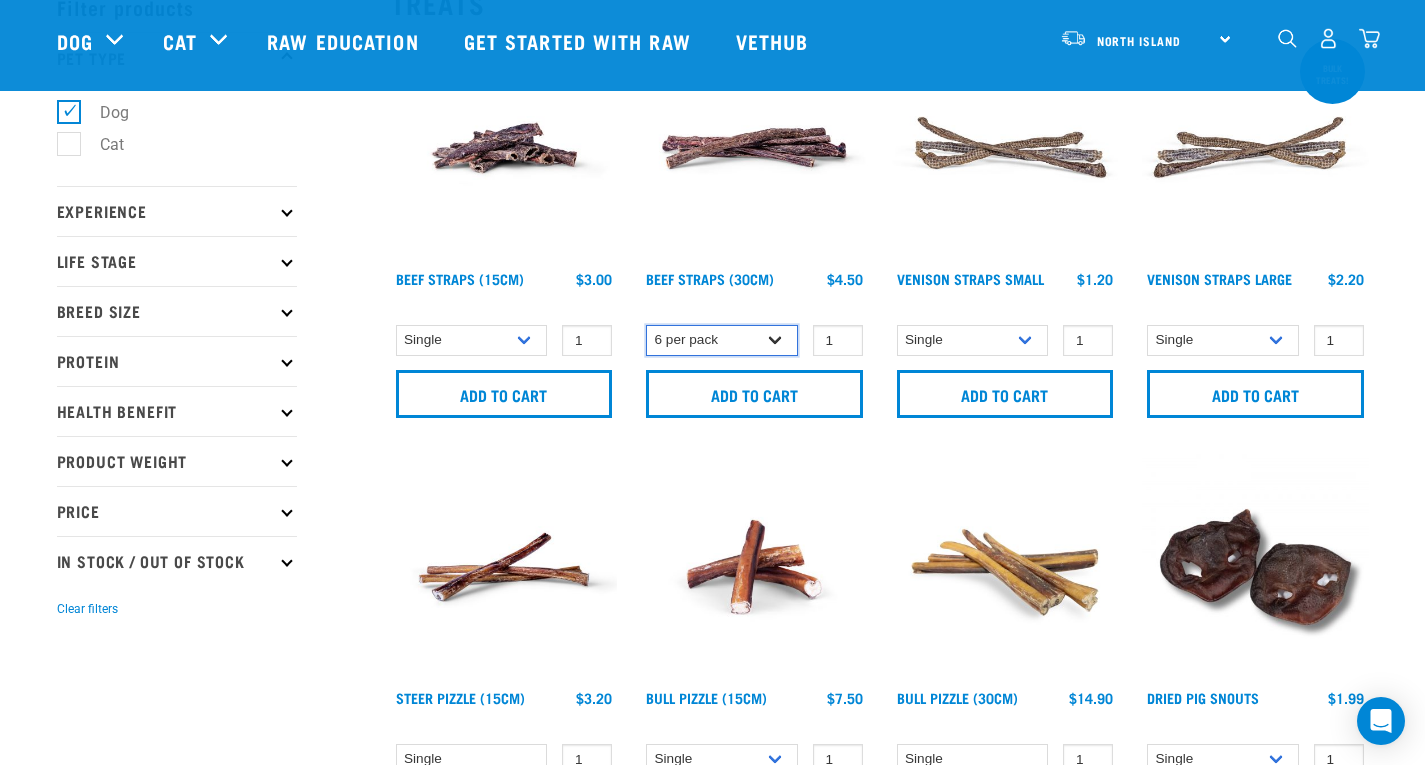 click on "Single
6 per pack
25 per pack" at bounding box center (722, 340) 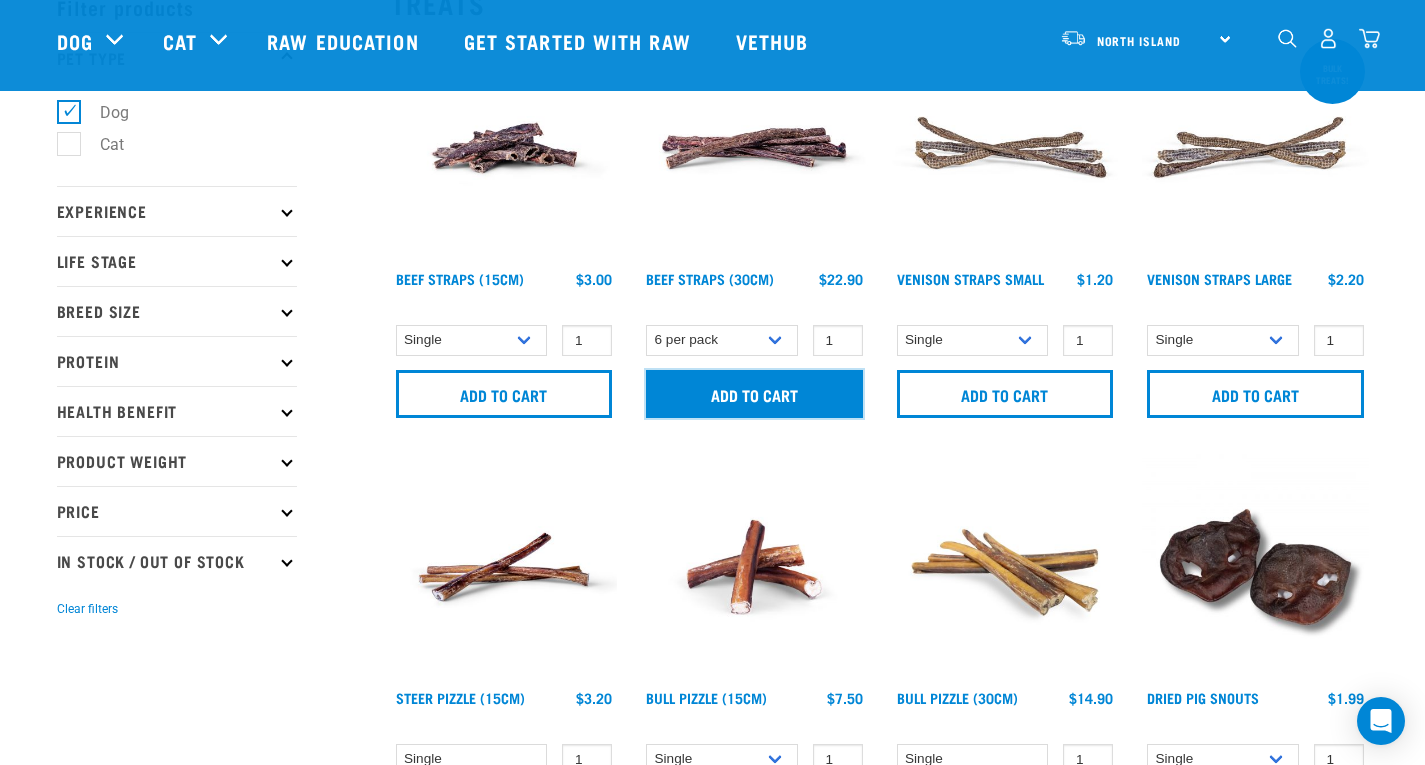 click on "Add to cart" at bounding box center [754, 394] 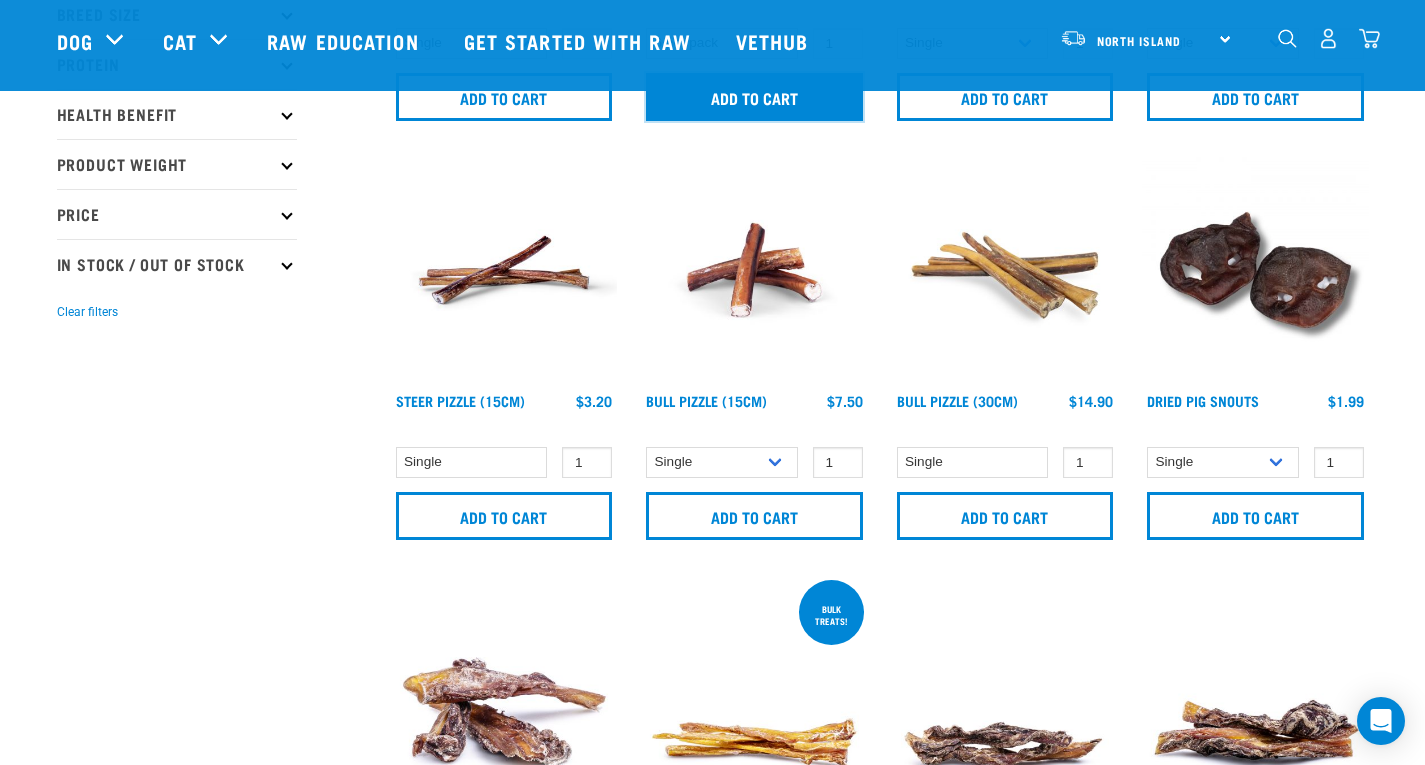 scroll, scrollTop: 497, scrollLeft: 0, axis: vertical 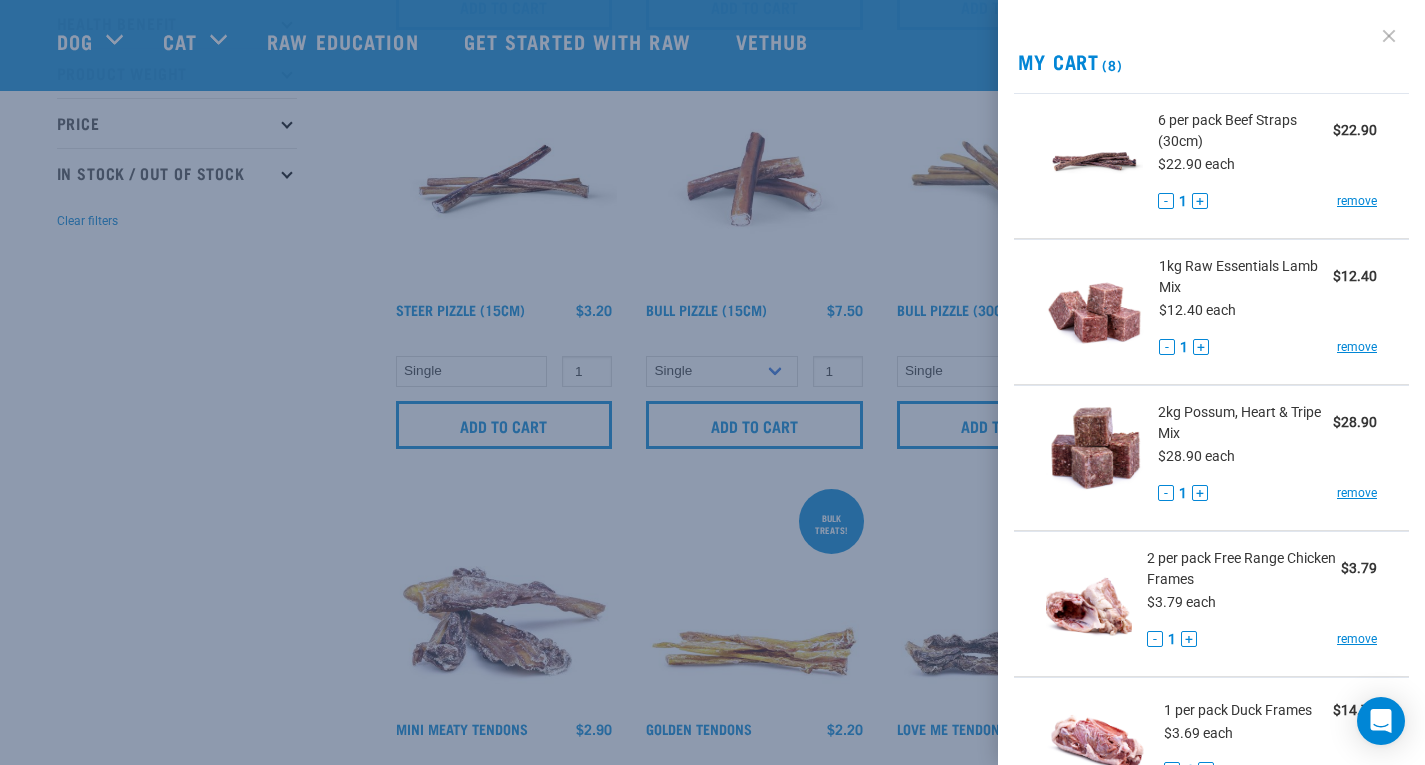 click at bounding box center [1389, 36] 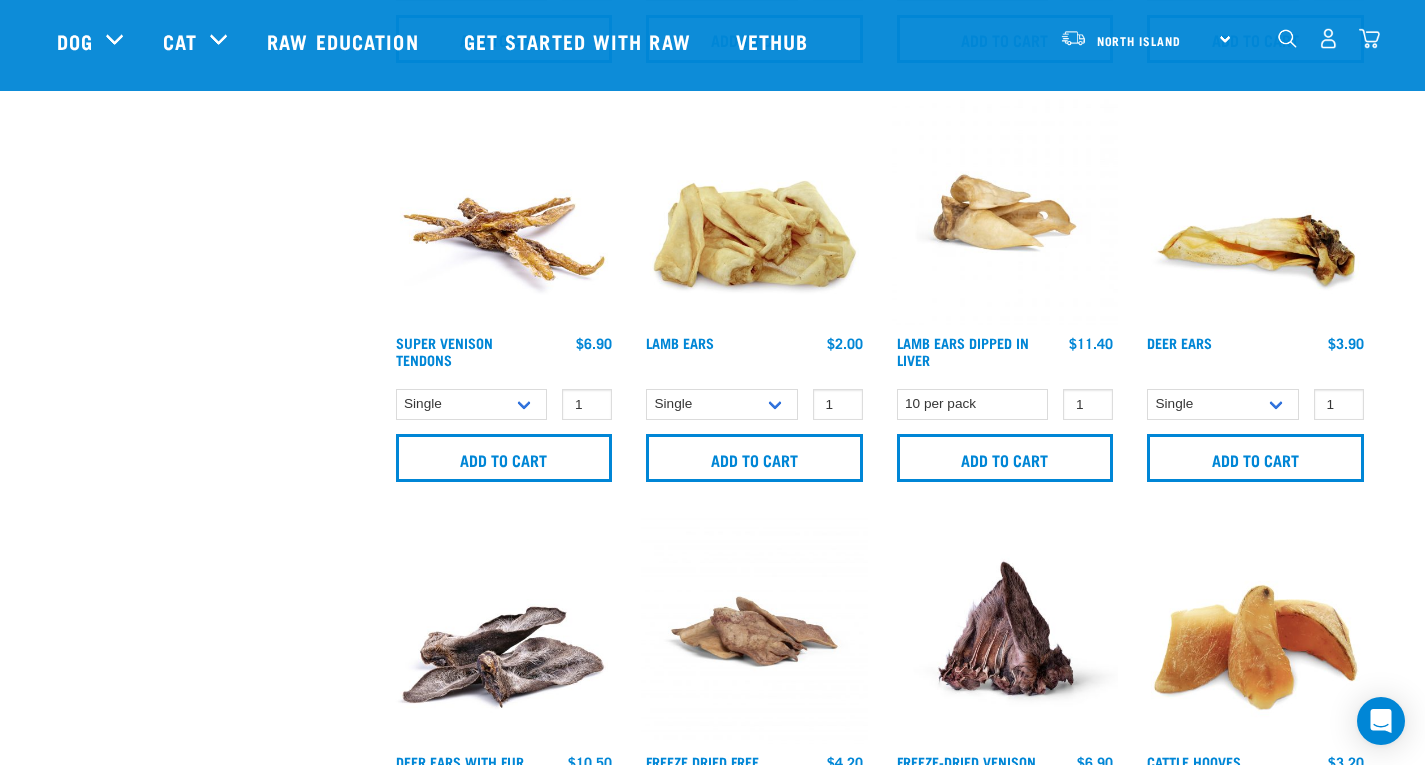 scroll, scrollTop: 1295, scrollLeft: 0, axis: vertical 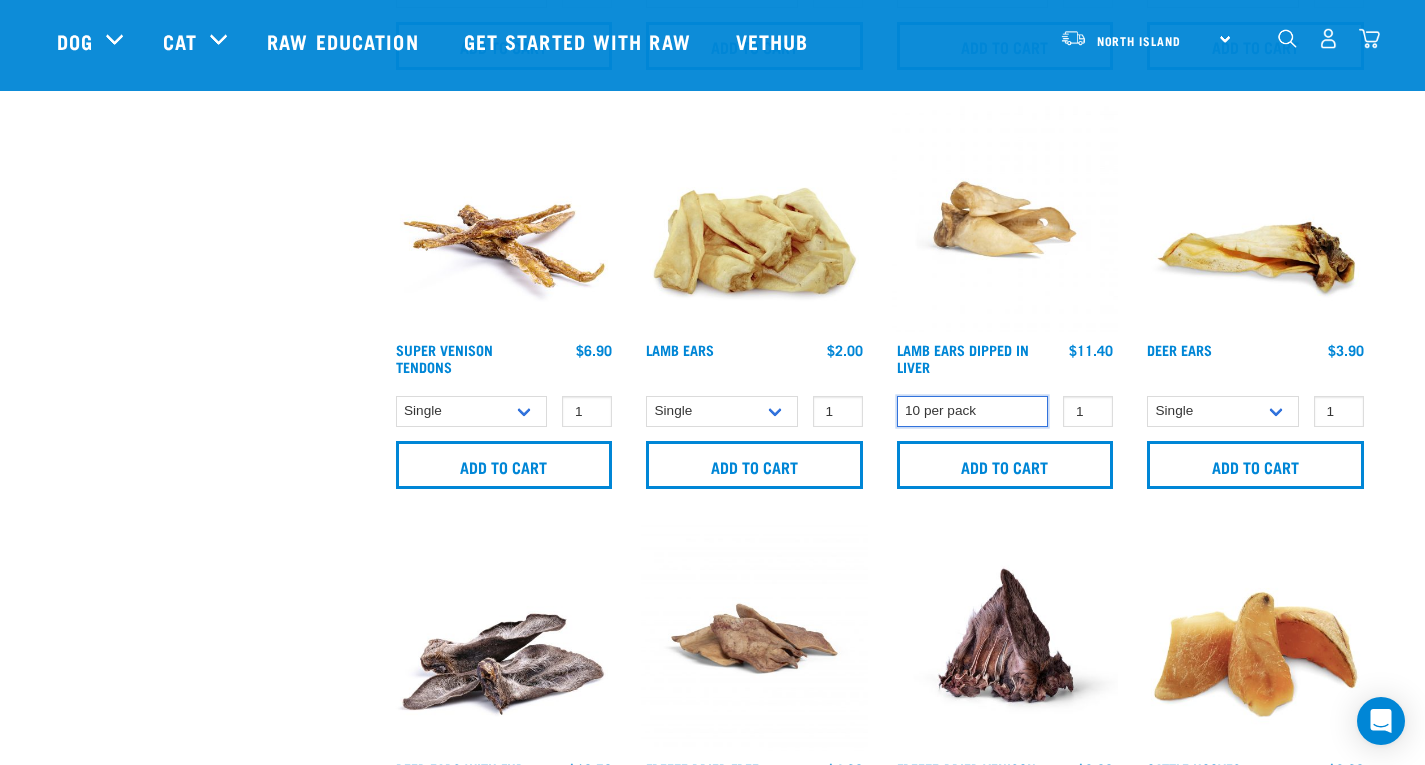 click on "10 per pack" at bounding box center (973, 411) 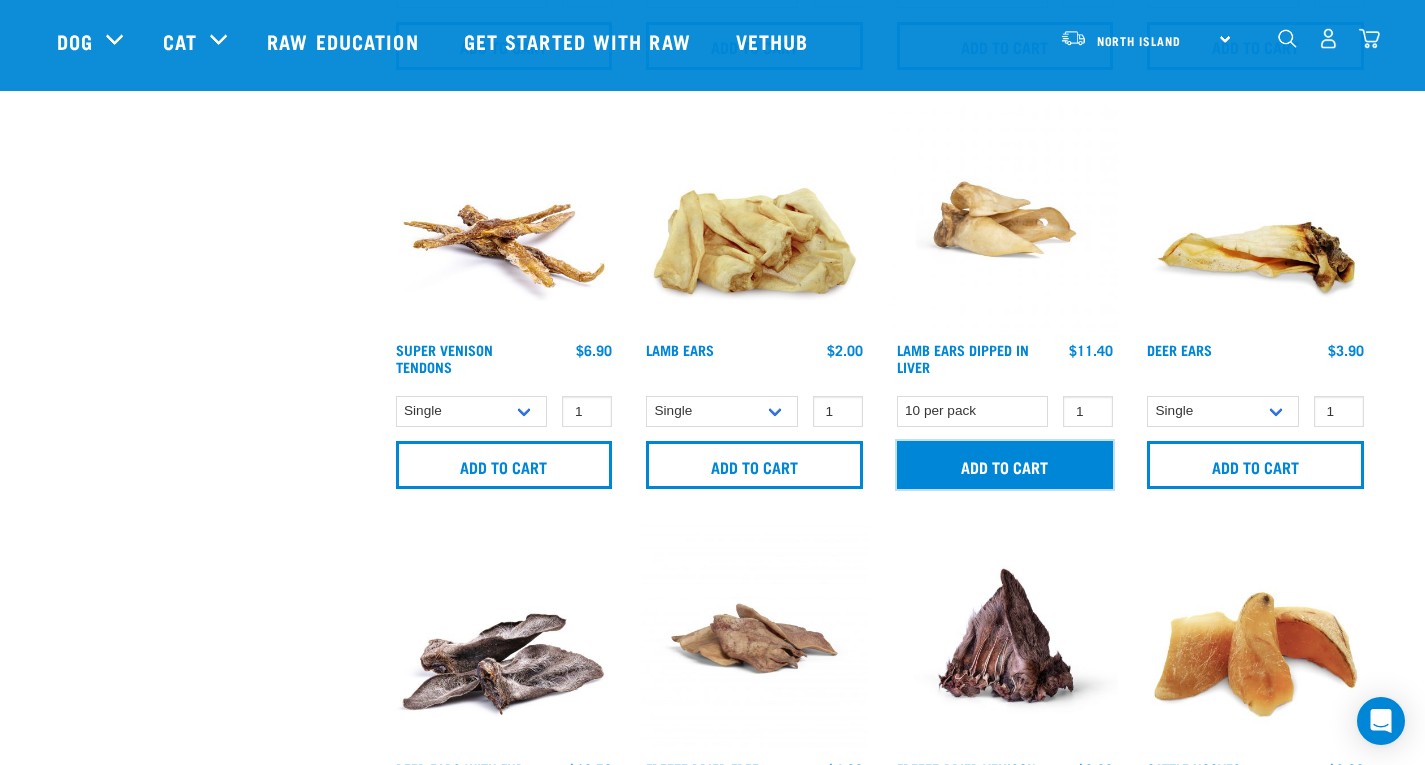 click on "Add to cart" at bounding box center (1005, 465) 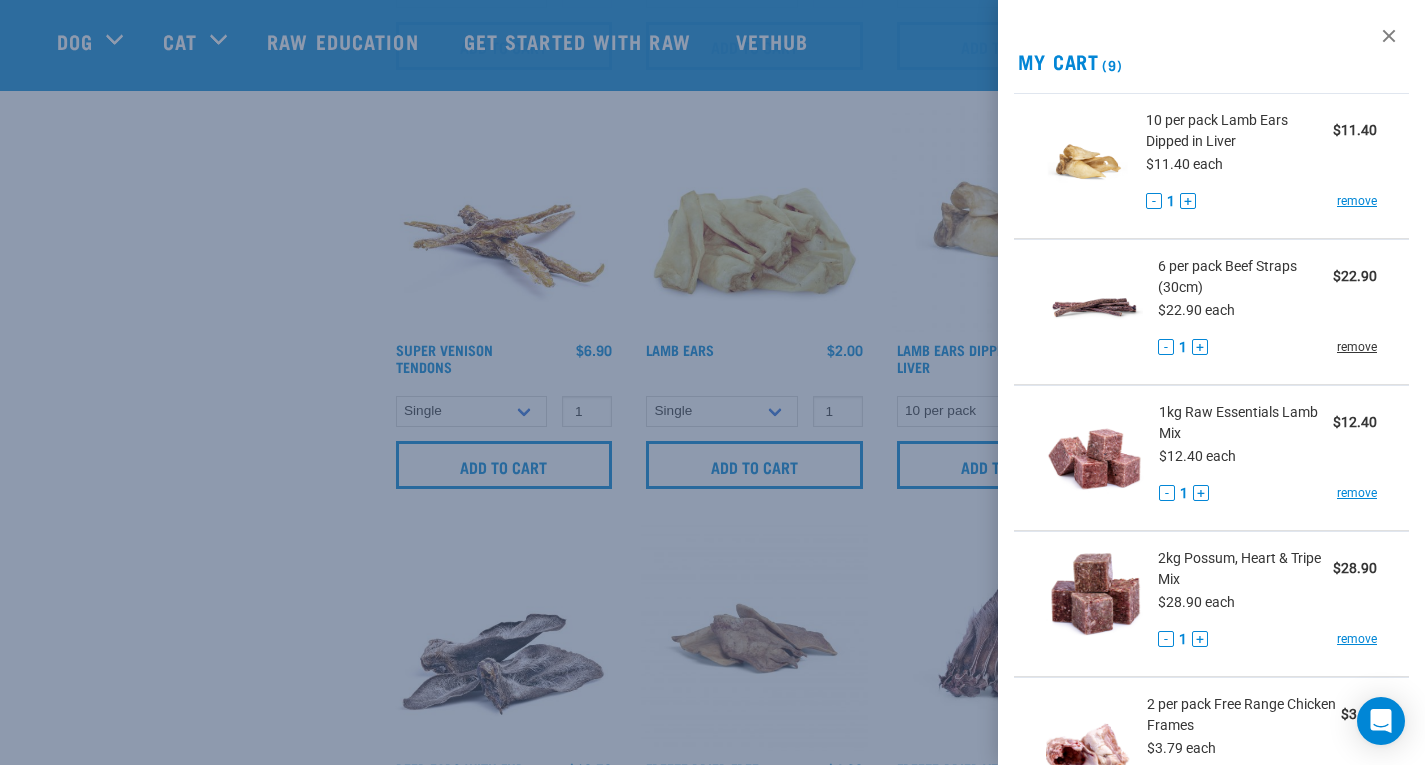 click on "remove" at bounding box center (1357, 347) 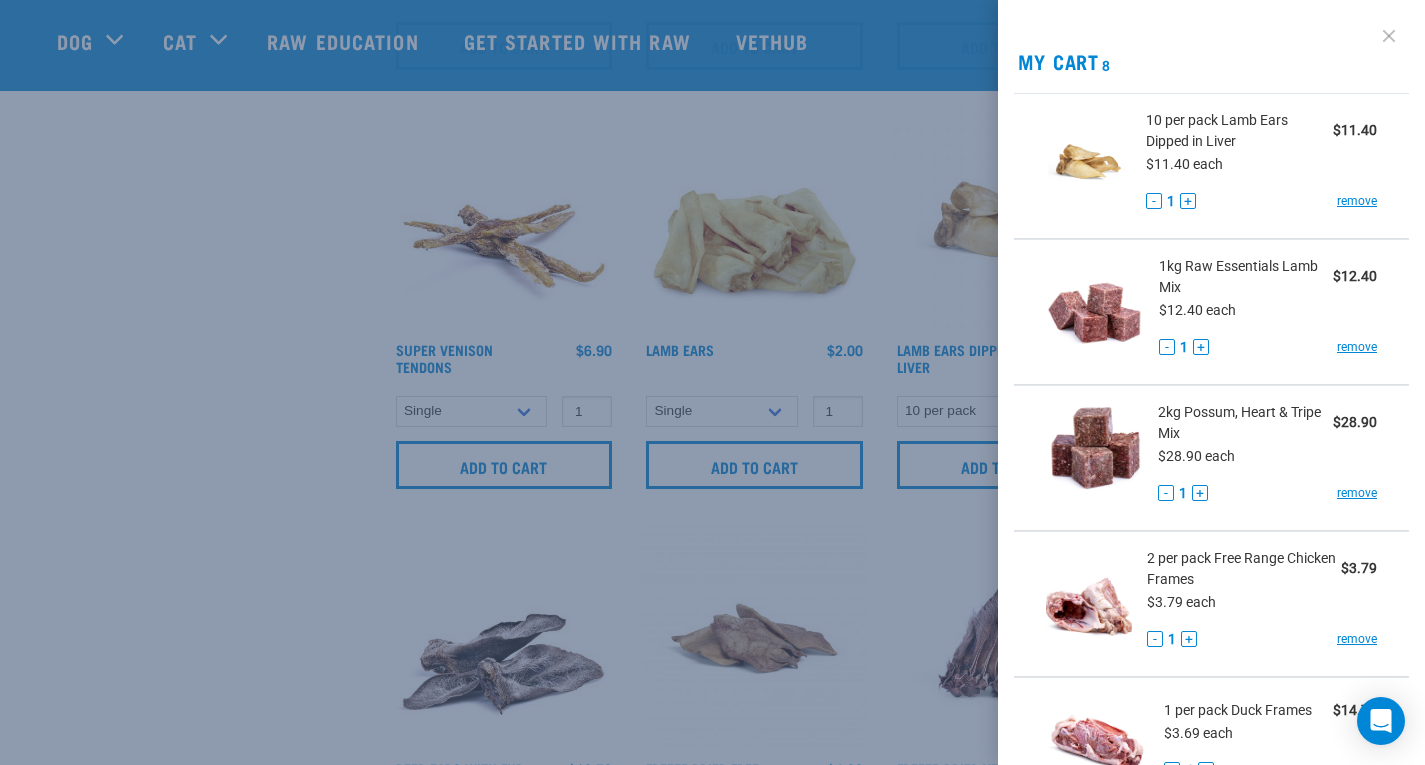 click at bounding box center (1389, 36) 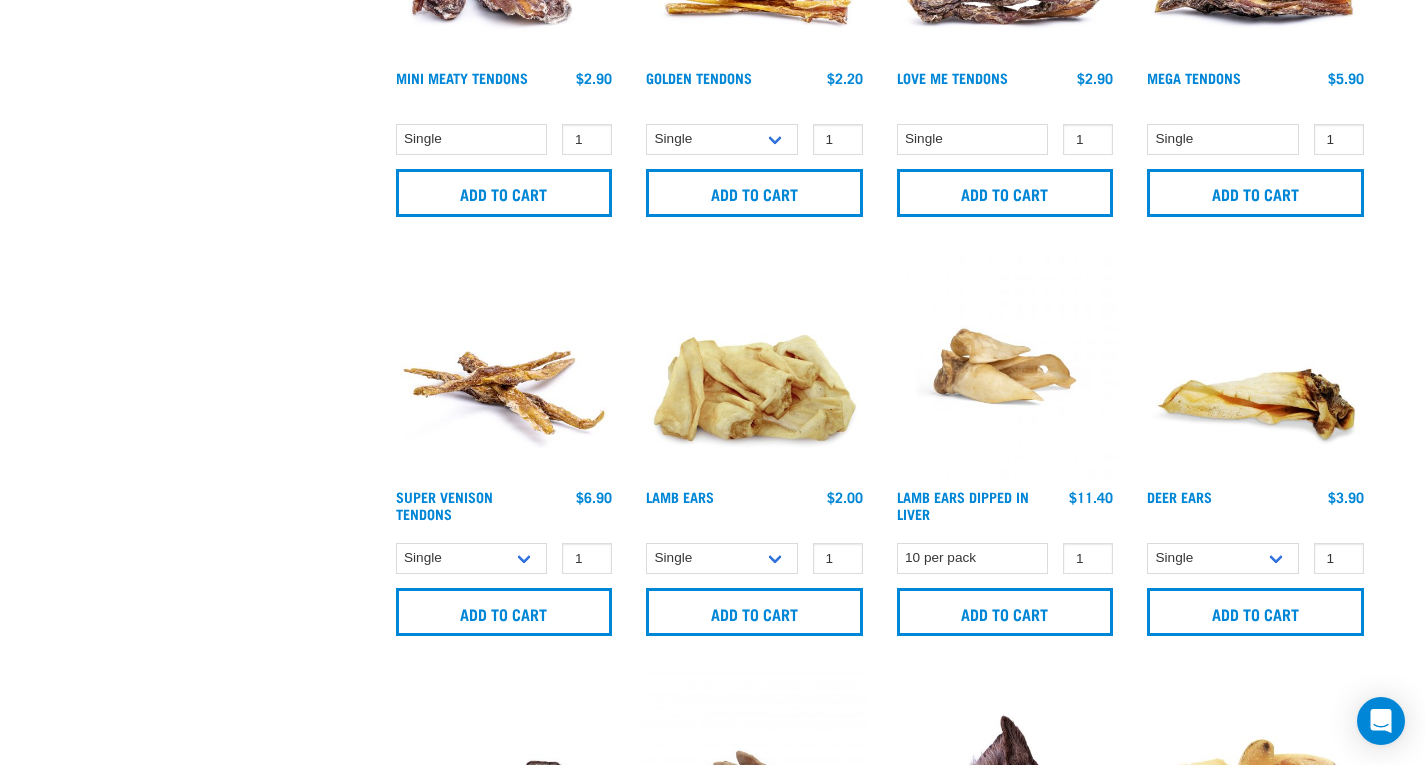 scroll, scrollTop: 0, scrollLeft: 0, axis: both 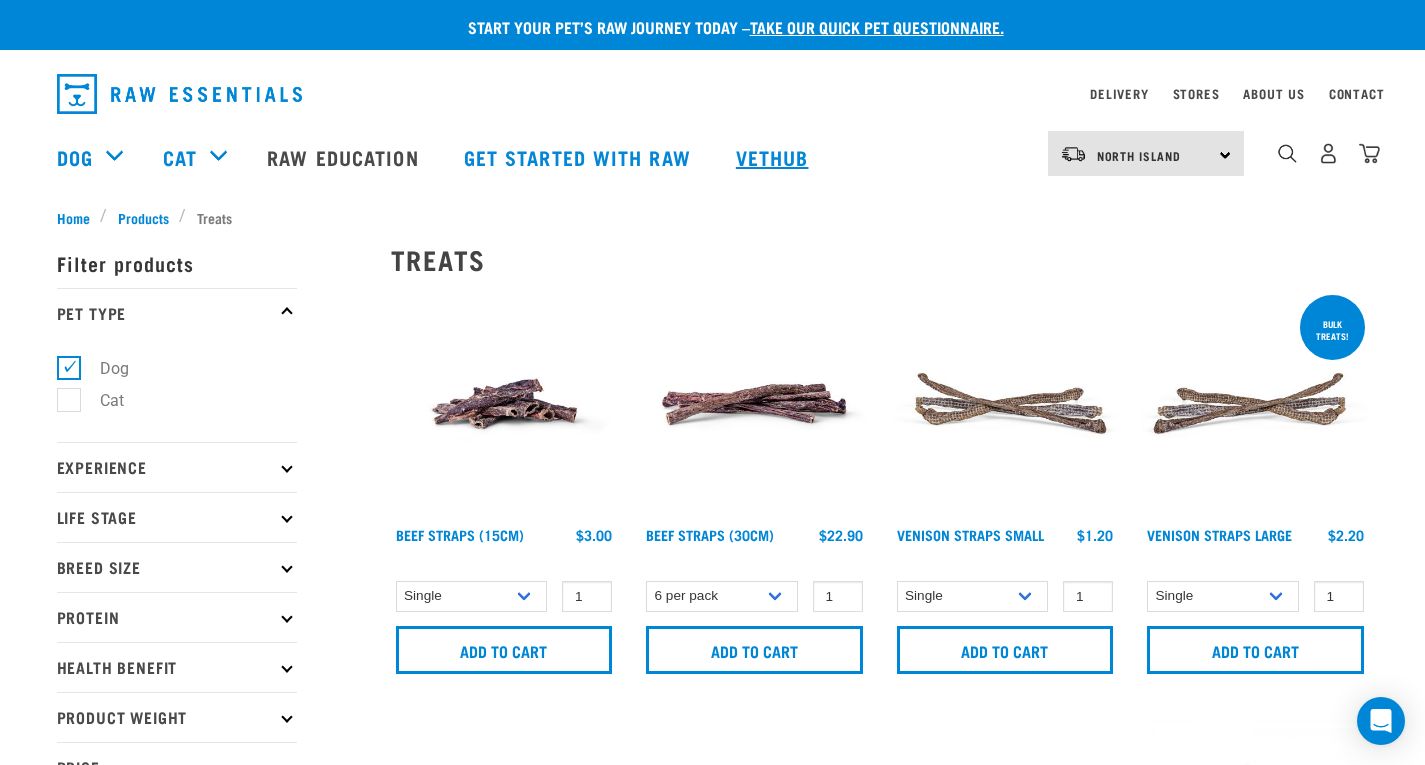 click on "Vethub" at bounding box center (775, 157) 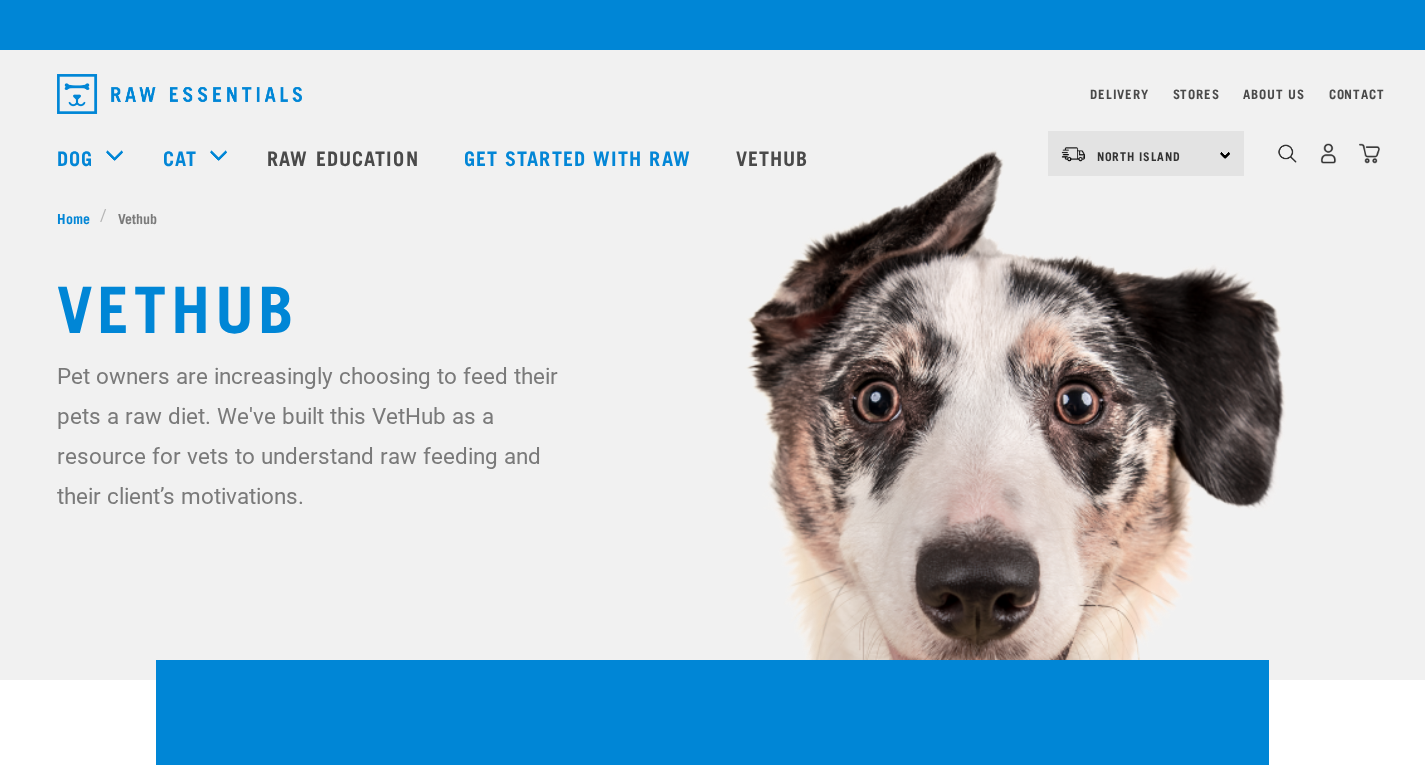 scroll, scrollTop: 0, scrollLeft: 0, axis: both 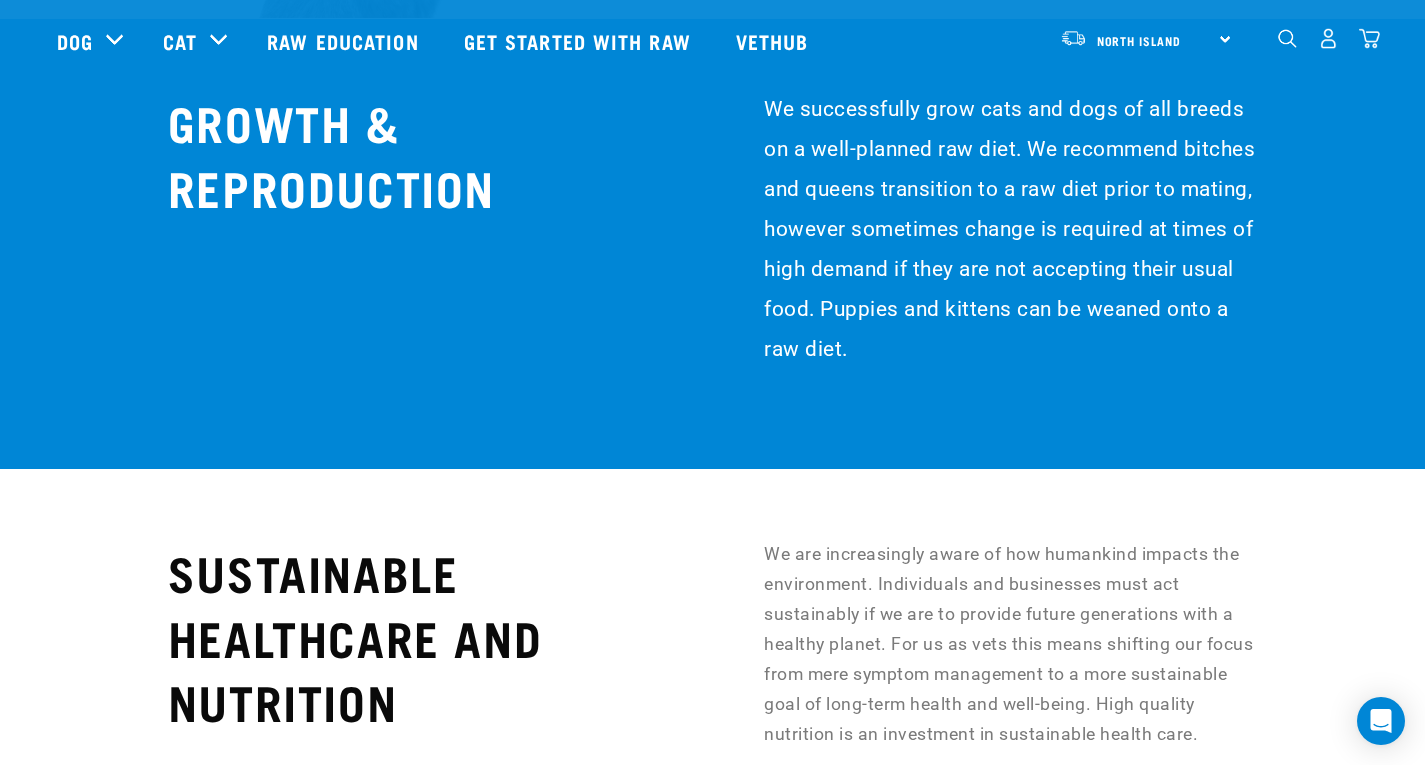 drag, startPoint x: 1439, startPoint y: 25, endPoint x: 1439, endPoint y: 618, distance: 593 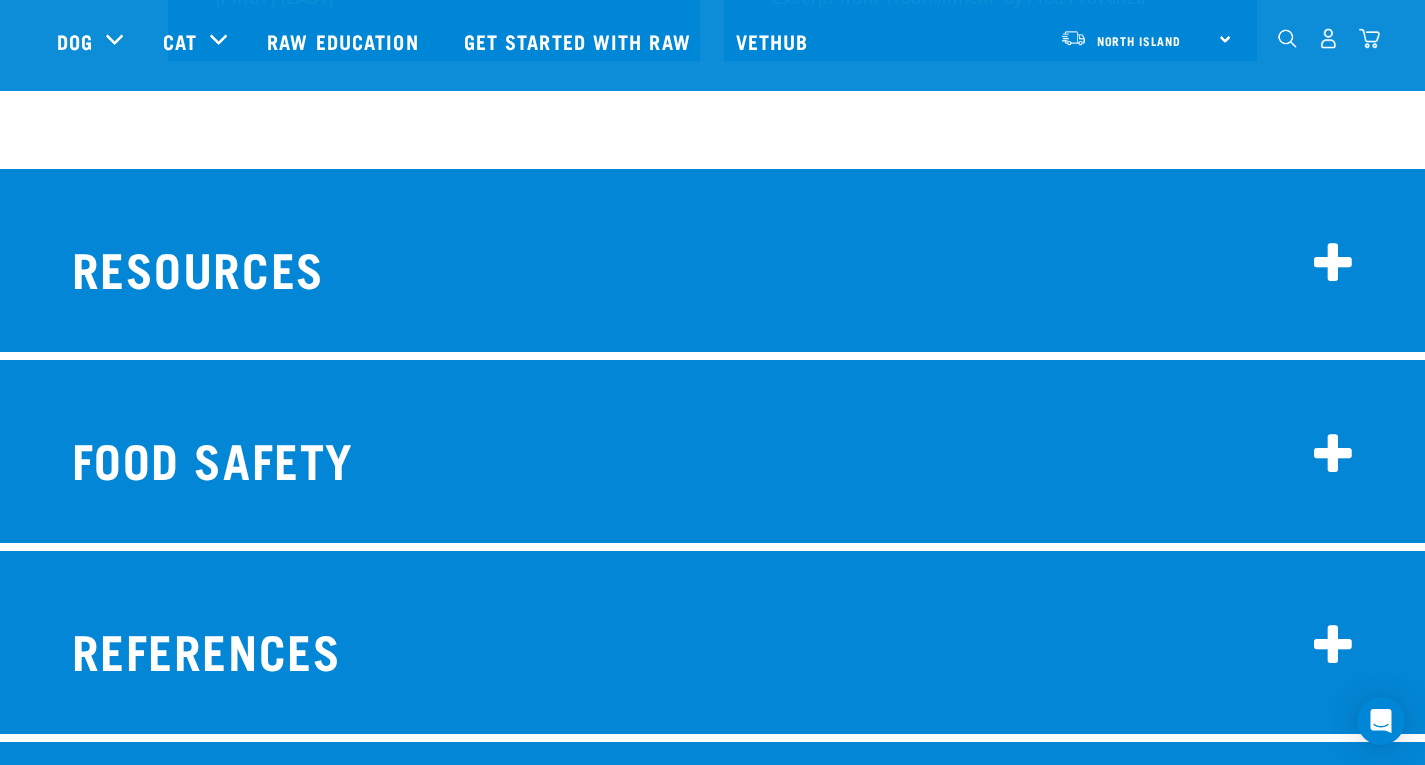 scroll, scrollTop: 15122, scrollLeft: 0, axis: vertical 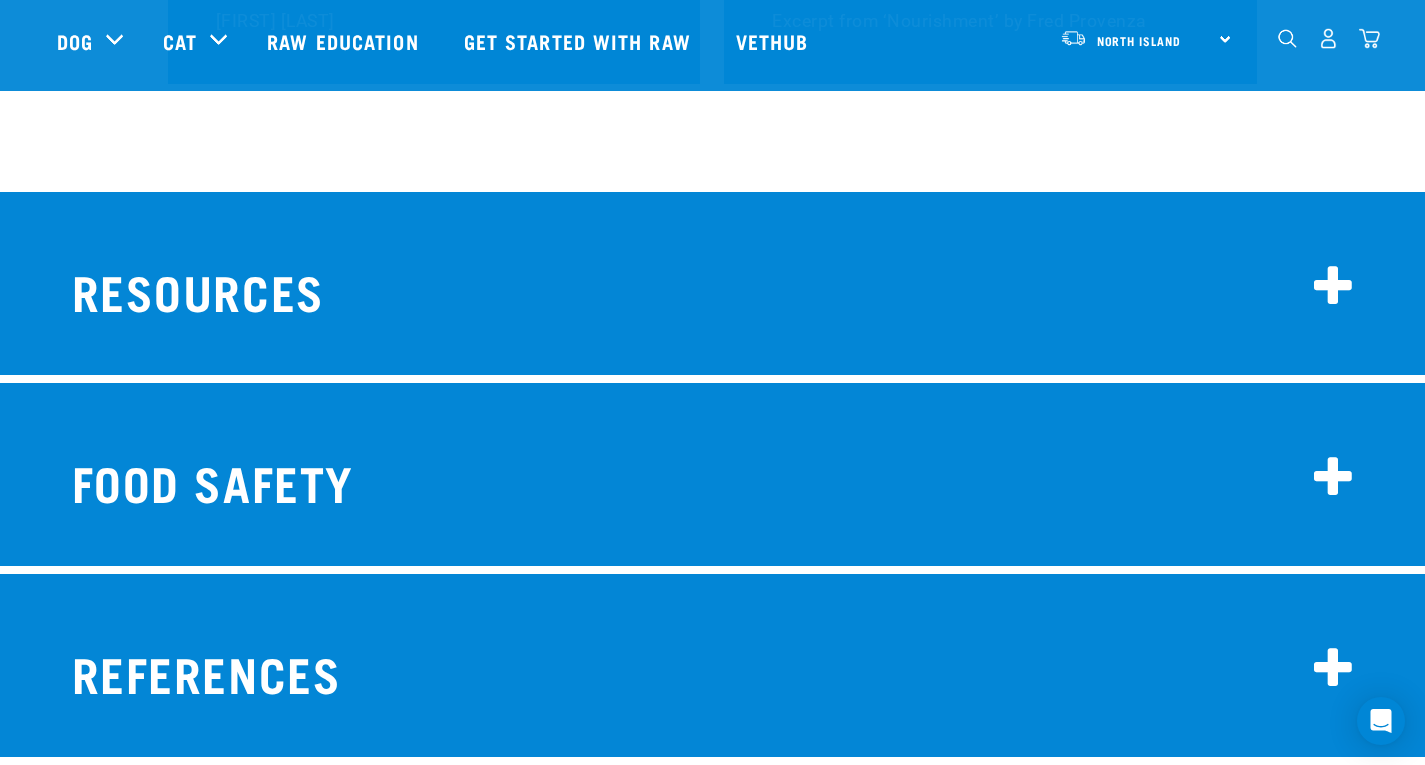 click at bounding box center (1334, 478) 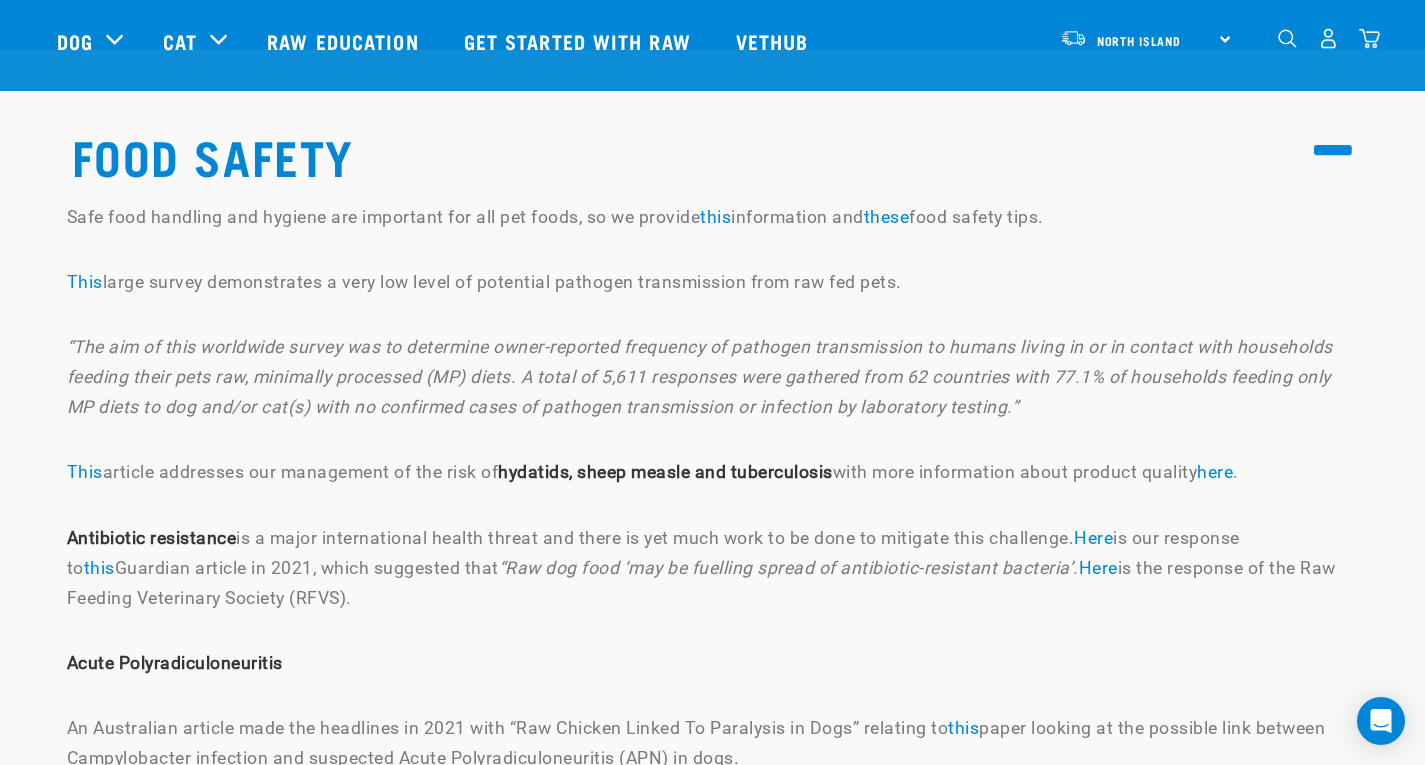 scroll, scrollTop: 15455, scrollLeft: 0, axis: vertical 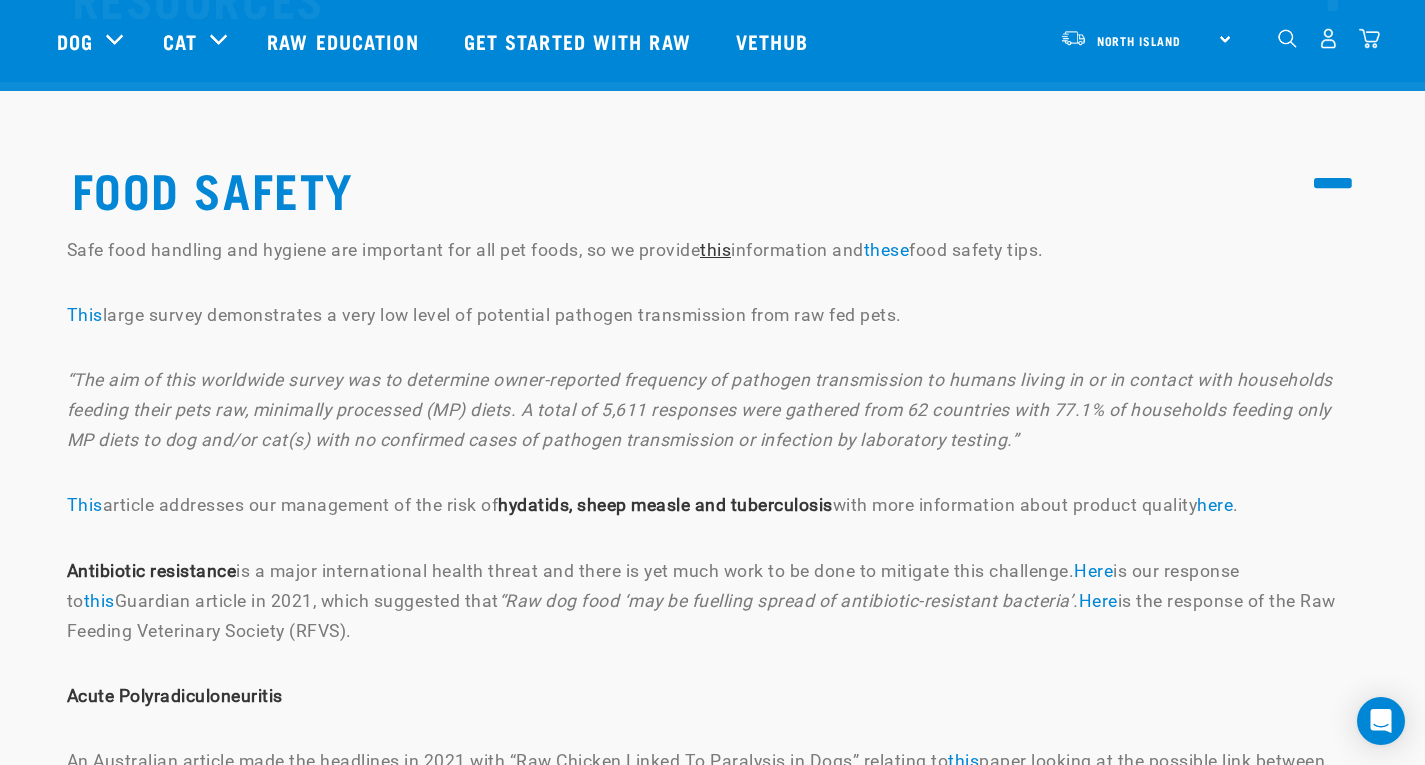 click on "this" at bounding box center [715, 250] 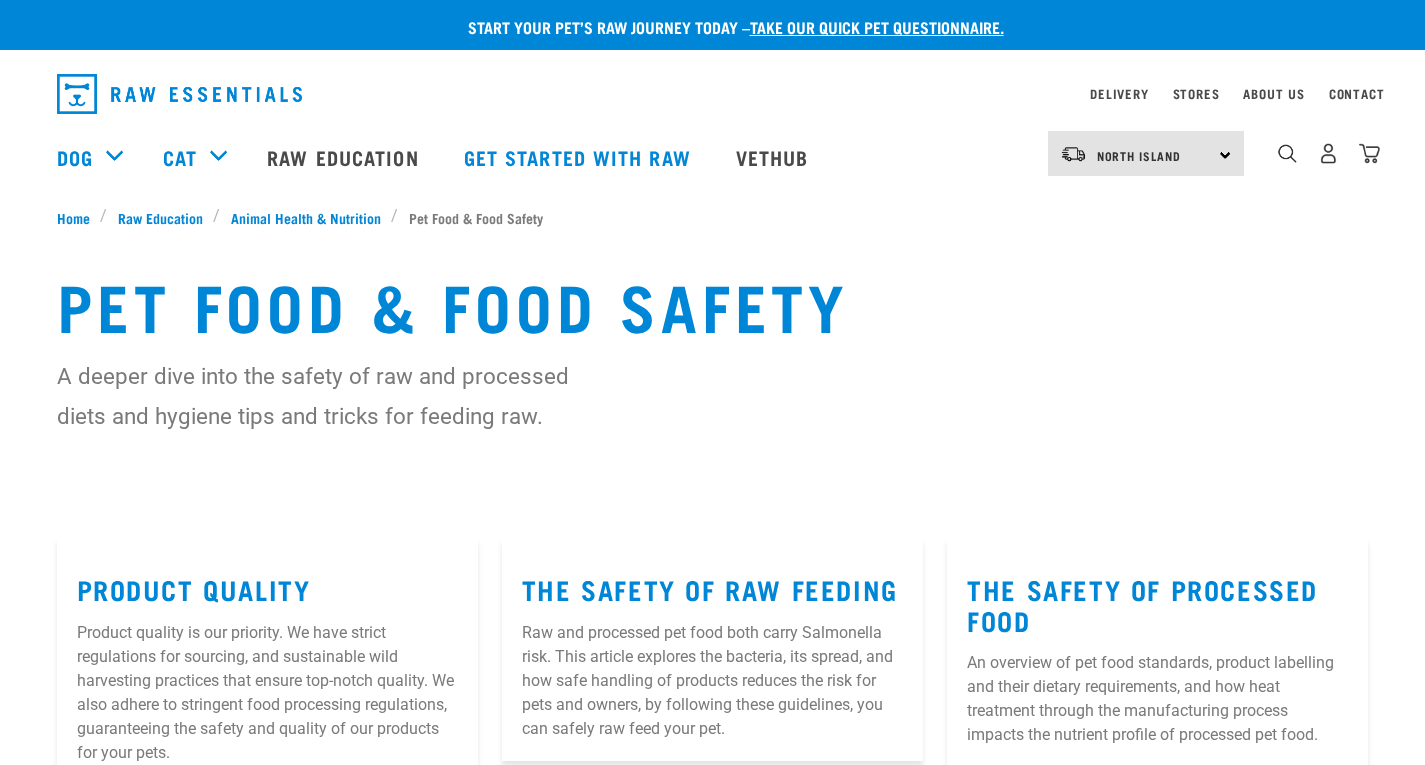 scroll, scrollTop: 0, scrollLeft: 0, axis: both 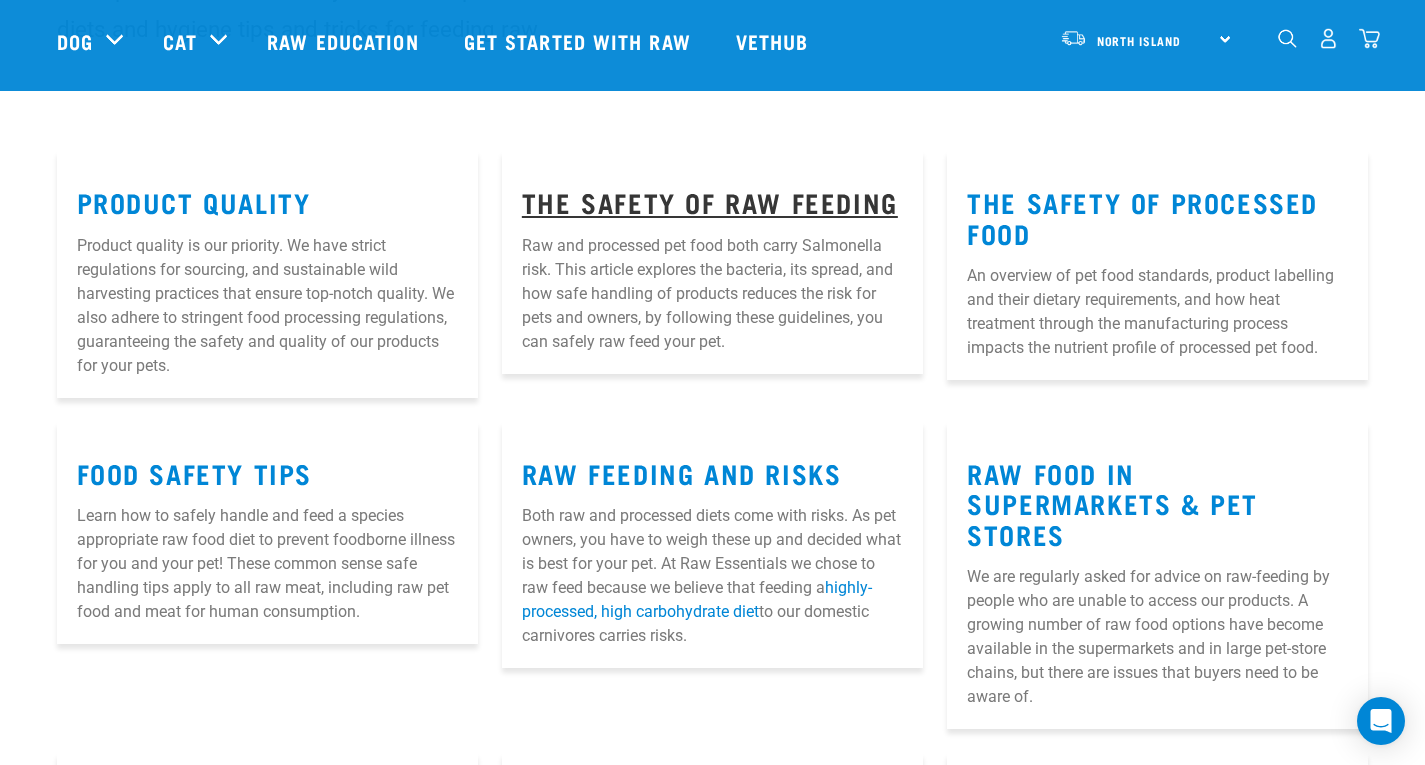 click on "The Safety of Raw Feeding" at bounding box center (710, 201) 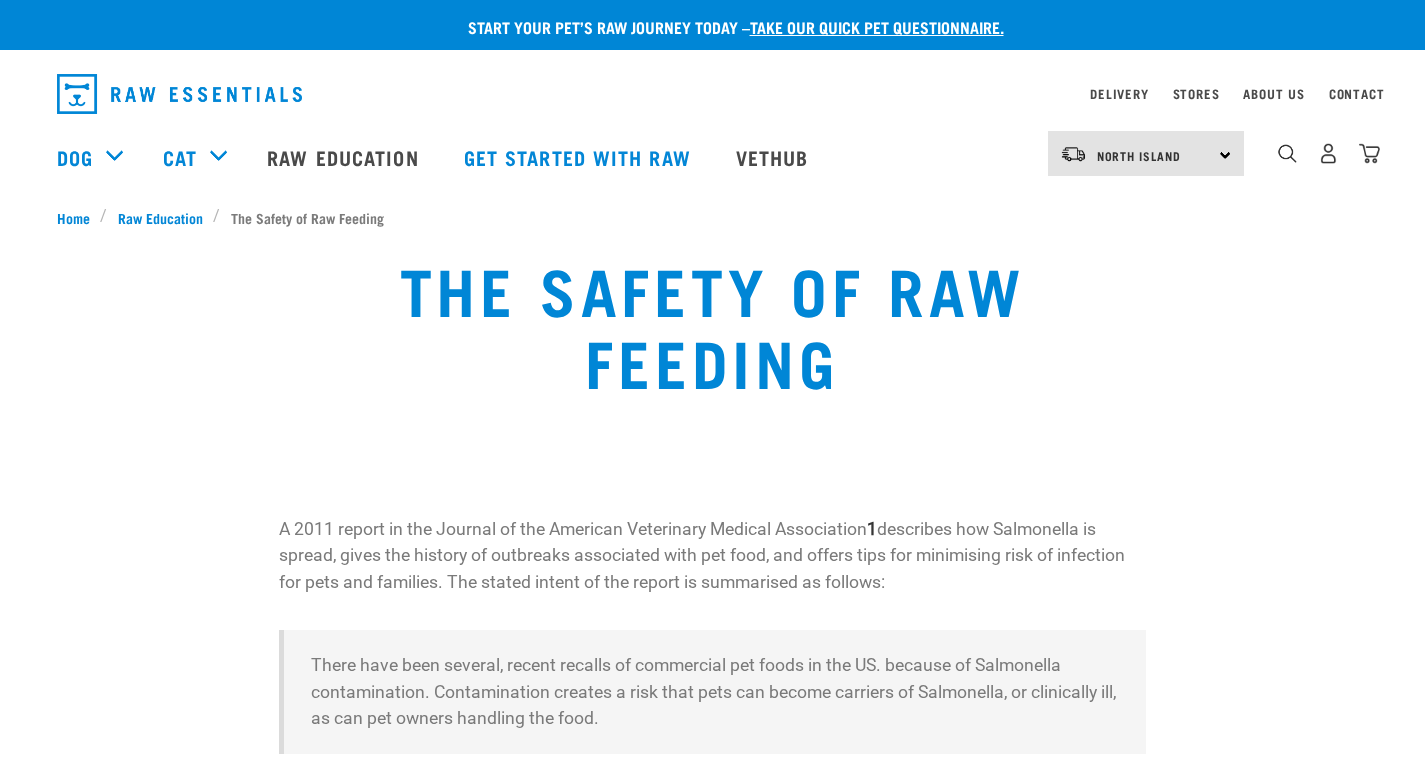 scroll, scrollTop: 0, scrollLeft: 0, axis: both 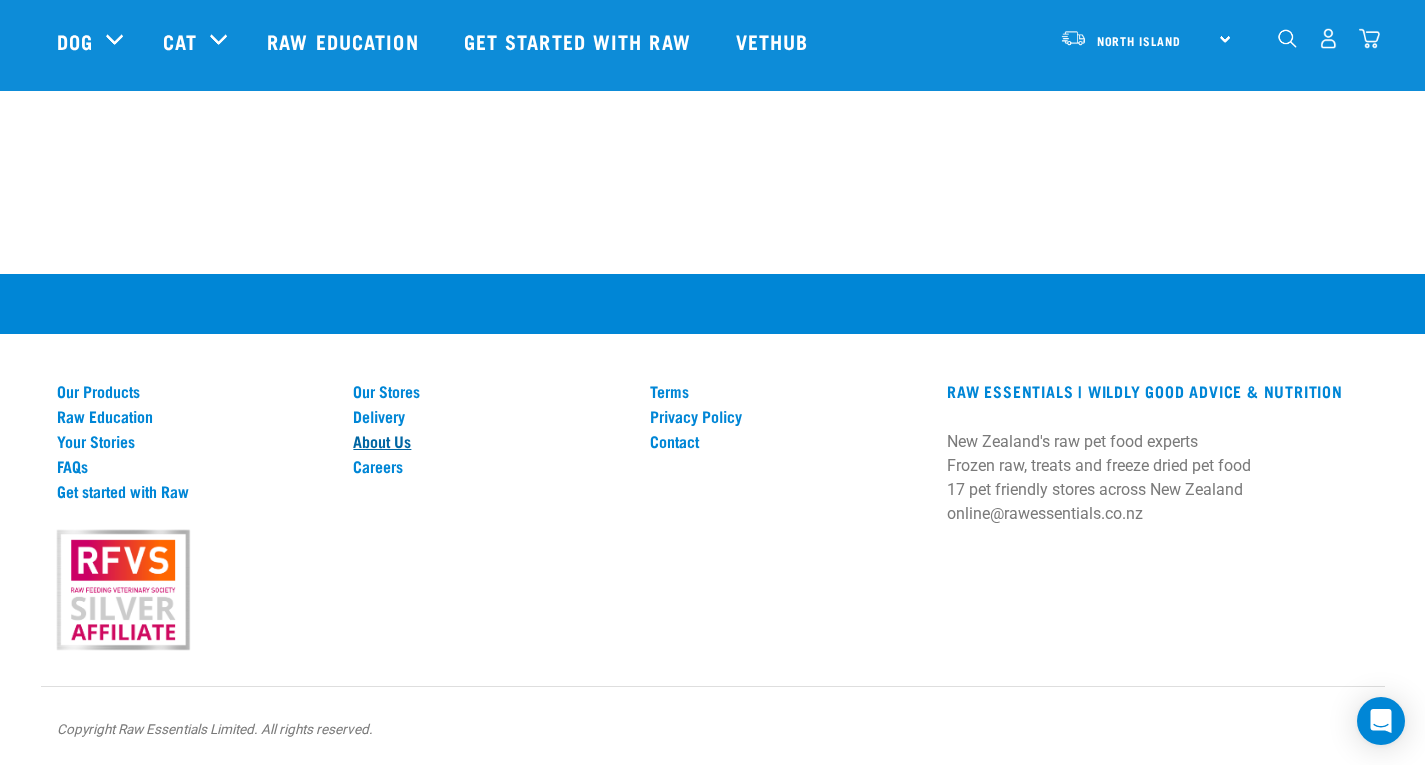 click on "About Us" at bounding box center (489, 441) 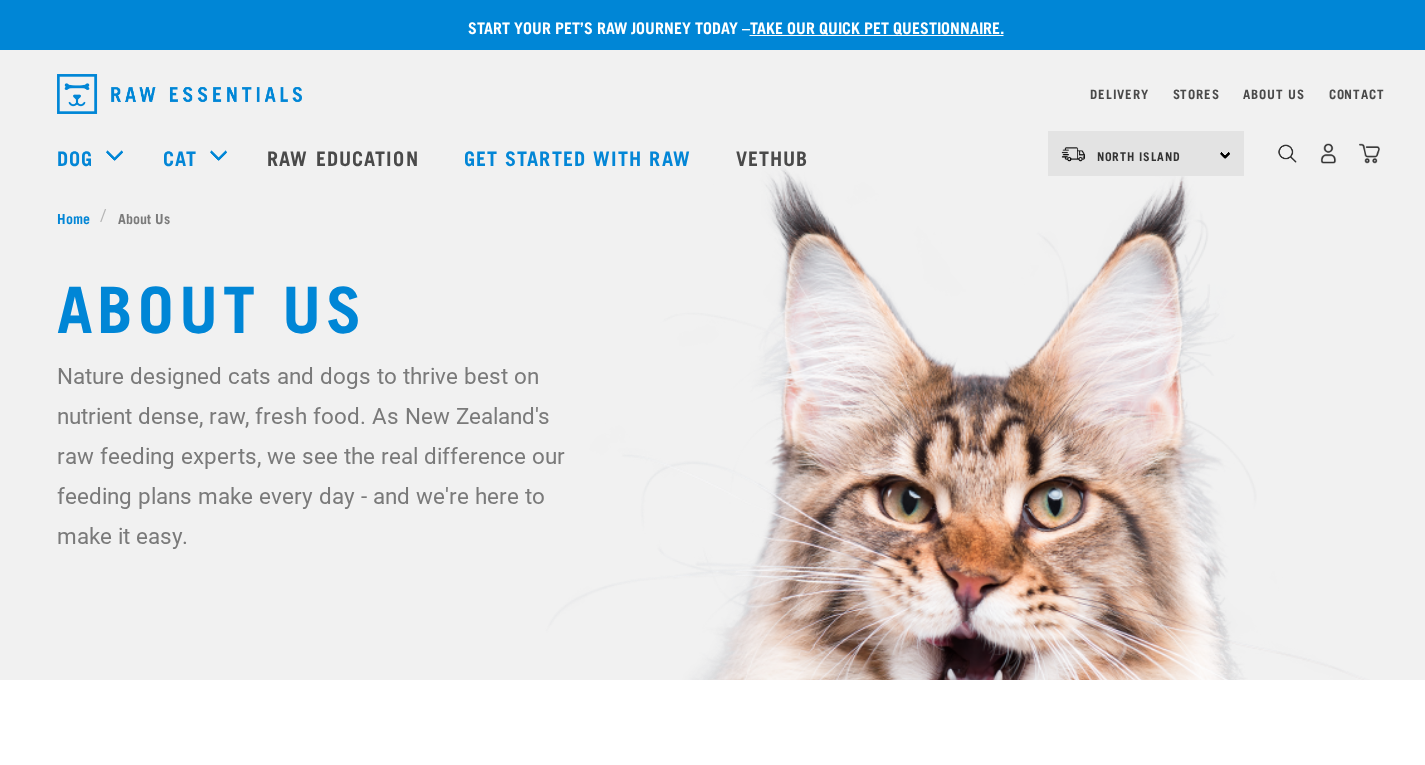 scroll, scrollTop: 0, scrollLeft: 0, axis: both 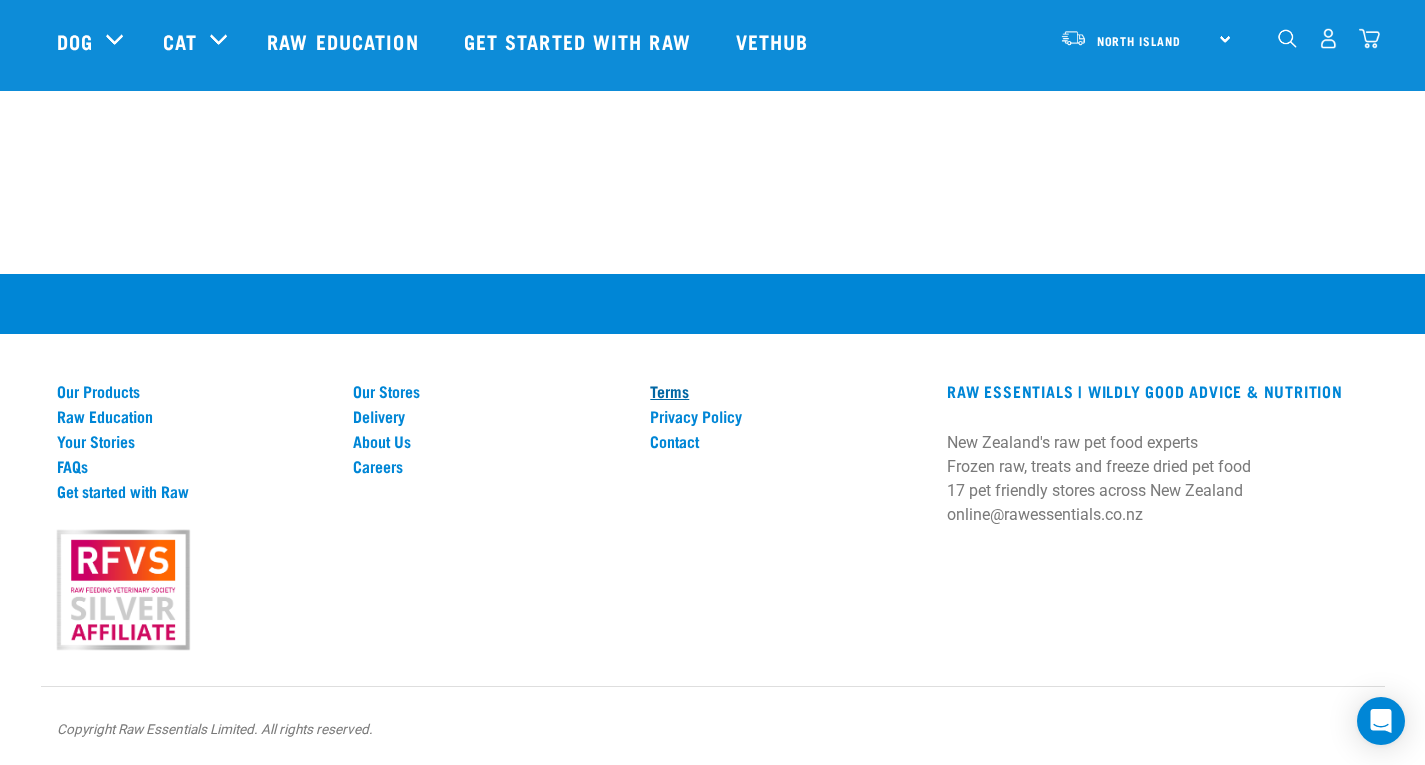 click on "Terms" at bounding box center (786, 391) 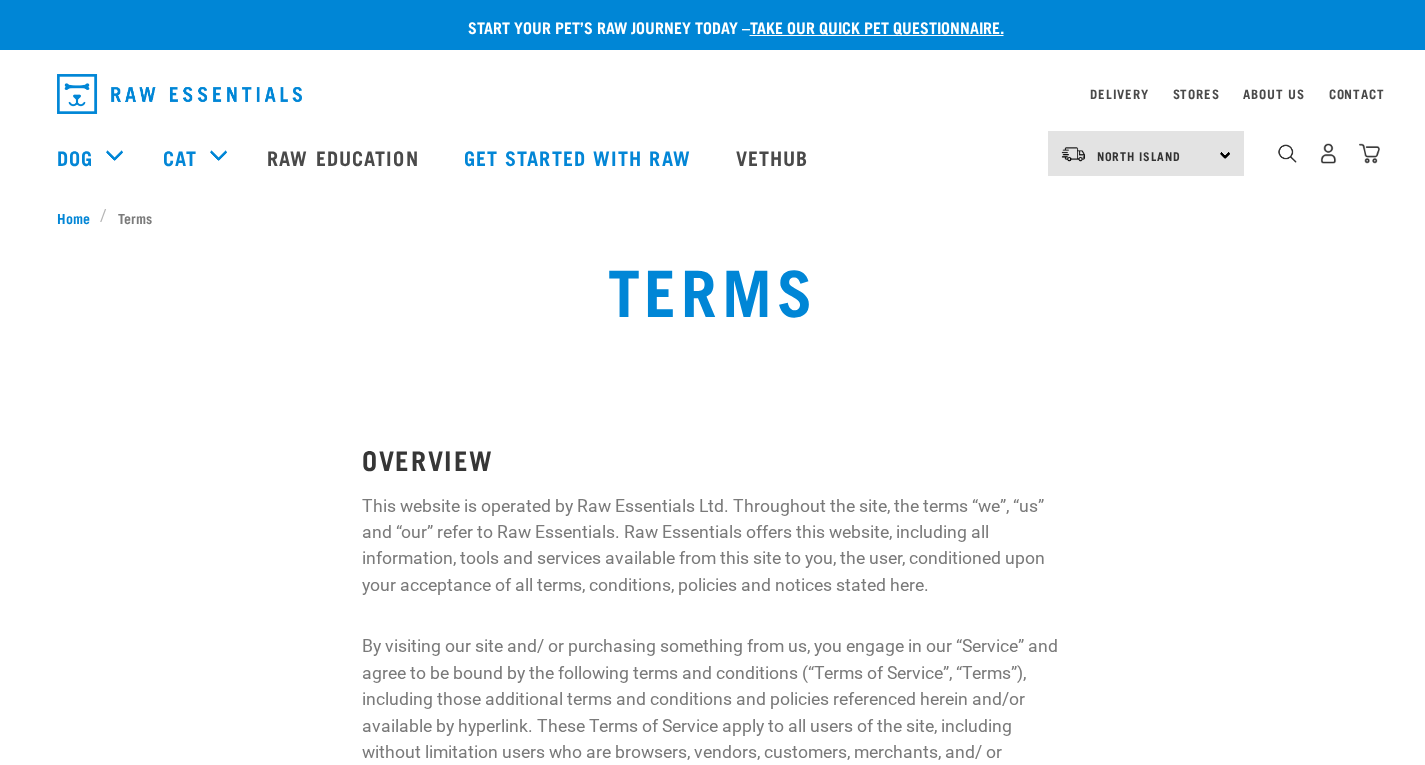 scroll, scrollTop: 0, scrollLeft: 0, axis: both 